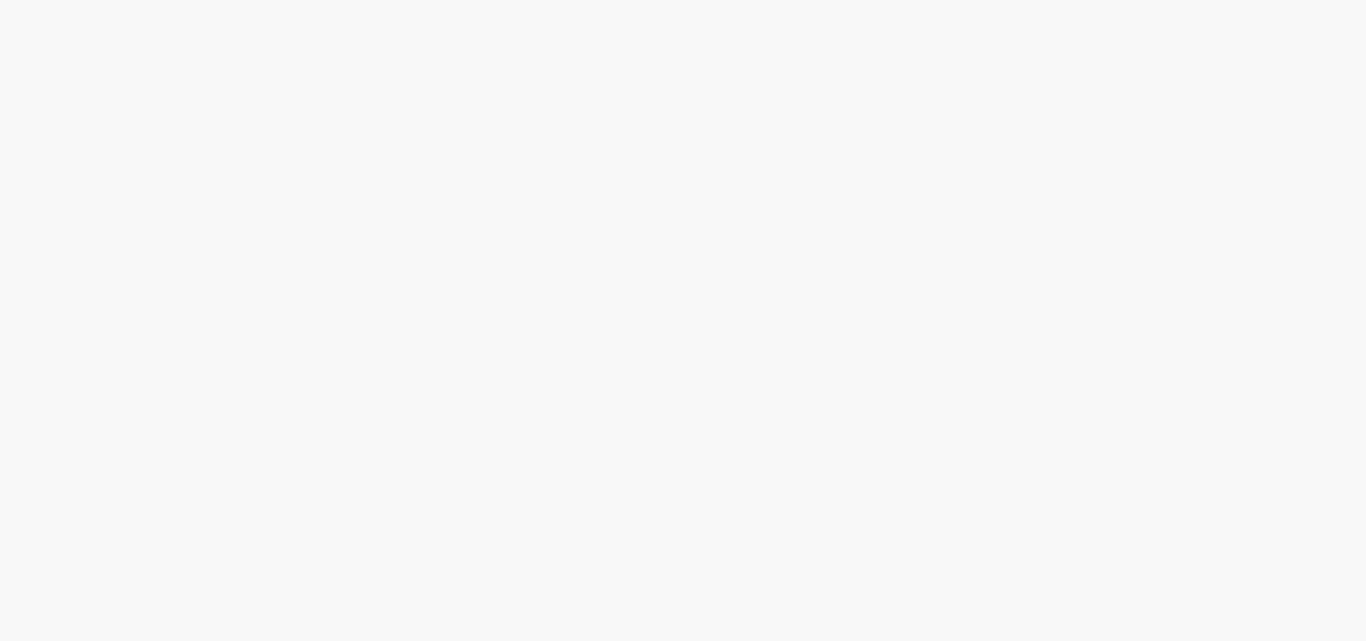 scroll, scrollTop: 0, scrollLeft: 0, axis: both 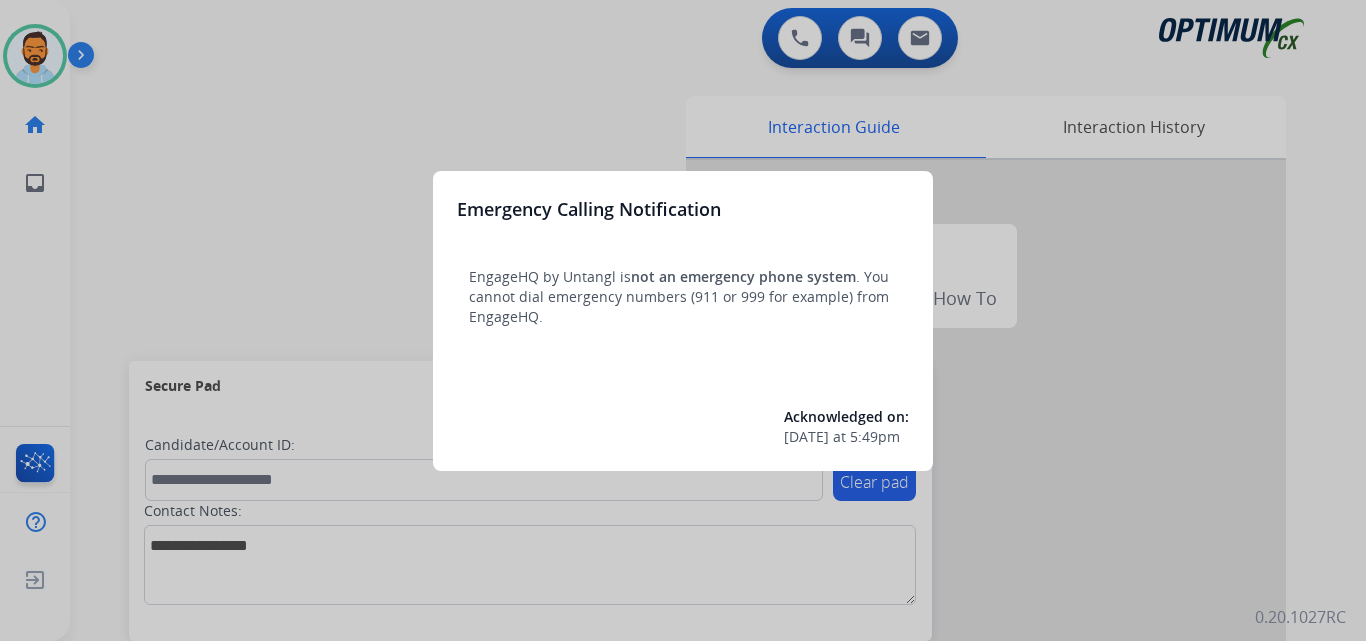 click at bounding box center [683, 320] 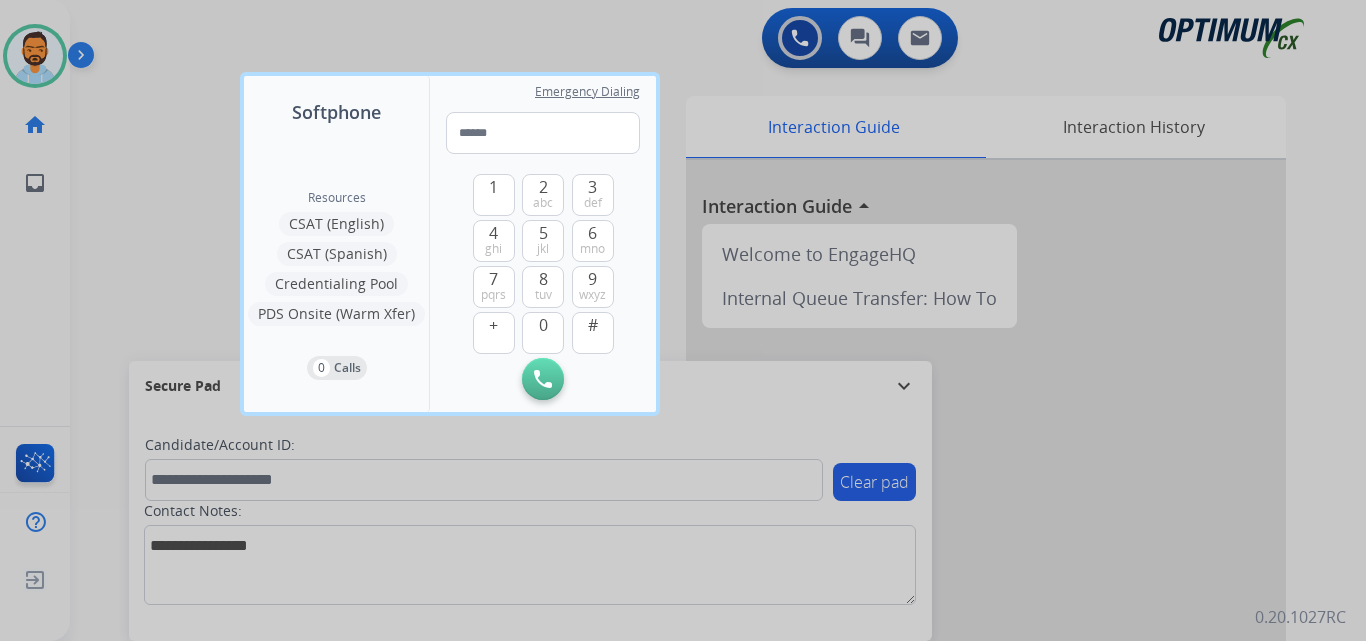 click at bounding box center (683, 320) 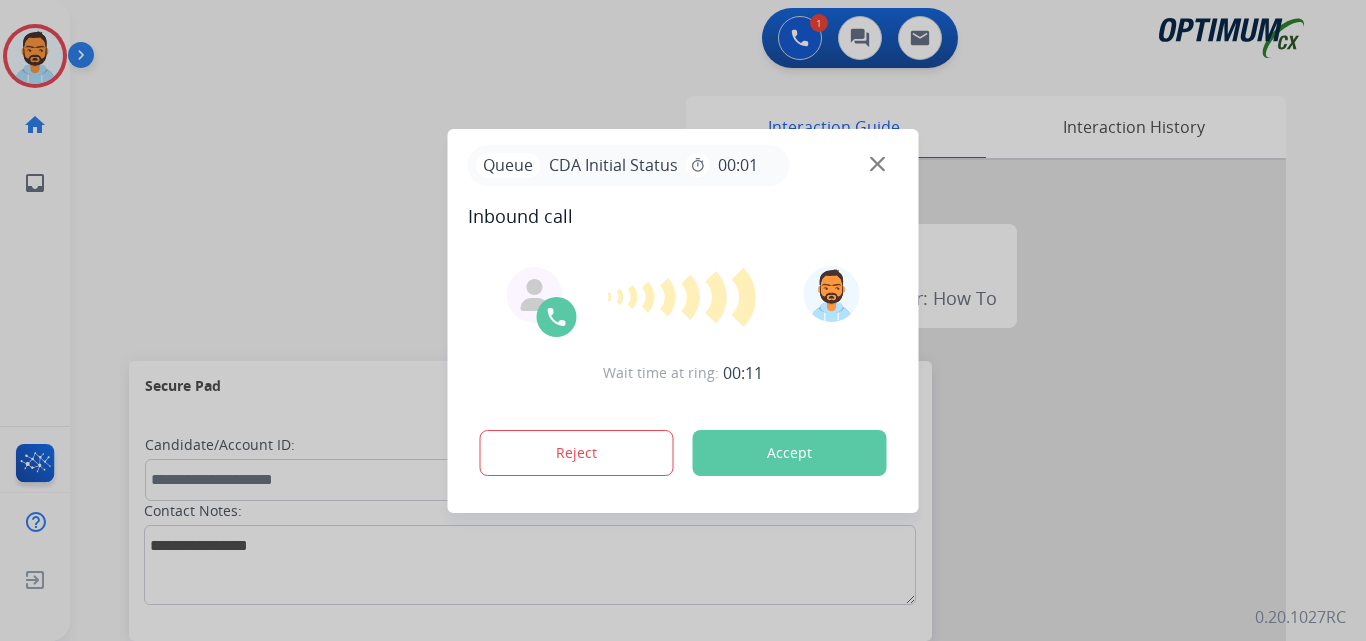 click on "Accept" at bounding box center [790, 453] 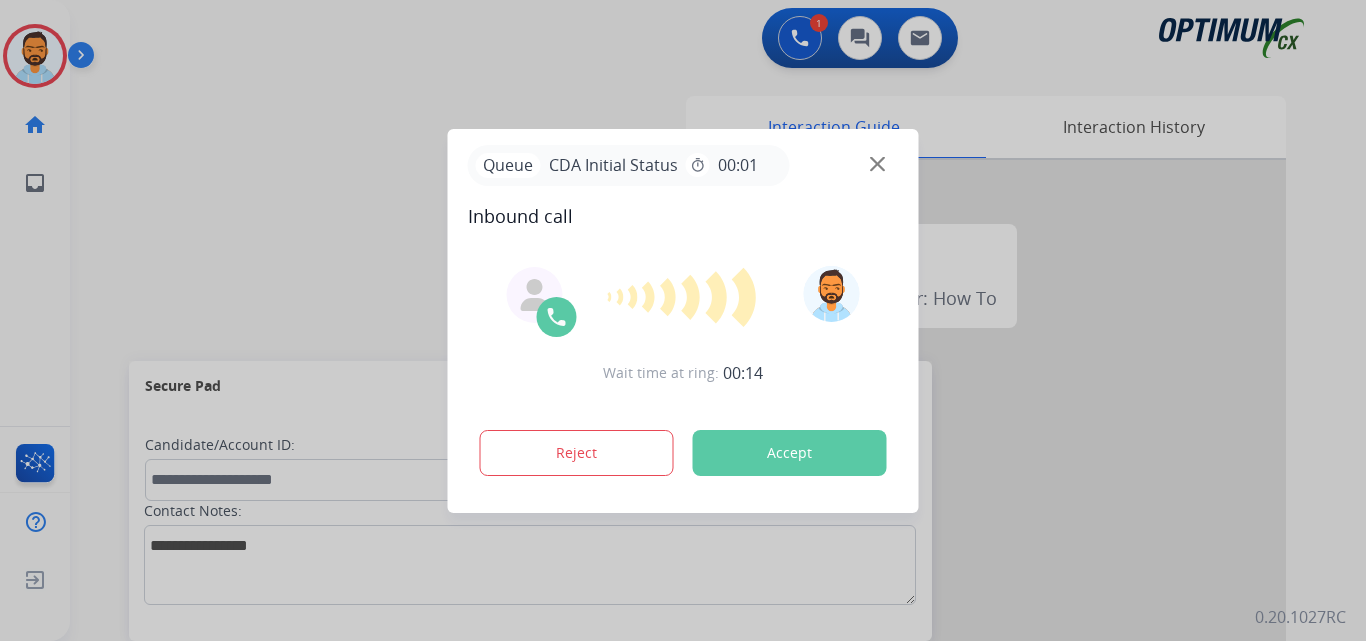 click on "Accept" at bounding box center (790, 453) 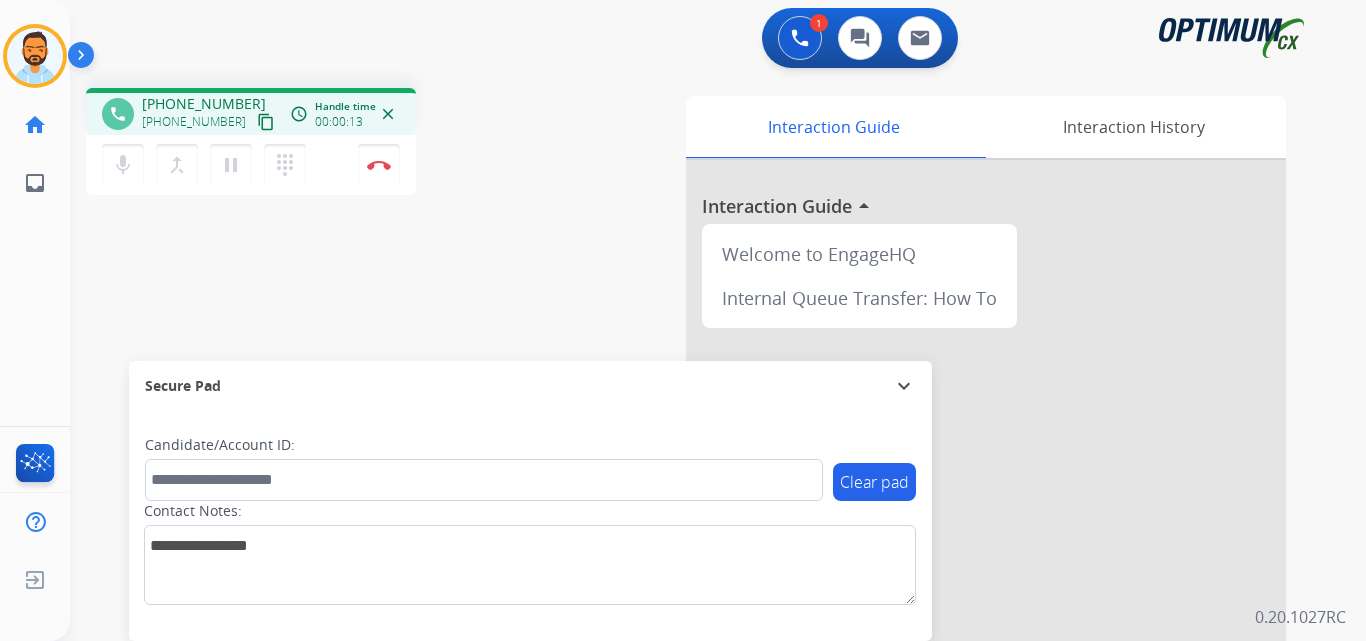 click on "content_copy" at bounding box center (266, 122) 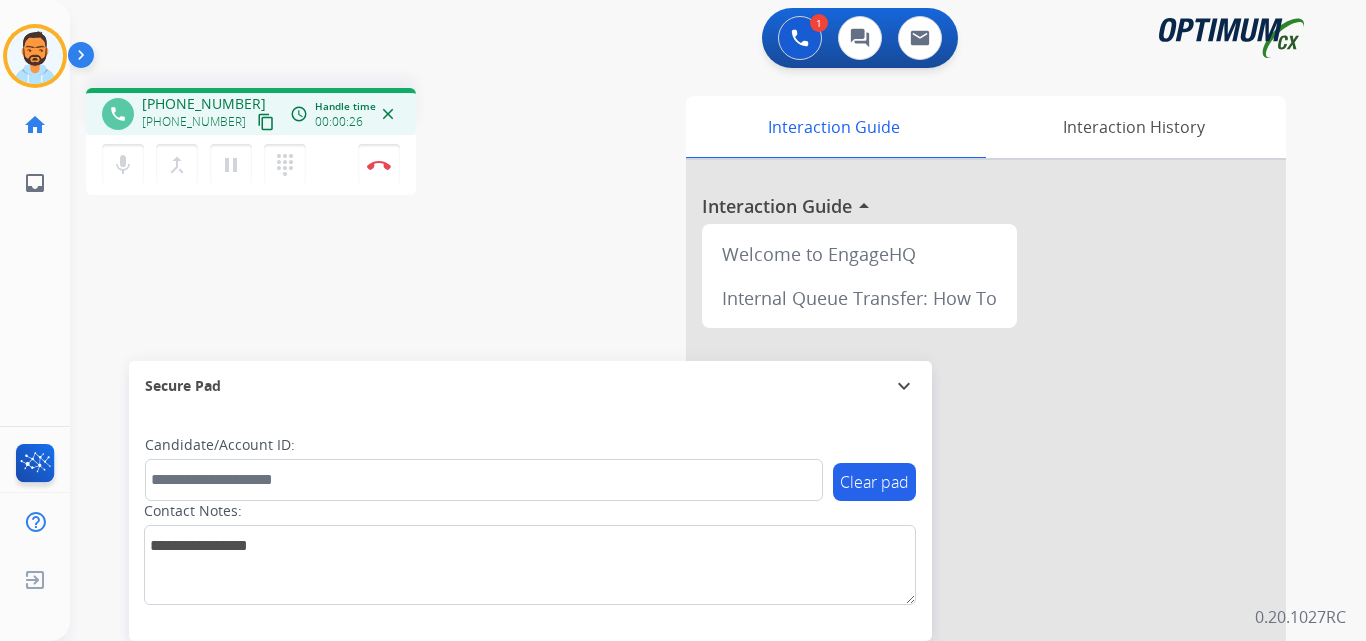 click on "content_copy" at bounding box center (266, 122) 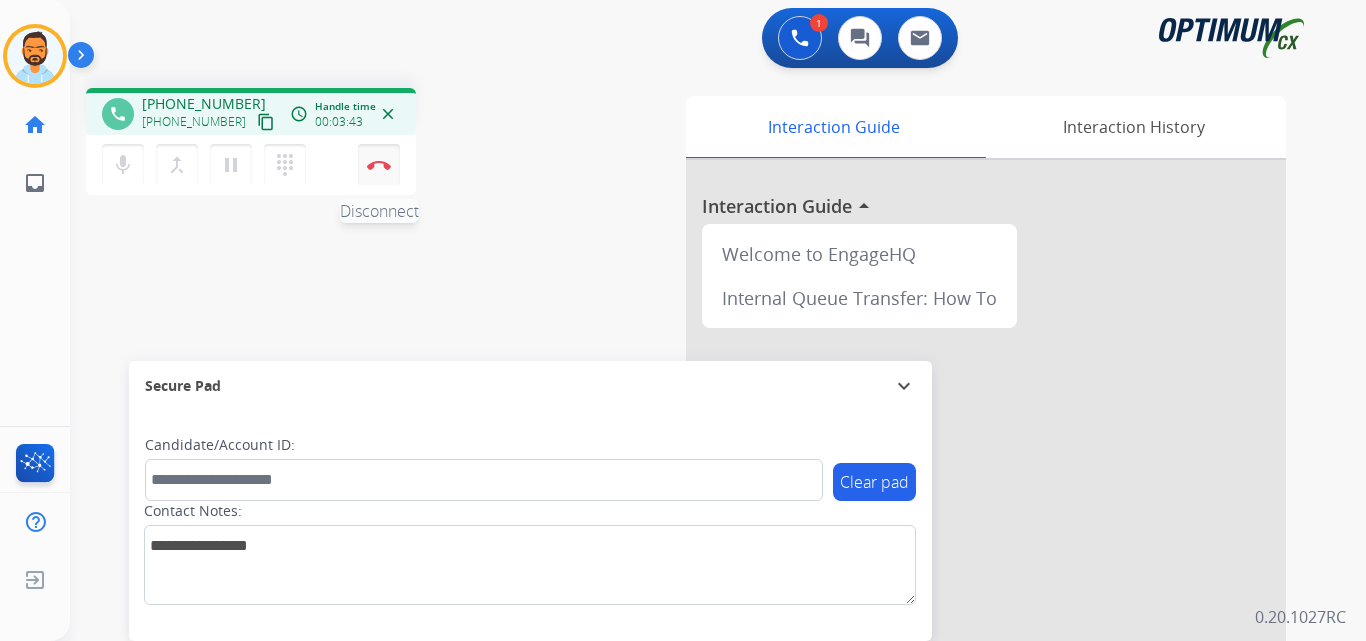 click on "Disconnect" at bounding box center [379, 165] 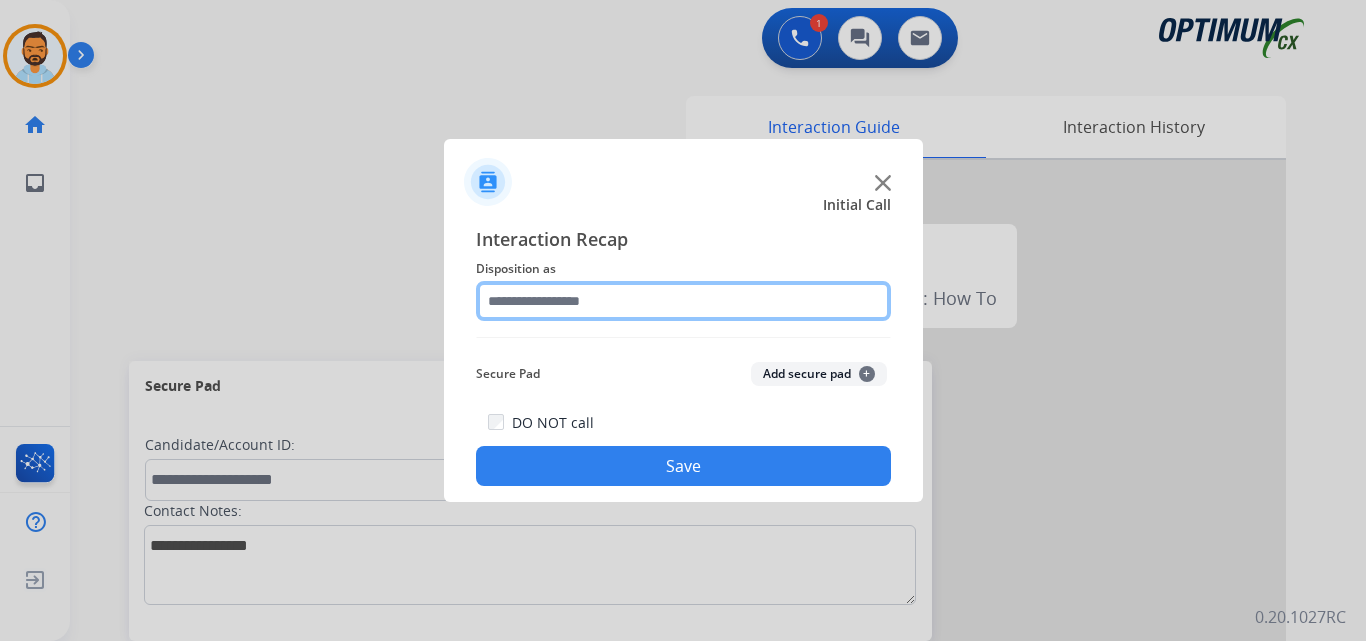 click 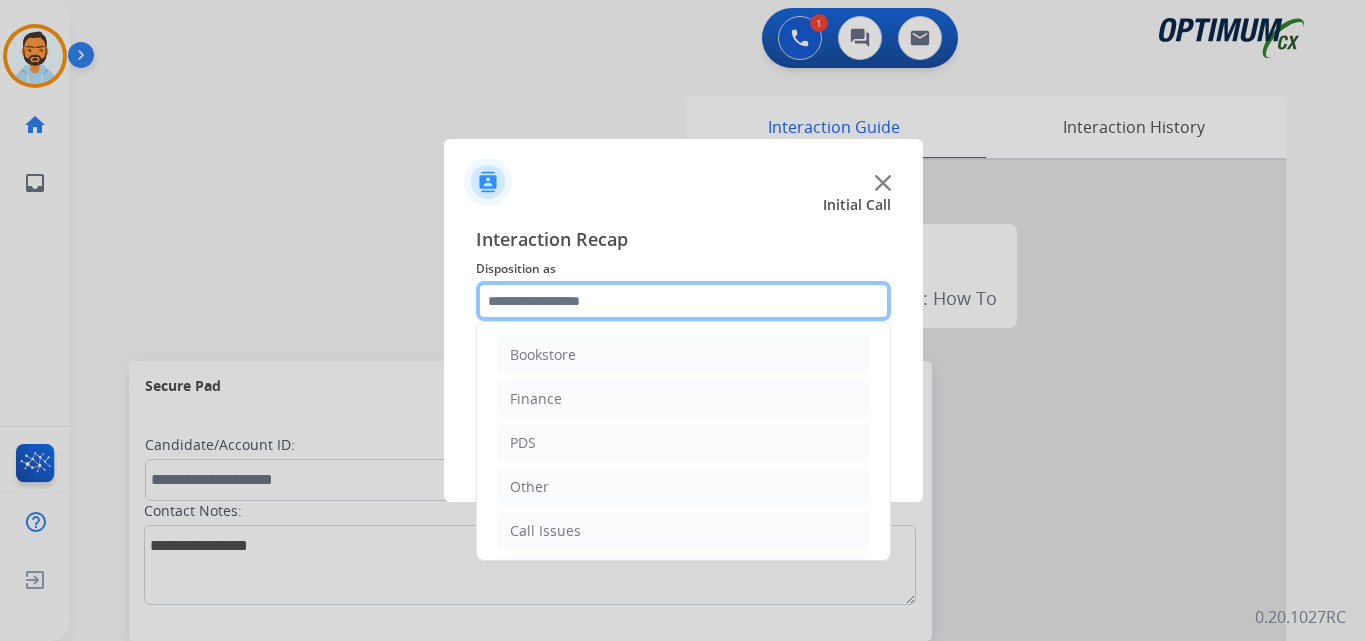 scroll, scrollTop: 136, scrollLeft: 0, axis: vertical 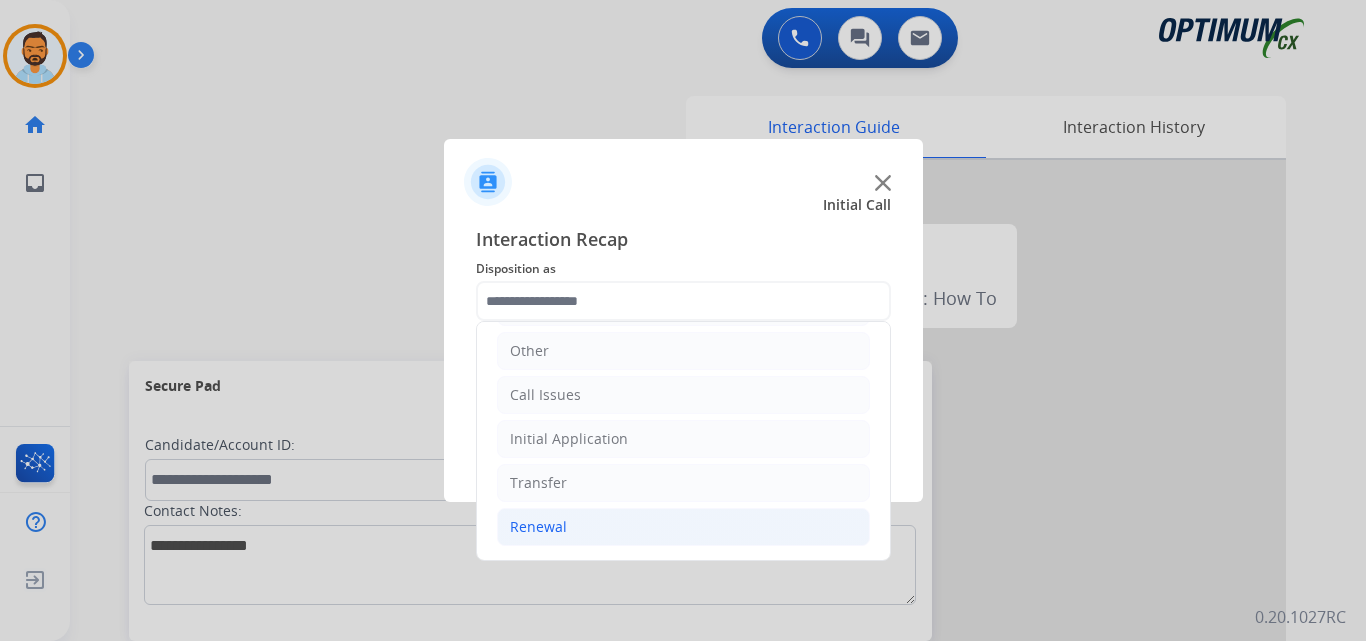click on "Renewal" 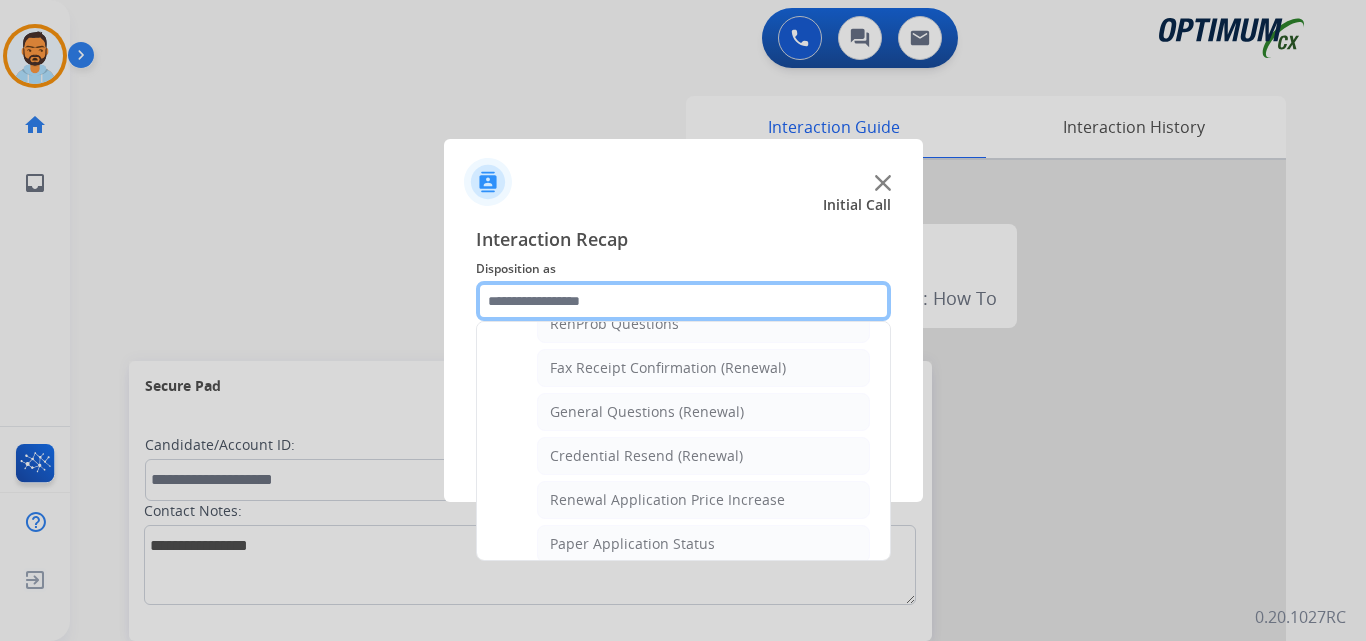 scroll, scrollTop: 537, scrollLeft: 0, axis: vertical 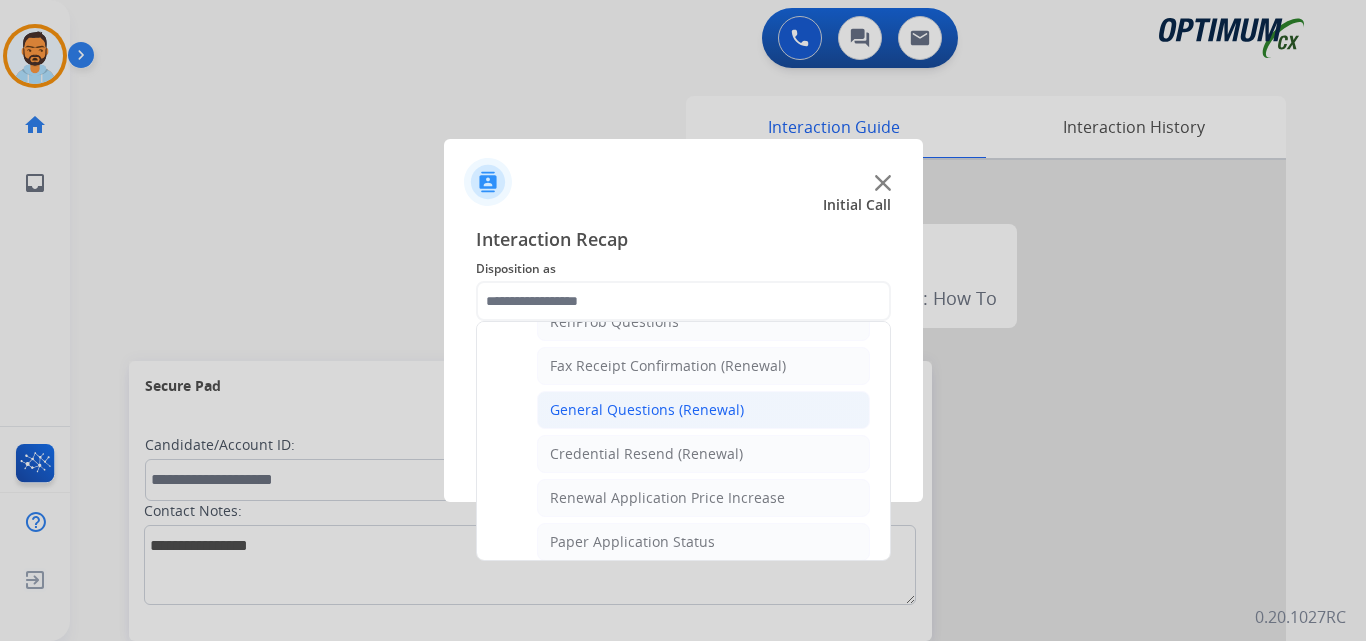 click on "General Questions (Renewal)" 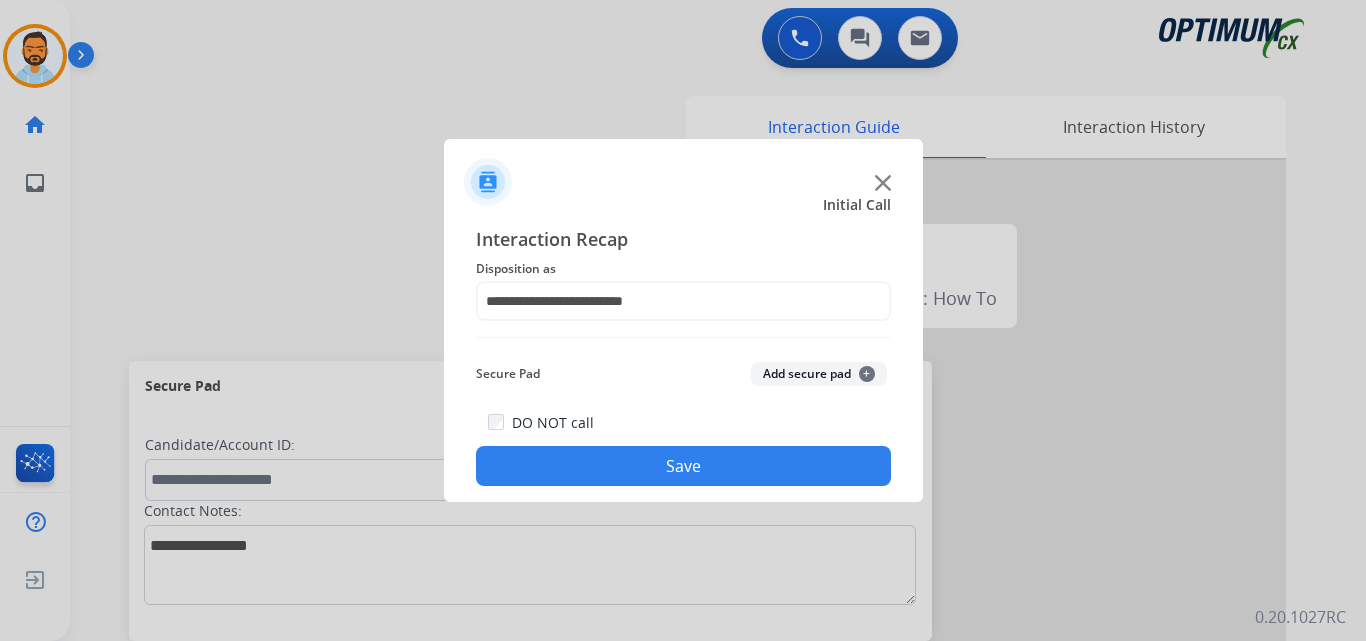 click on "Save" 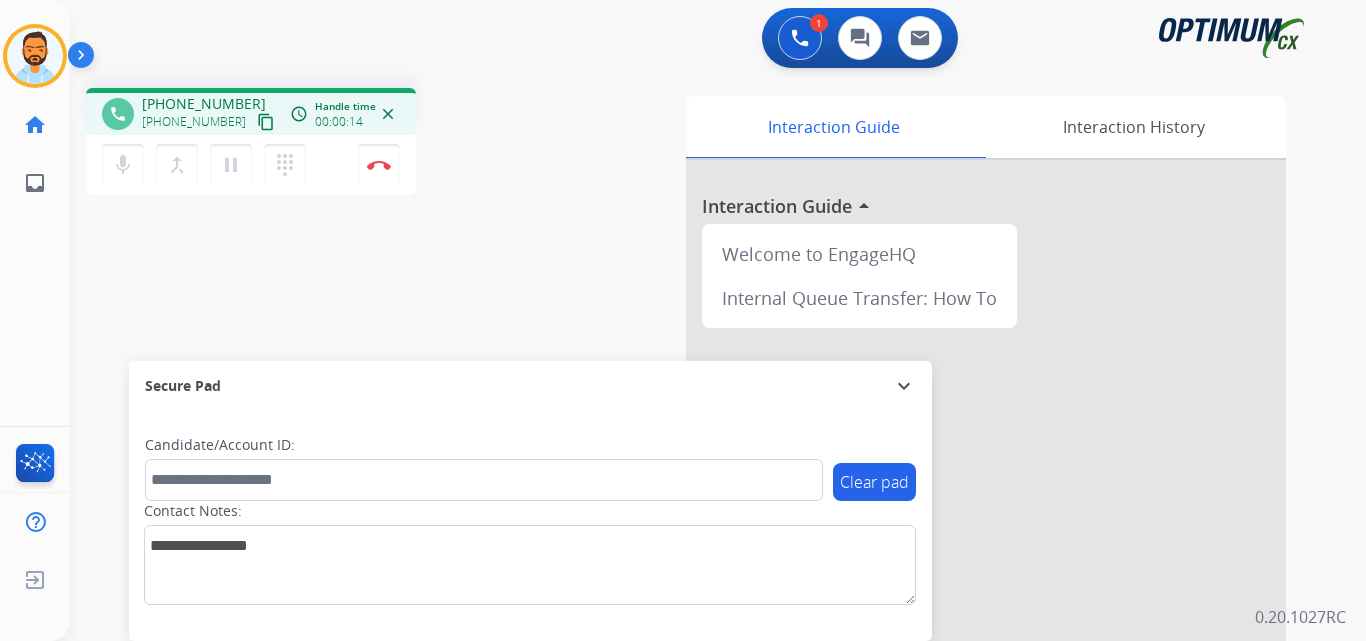 click on "content_copy" at bounding box center [266, 122] 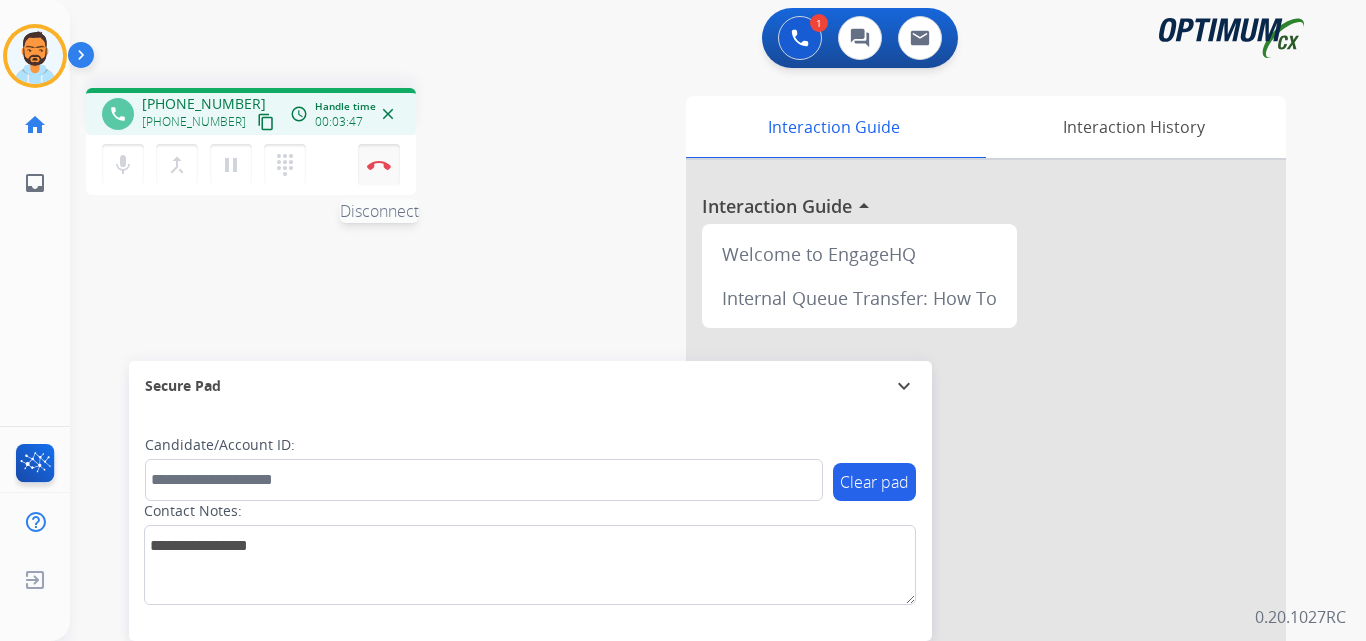 click at bounding box center [379, 165] 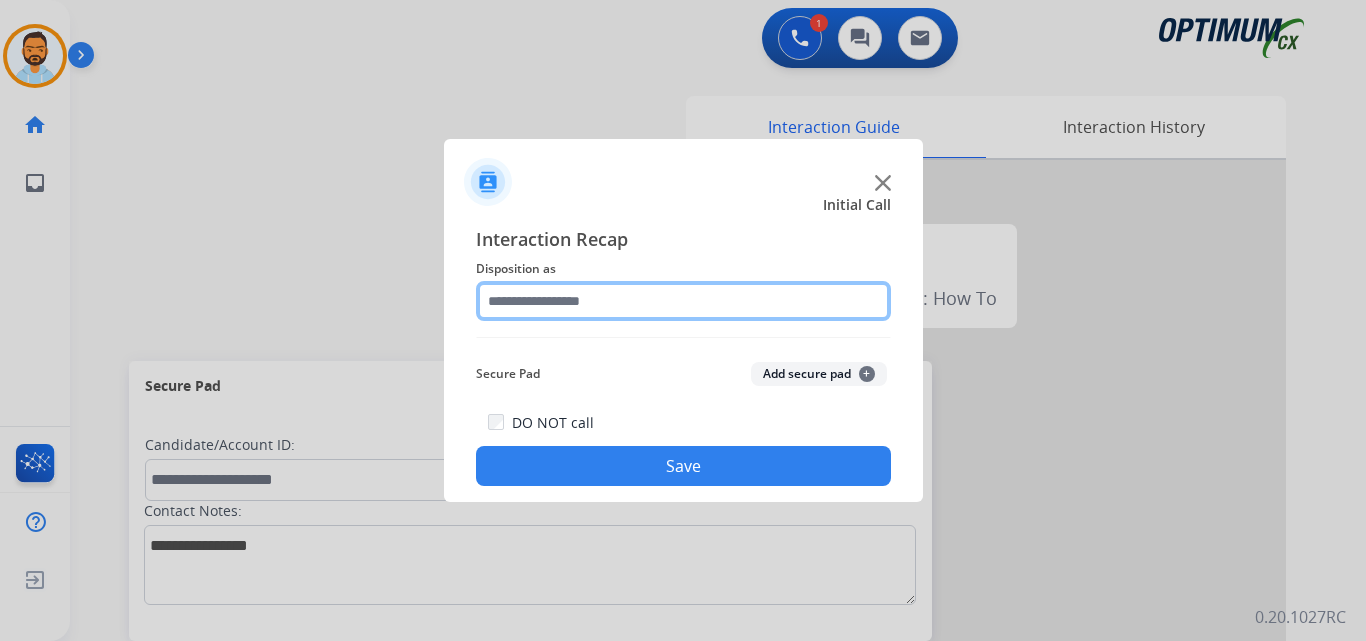 click 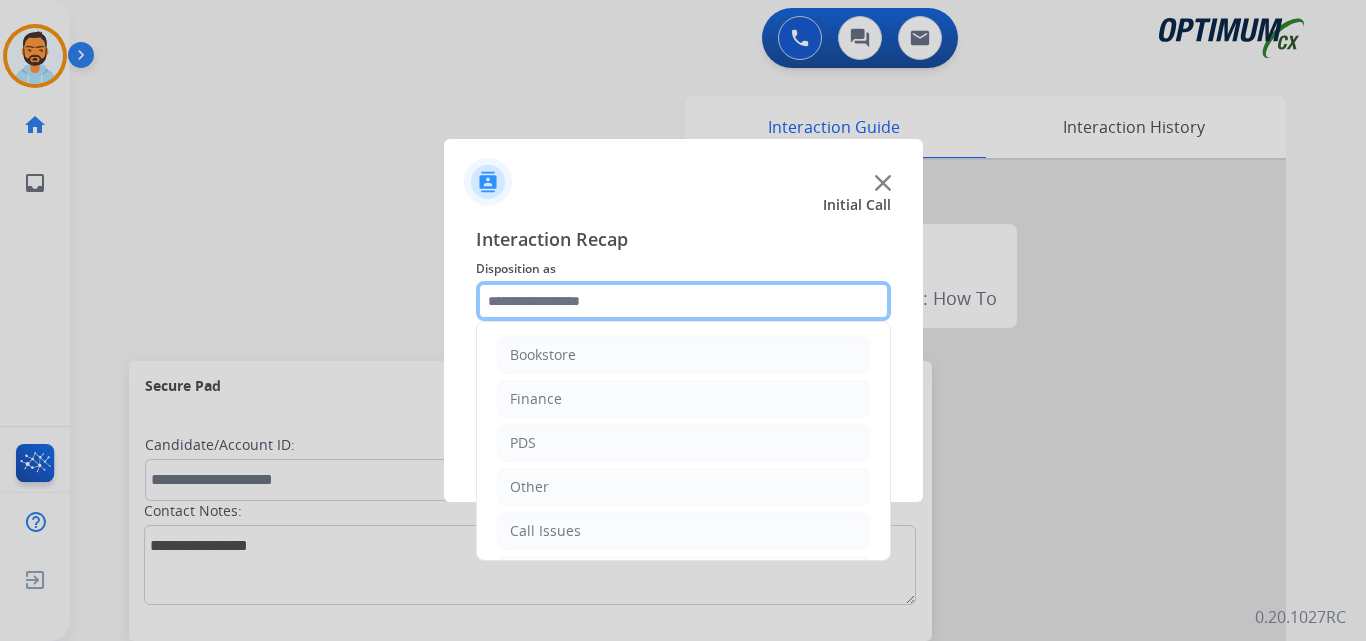 scroll, scrollTop: 136, scrollLeft: 0, axis: vertical 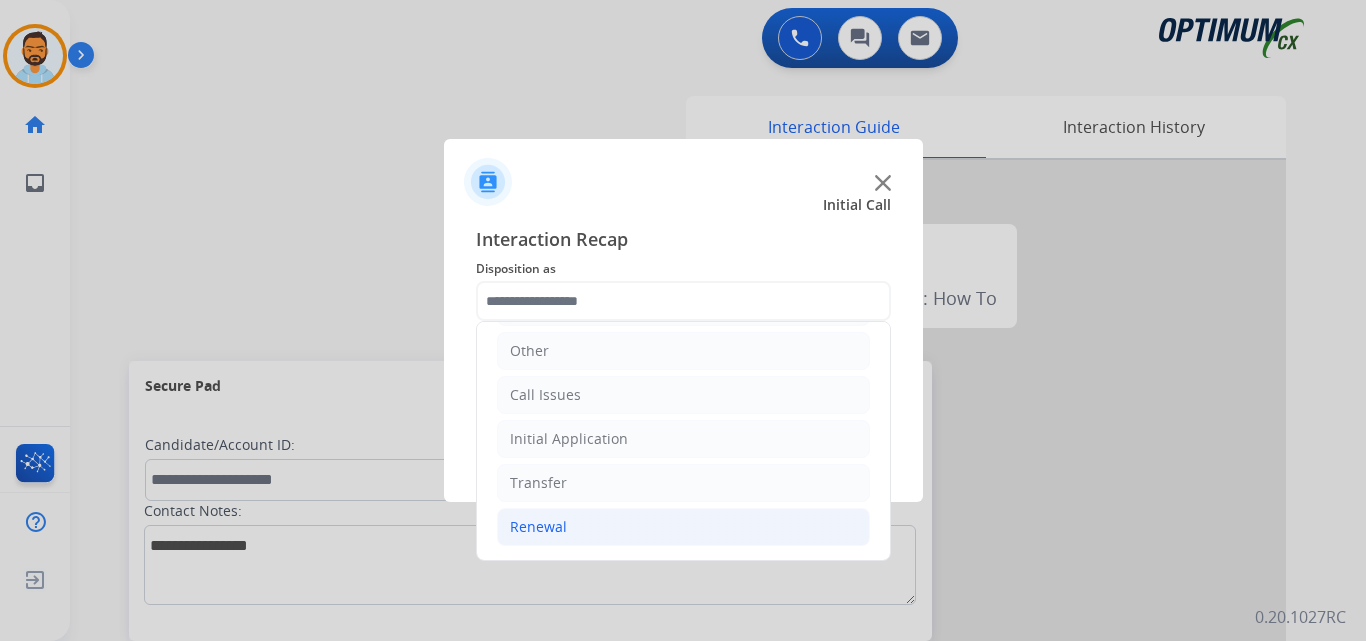 click on "Renewal" 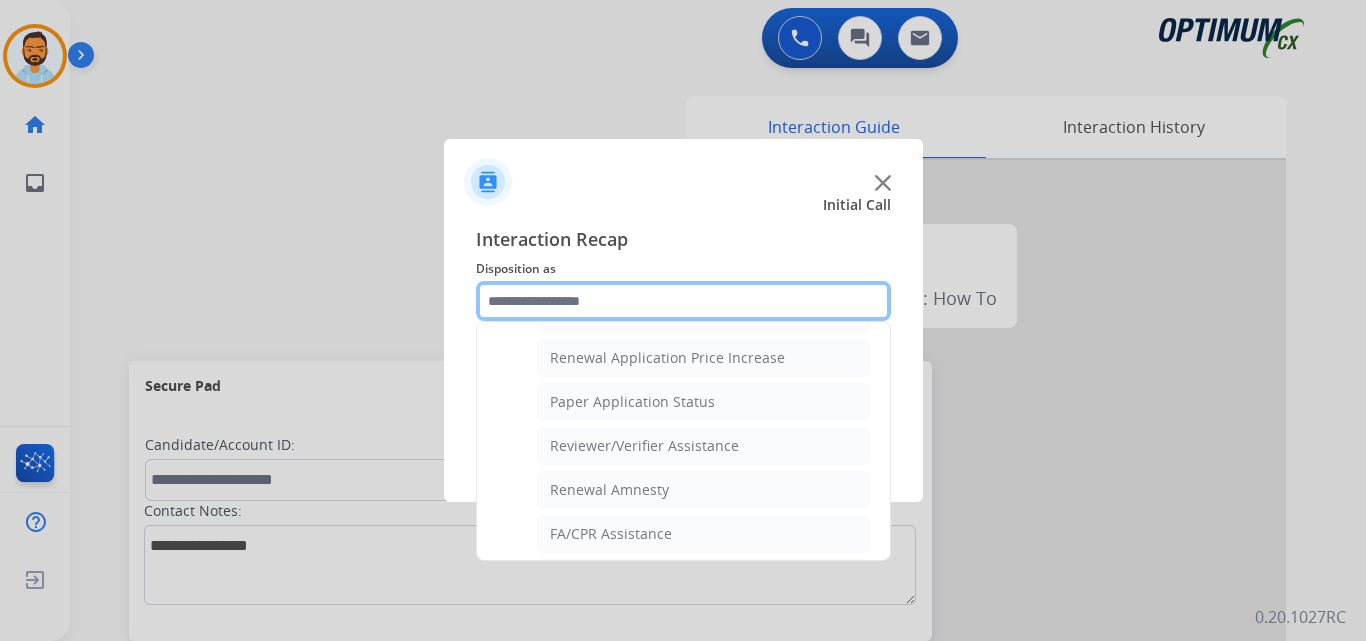 scroll, scrollTop: 772, scrollLeft: 0, axis: vertical 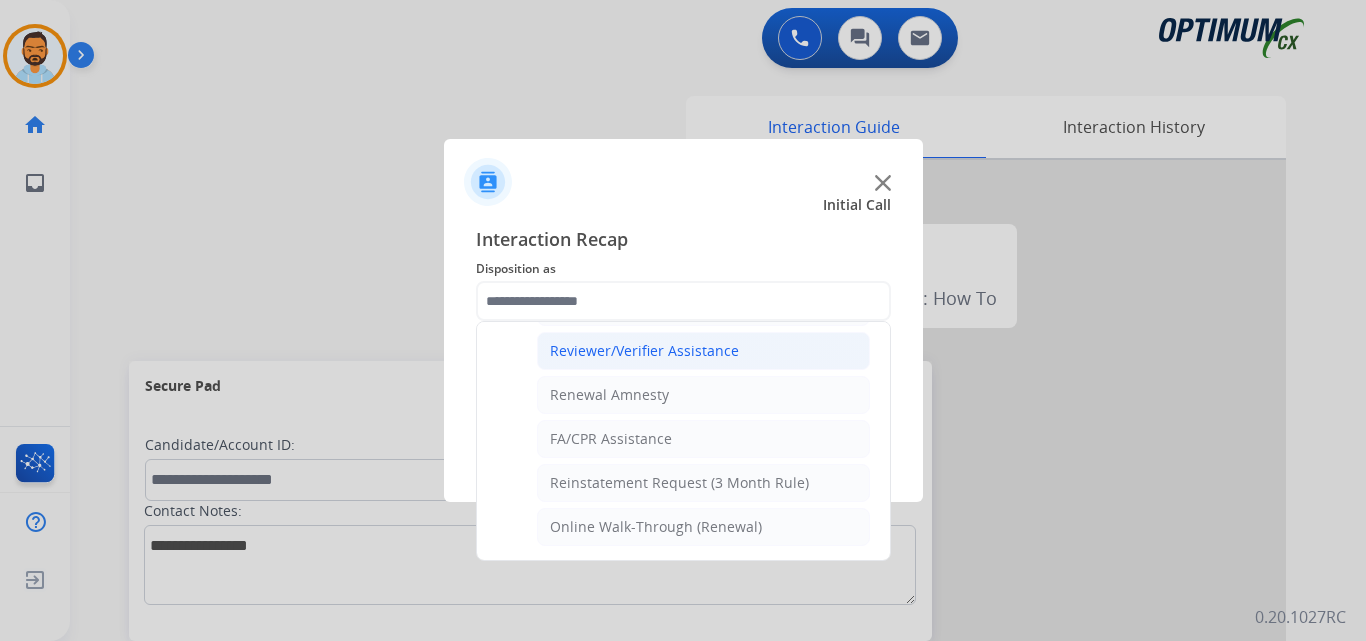 click on "Reviewer/Verifier Assistance" 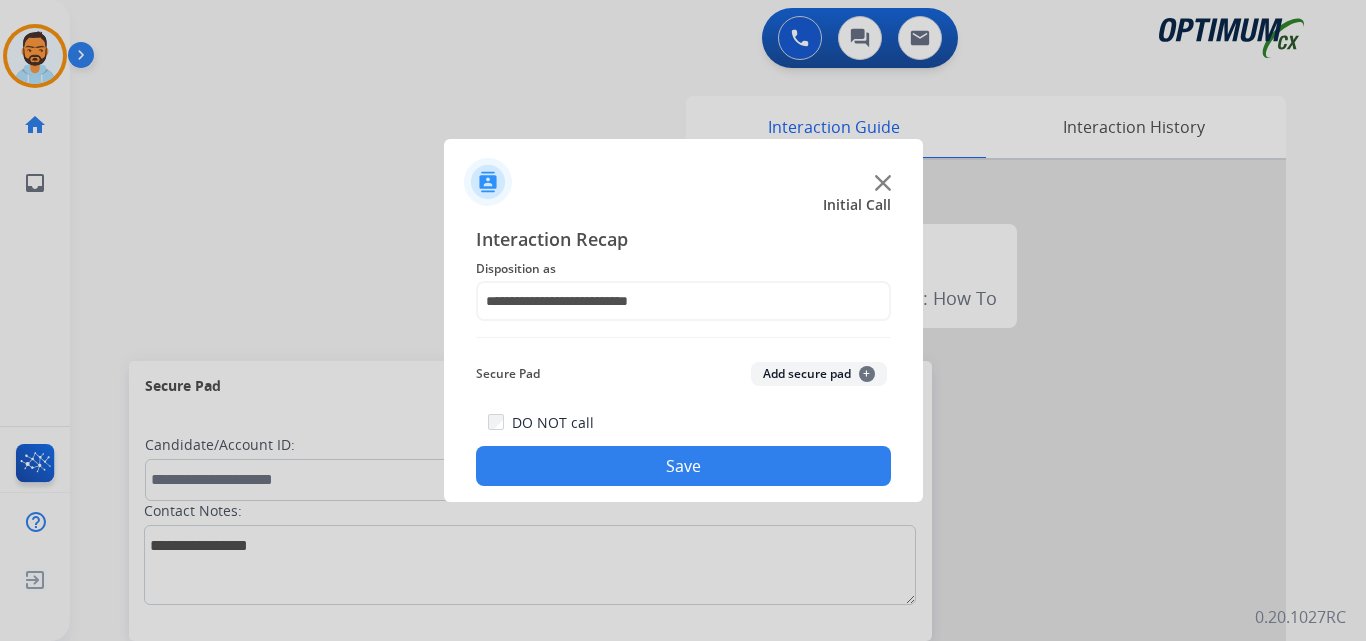 click on "Save" 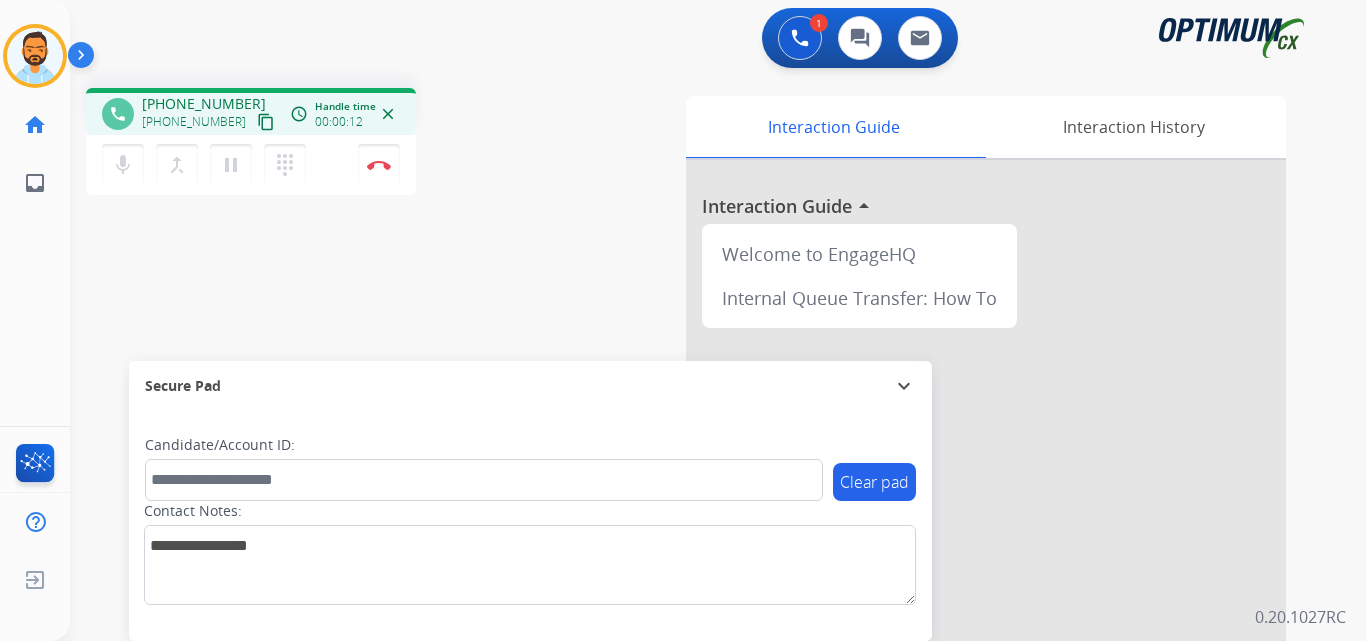click on "content_copy" at bounding box center [266, 122] 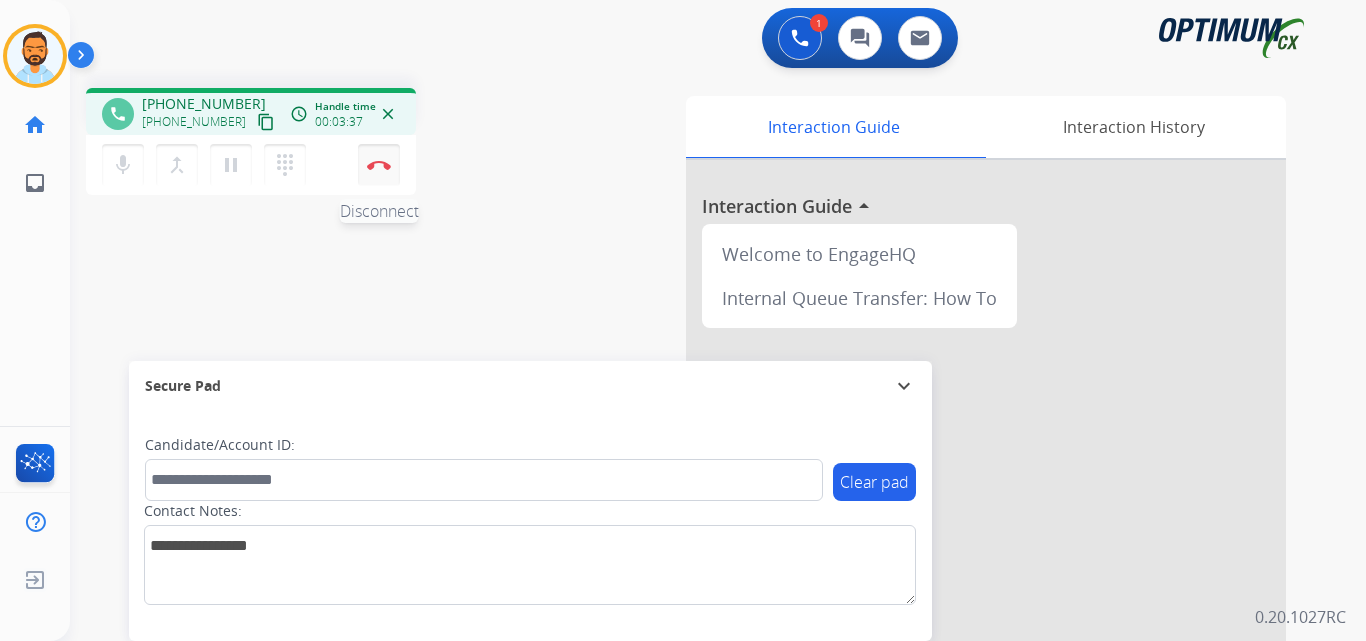 click at bounding box center [379, 165] 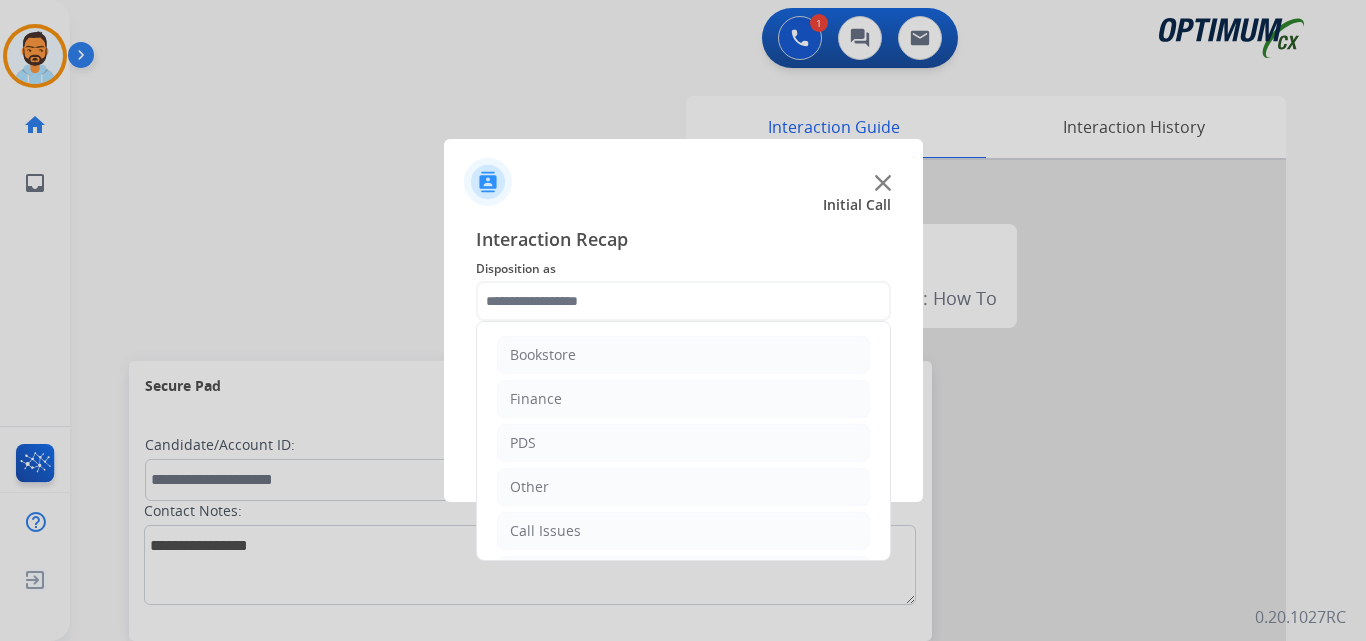 click 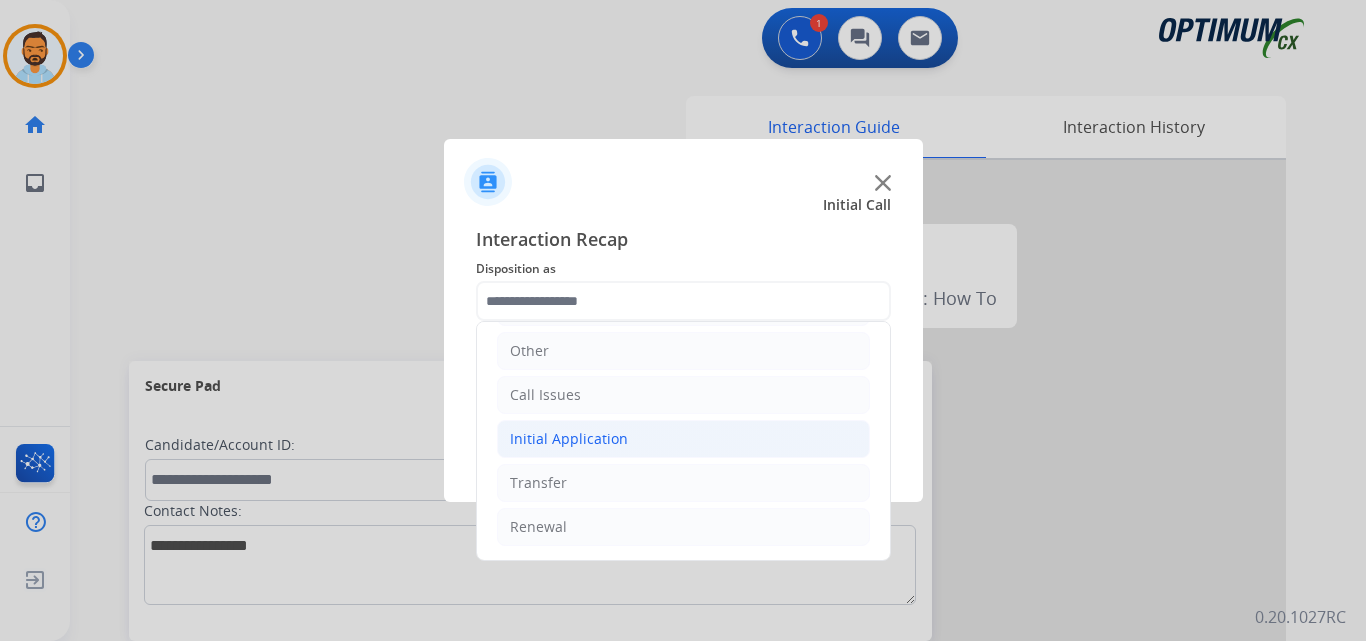 click on "Initial Application" 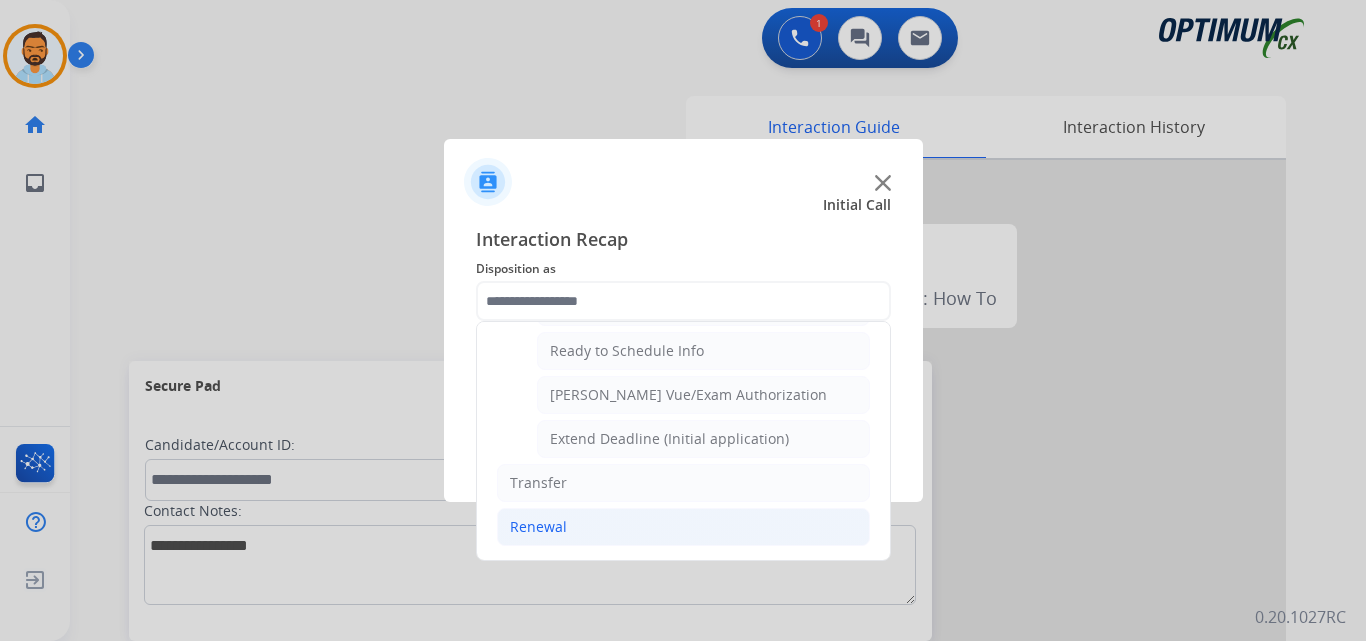 click on "Renewal" 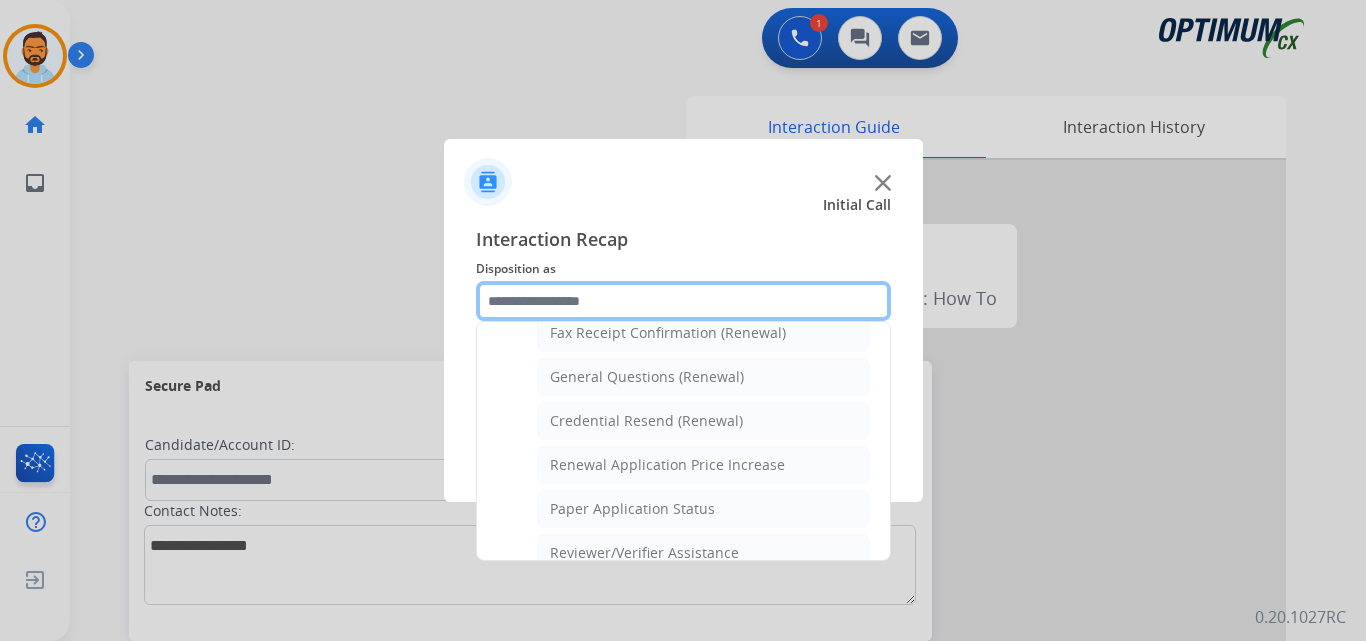 scroll, scrollTop: 568, scrollLeft: 0, axis: vertical 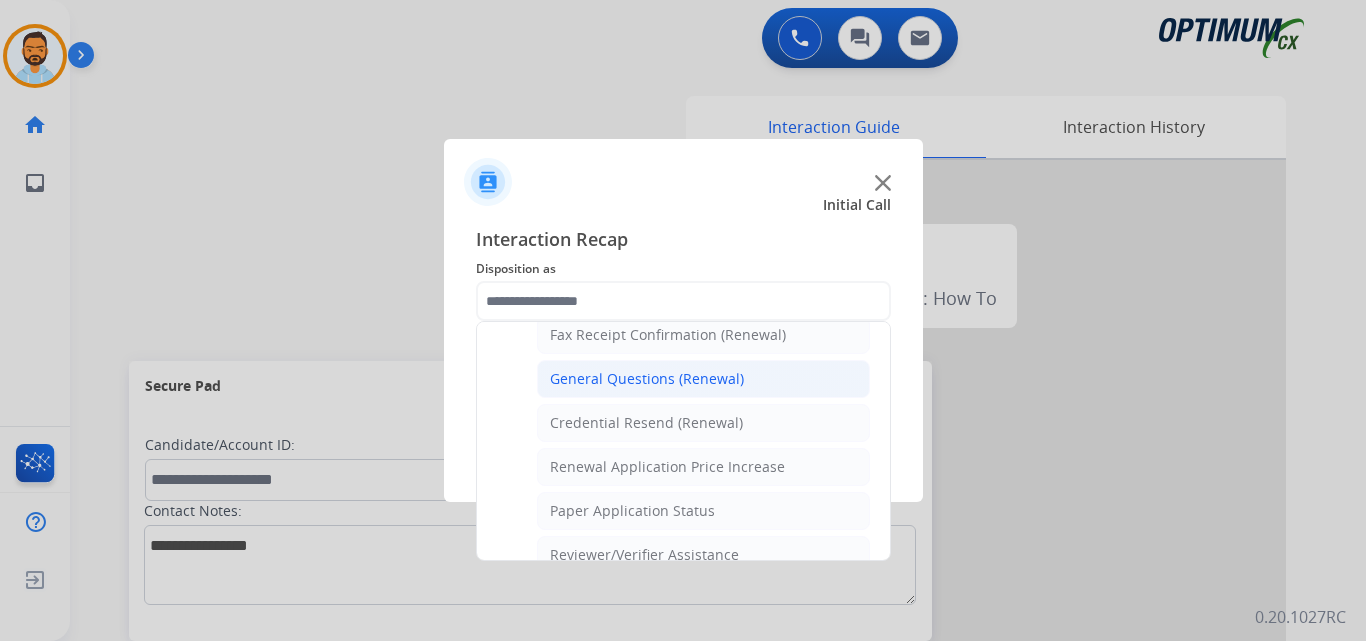 click on "General Questions (Renewal)" 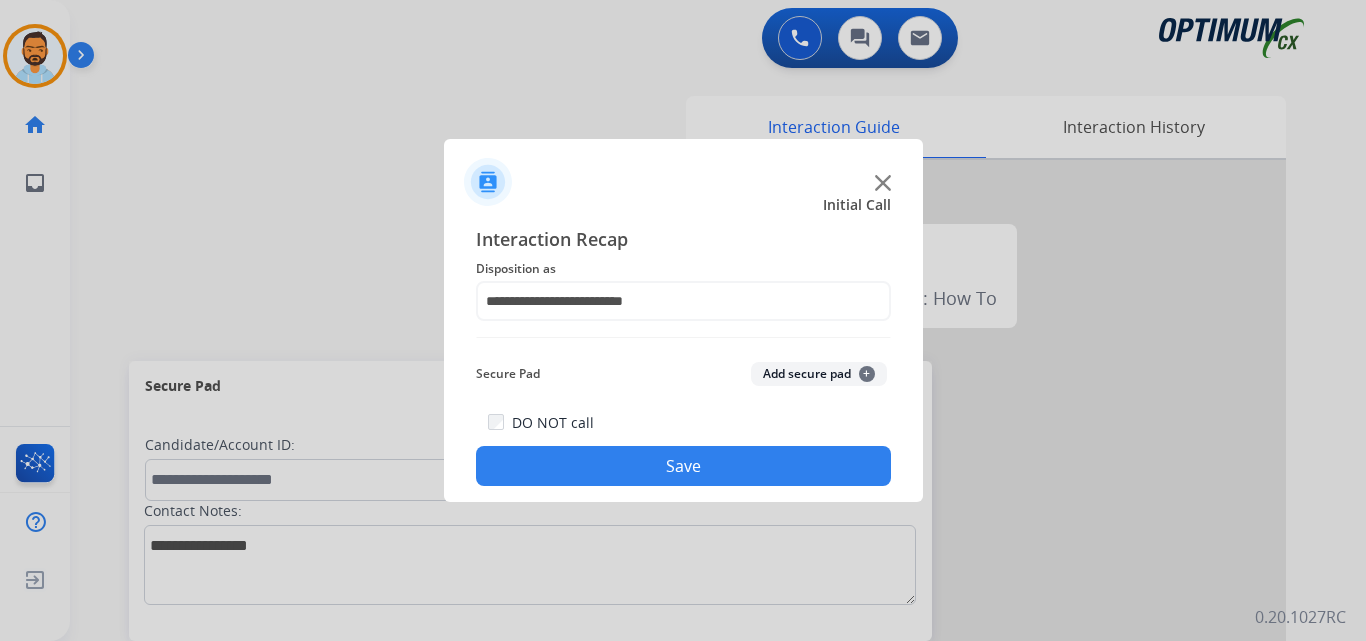click on "Save" 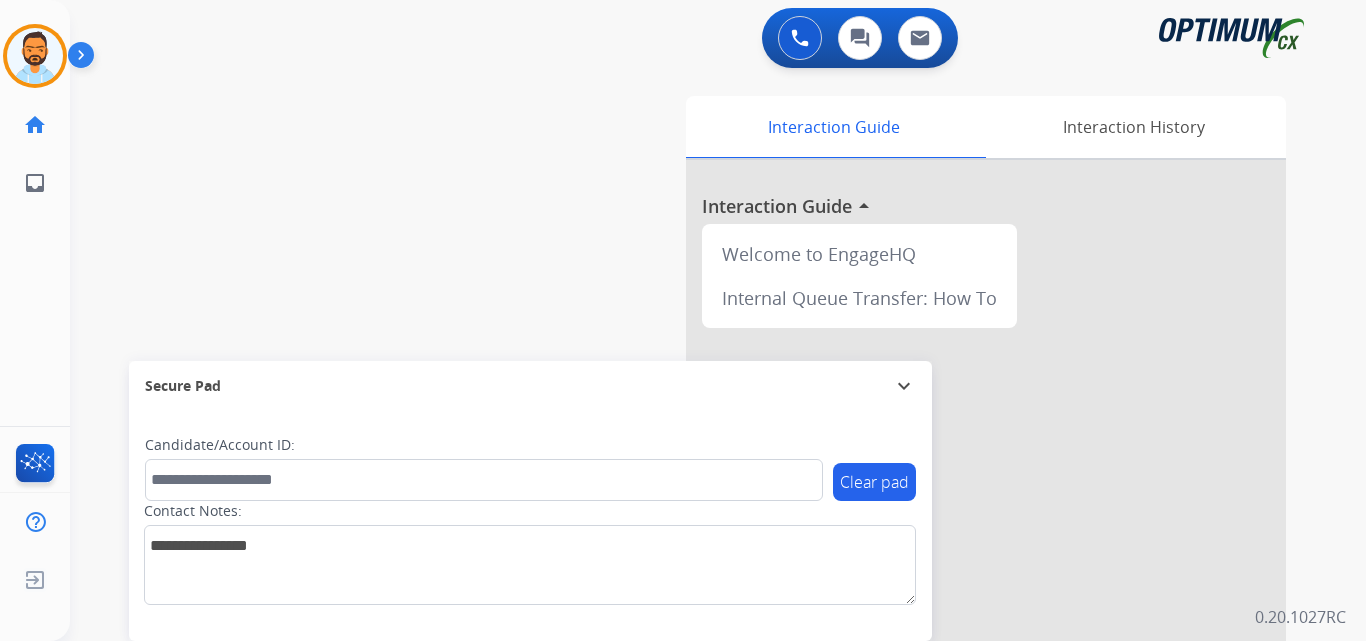 click on "Clear pad Candidate/Account ID: Contact Notes:" at bounding box center (530, 526) 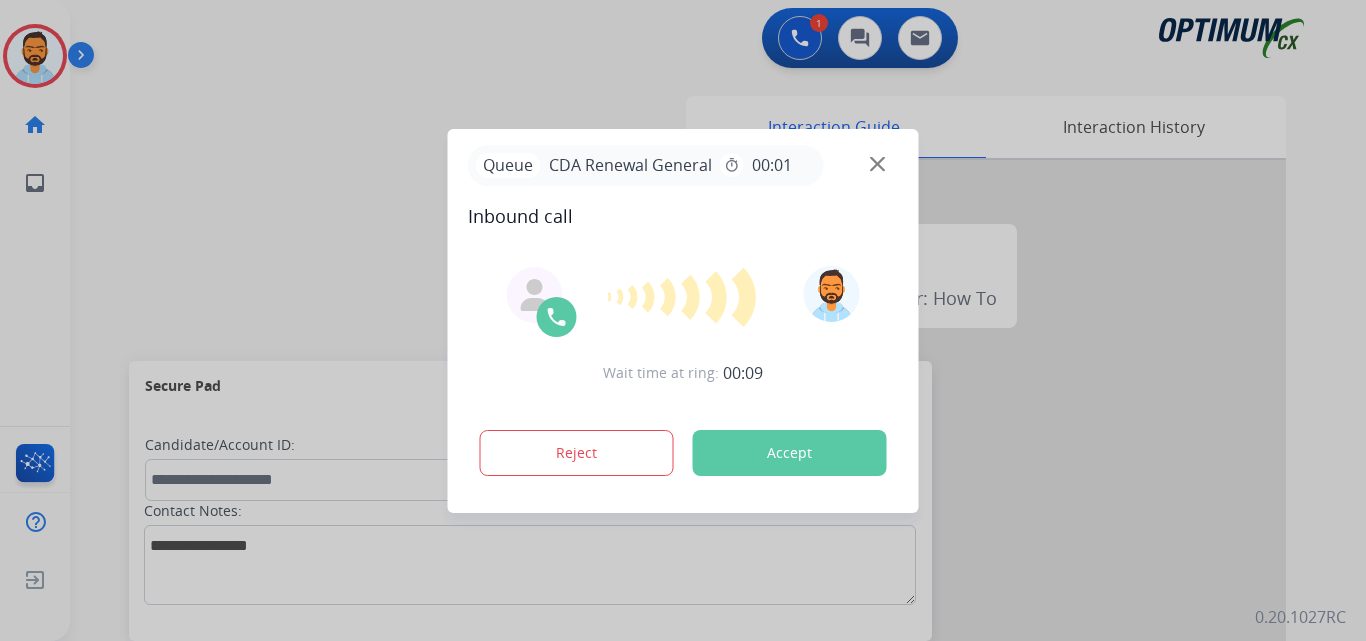 click on "Accept" at bounding box center [790, 453] 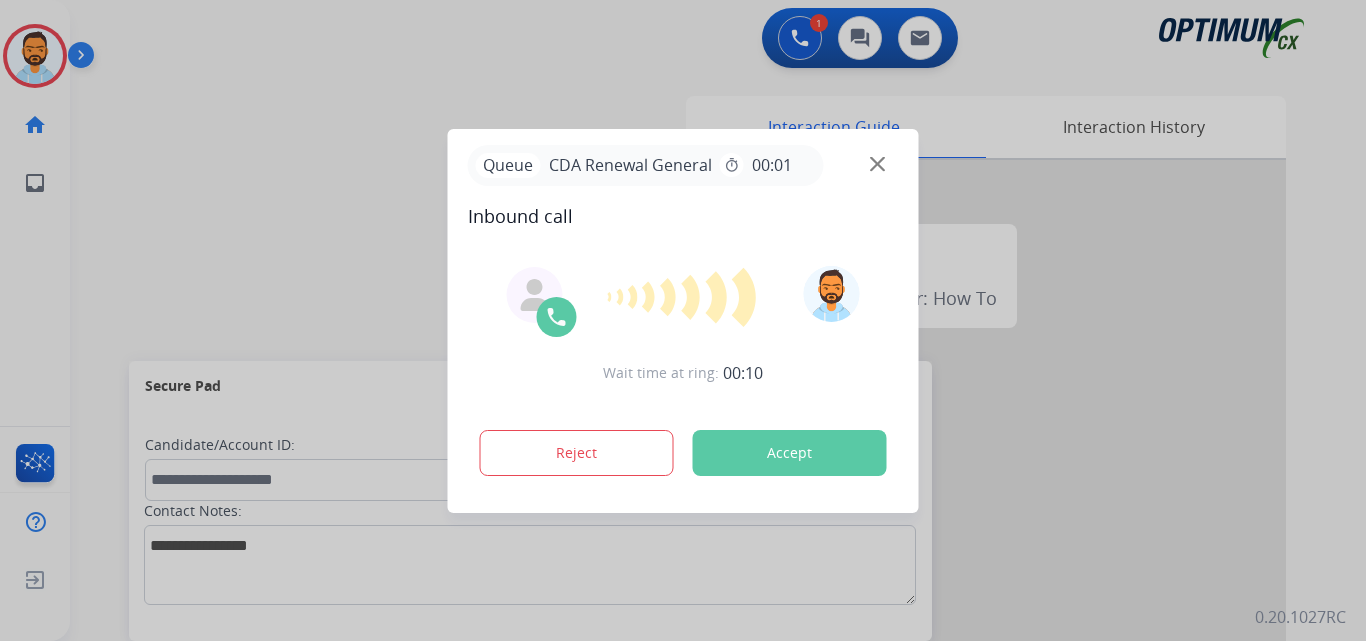 click on "Accept" at bounding box center [790, 453] 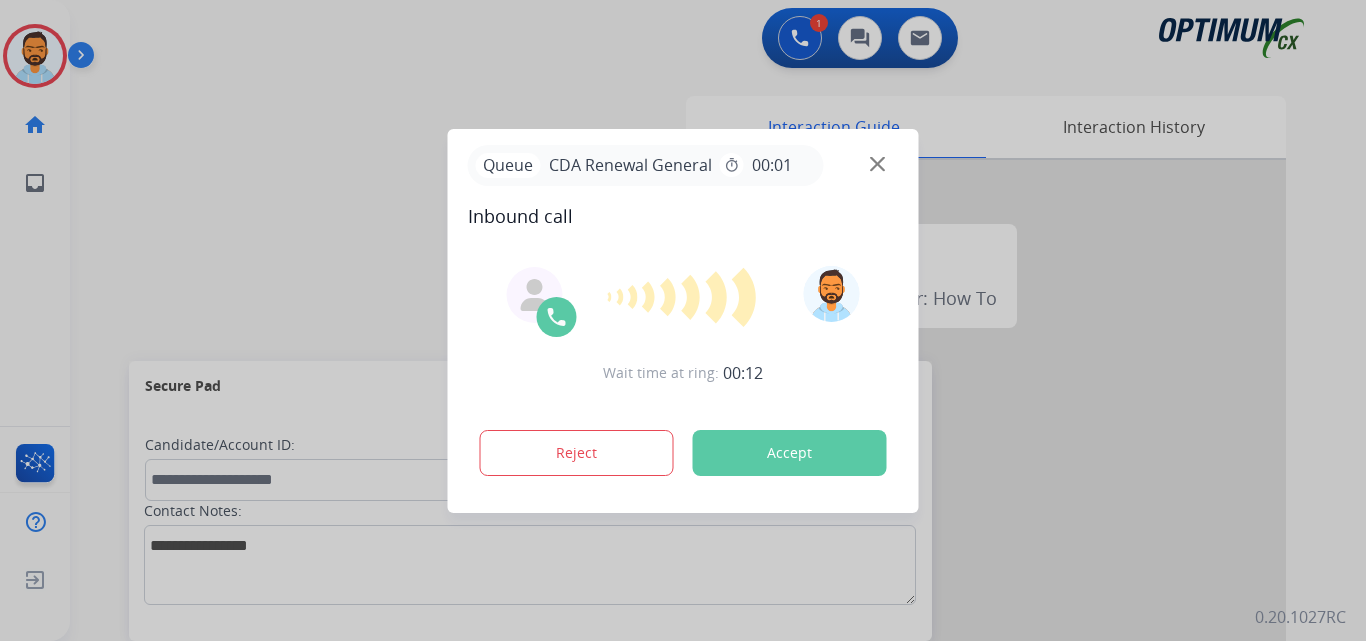 click on "Accept" at bounding box center (790, 453) 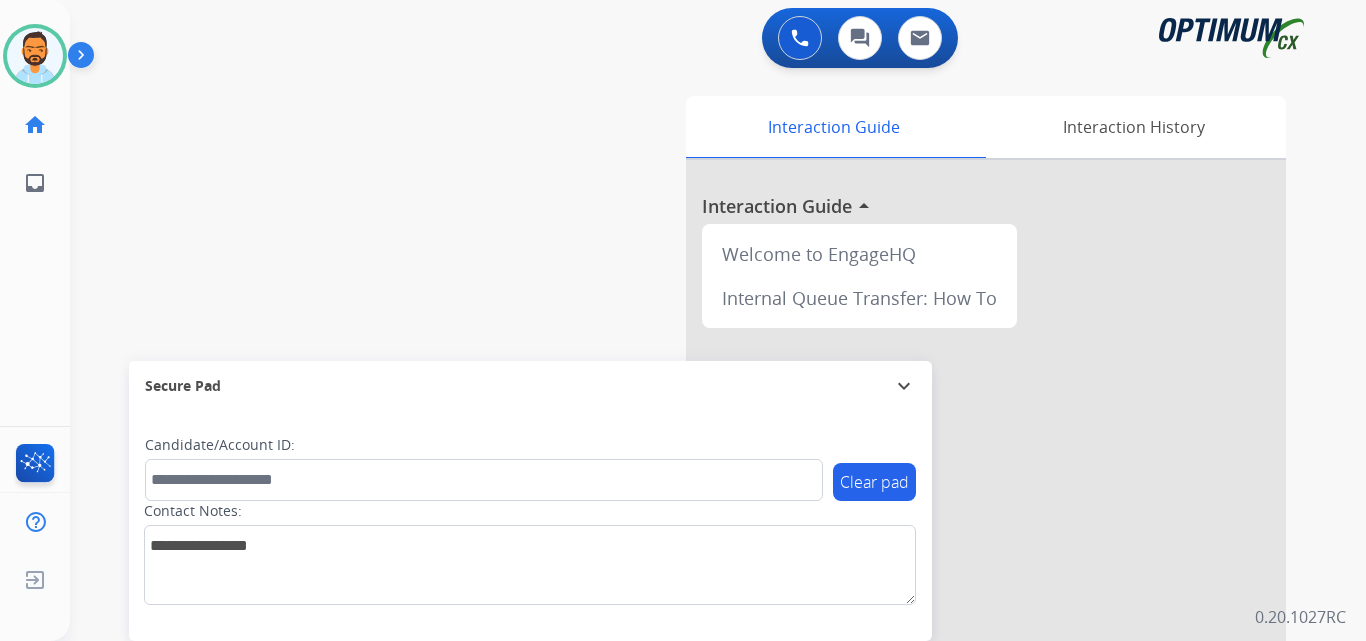 click on "swap_horiz Break voice bridge close_fullscreen Connect 3-Way Call merge_type Separate 3-Way Call  Interaction Guide   Interaction History  Interaction Guide arrow_drop_up  Welcome to EngageHQ   Internal Queue Transfer: How To  Secure Pad expand_more Clear pad Candidate/Account ID: Contact Notes:" at bounding box center (694, 489) 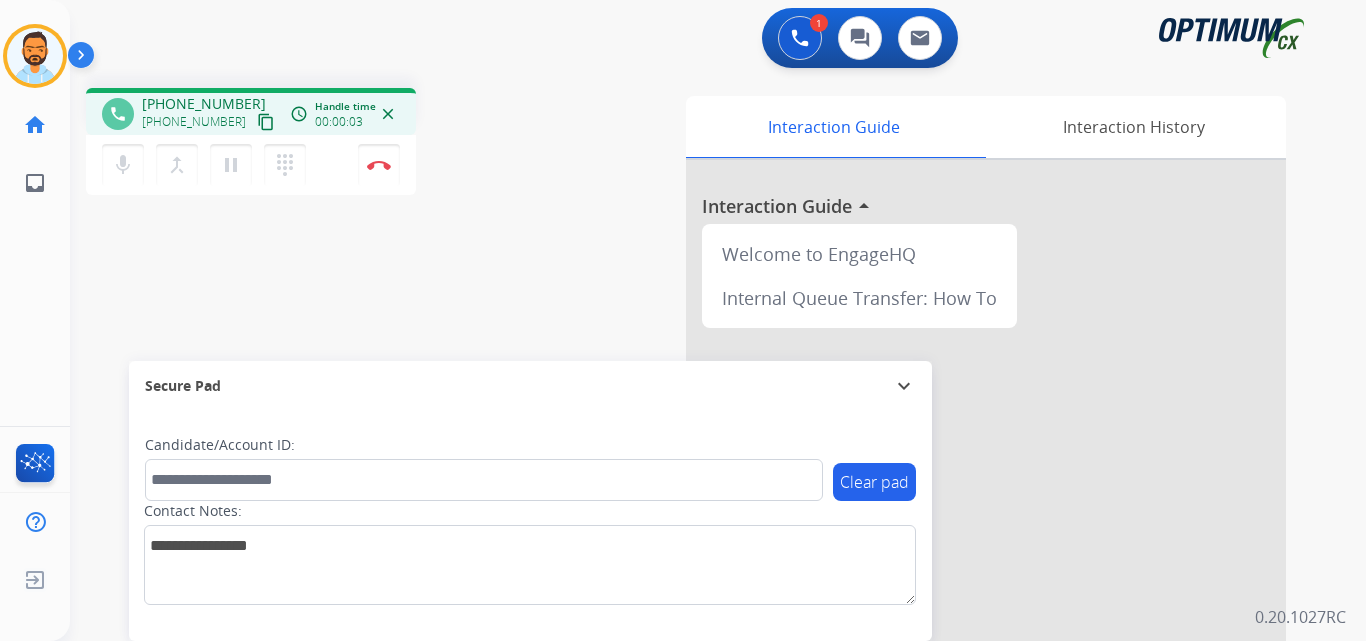click on "content_copy" at bounding box center (266, 122) 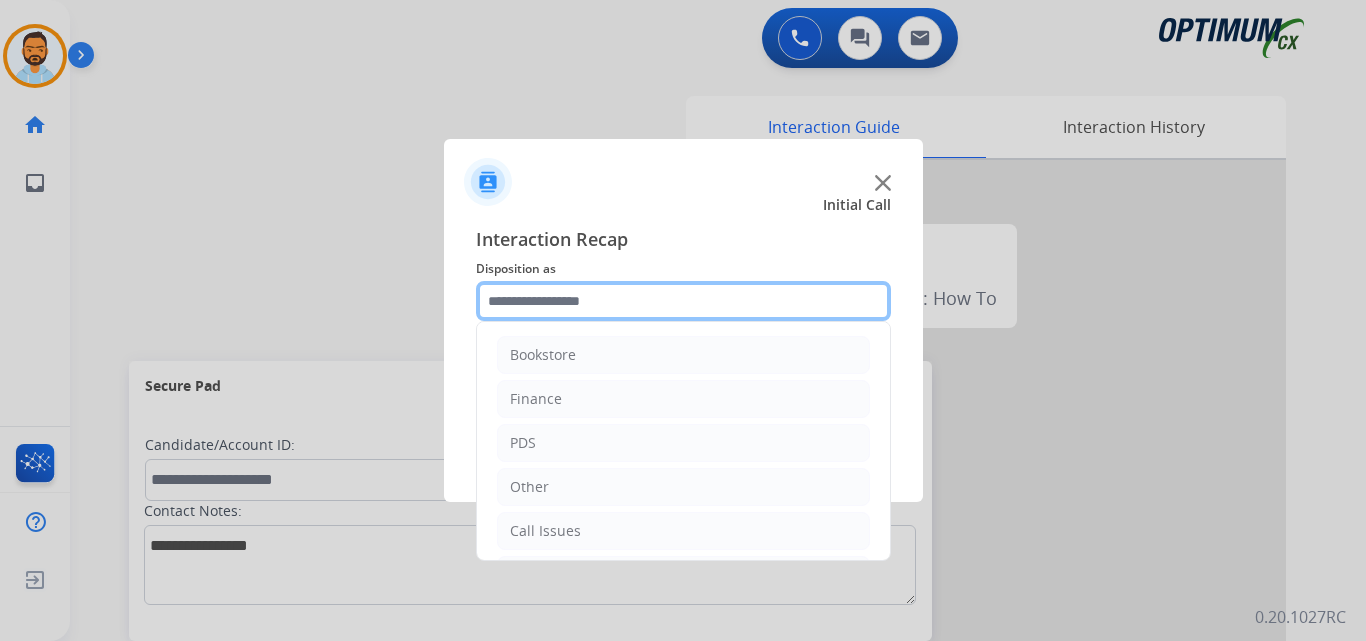 click 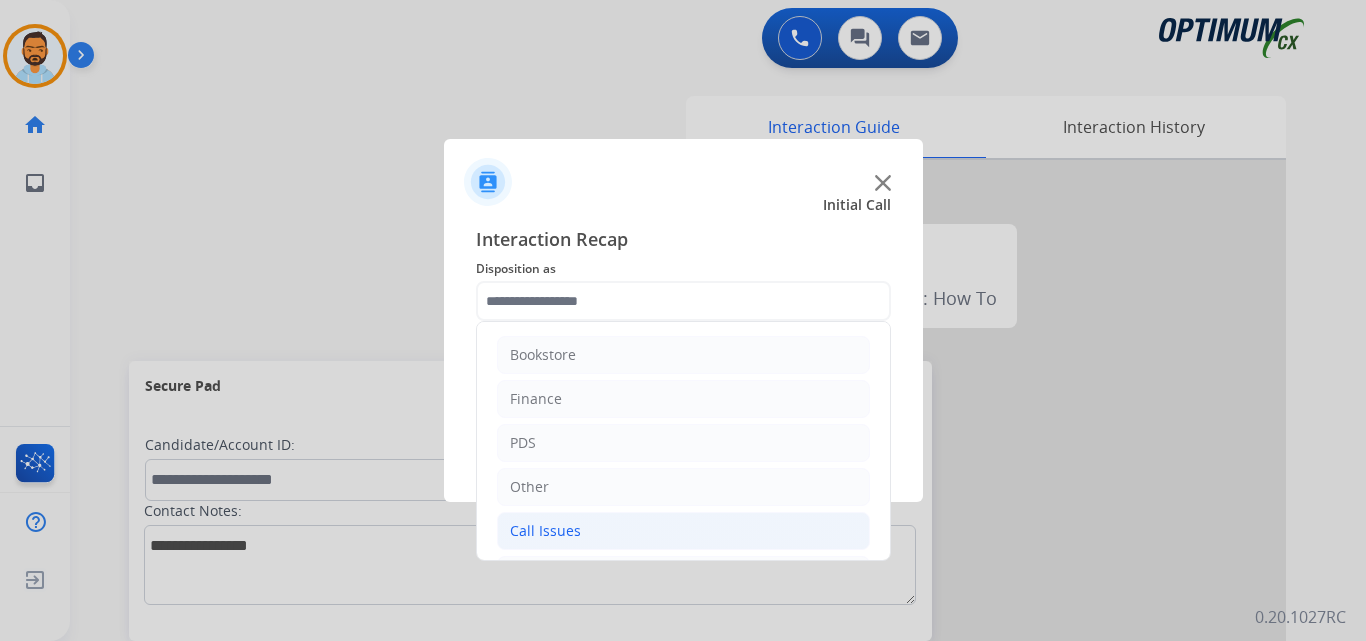 click on "Call Issues" 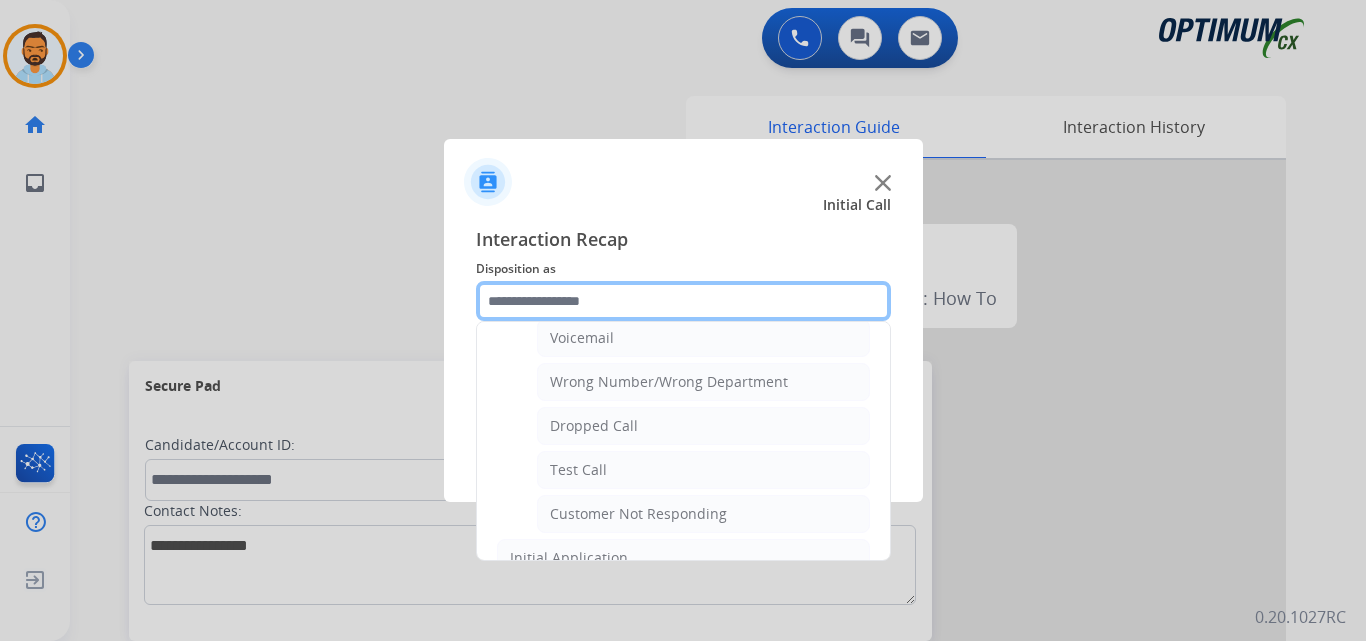scroll, scrollTop: 238, scrollLeft: 0, axis: vertical 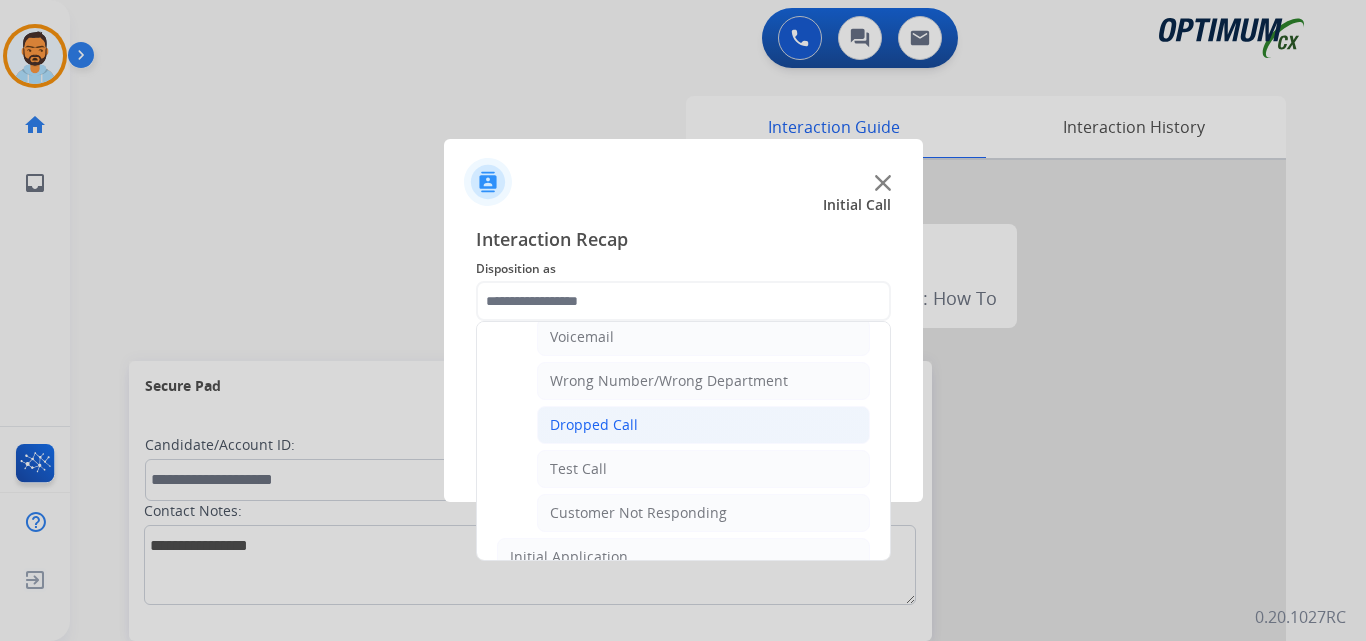 click on "Dropped Call" 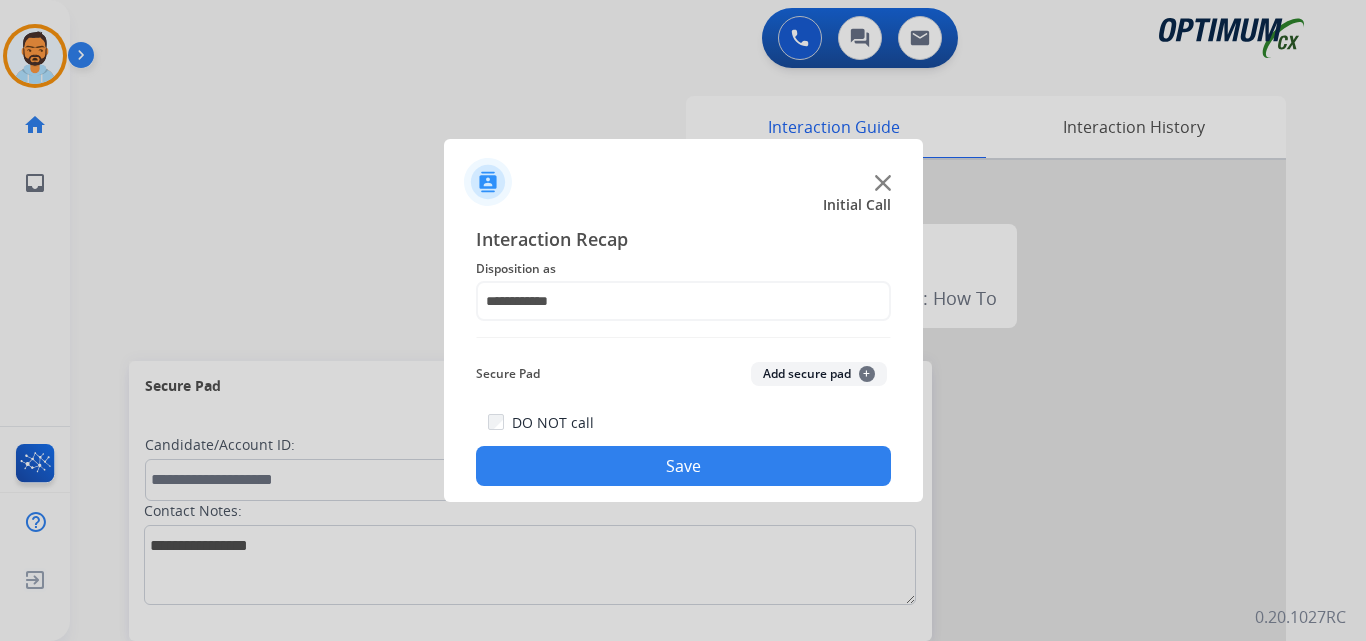 click on "Save" 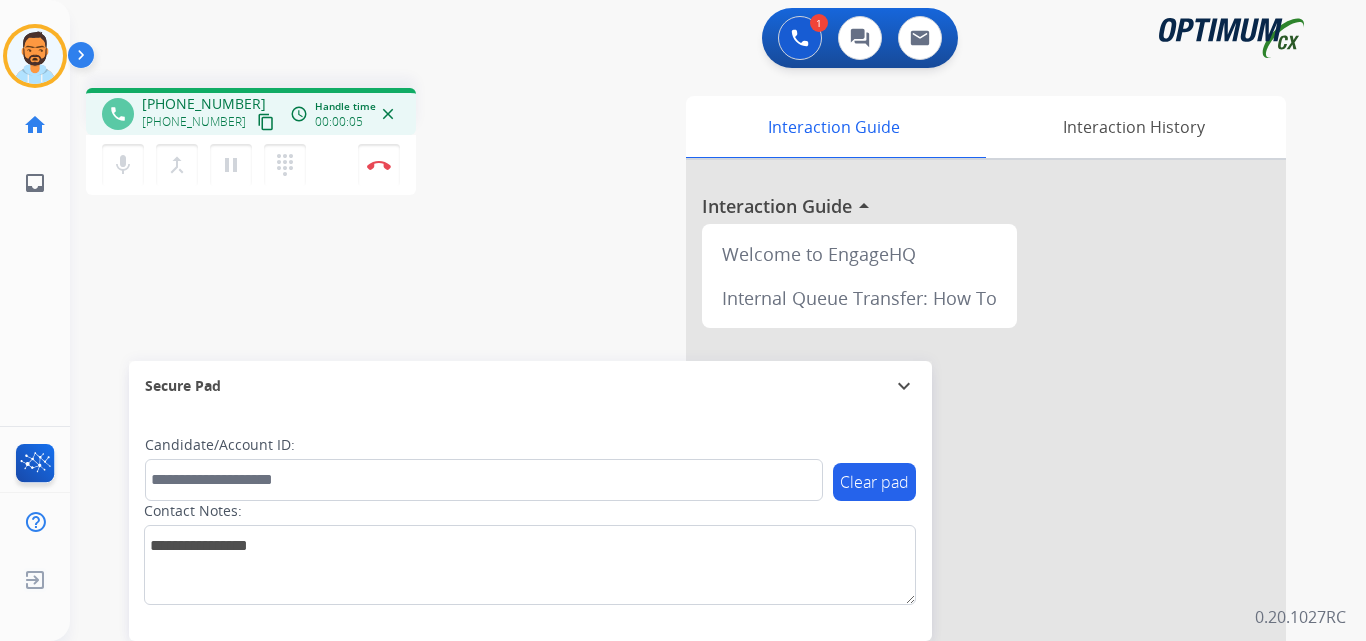 click on "content_copy" at bounding box center [266, 122] 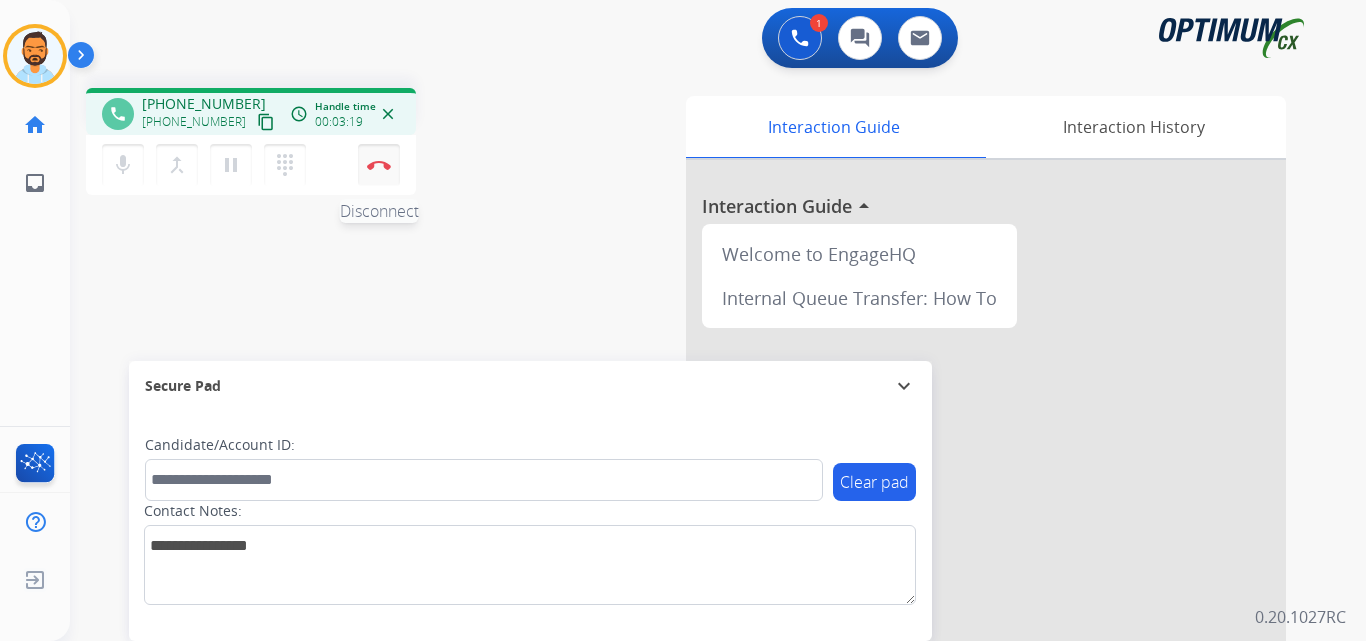 click on "Disconnect" at bounding box center (379, 165) 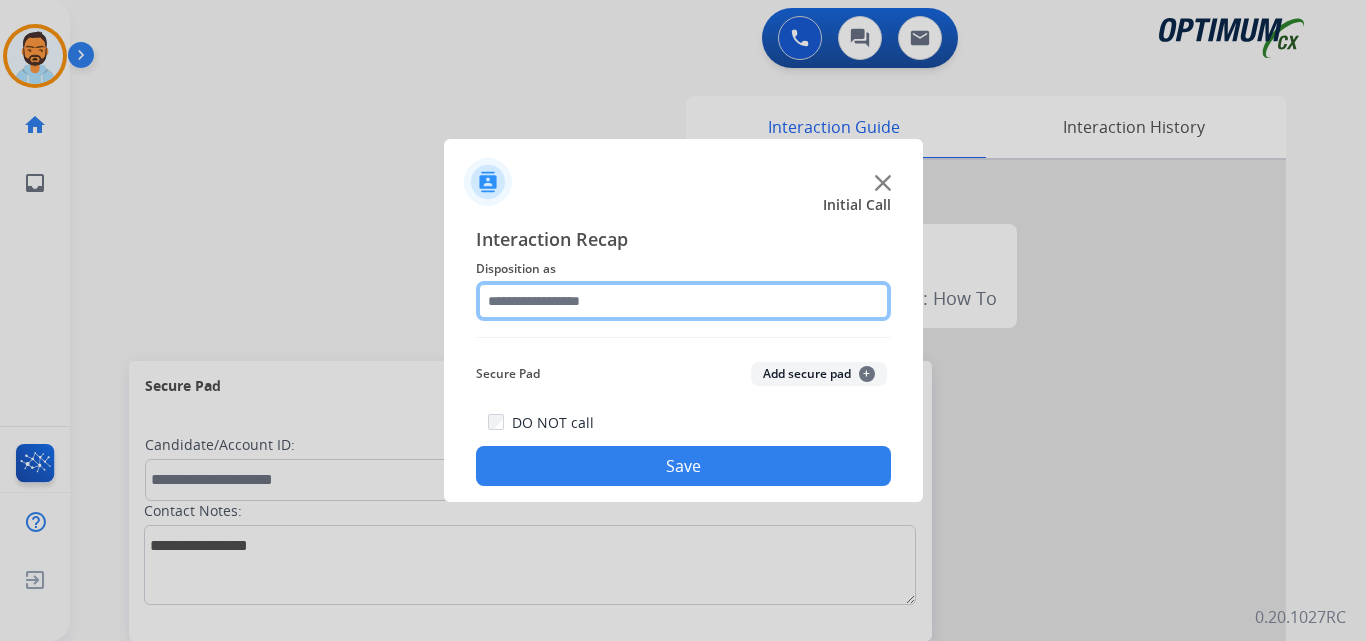 click 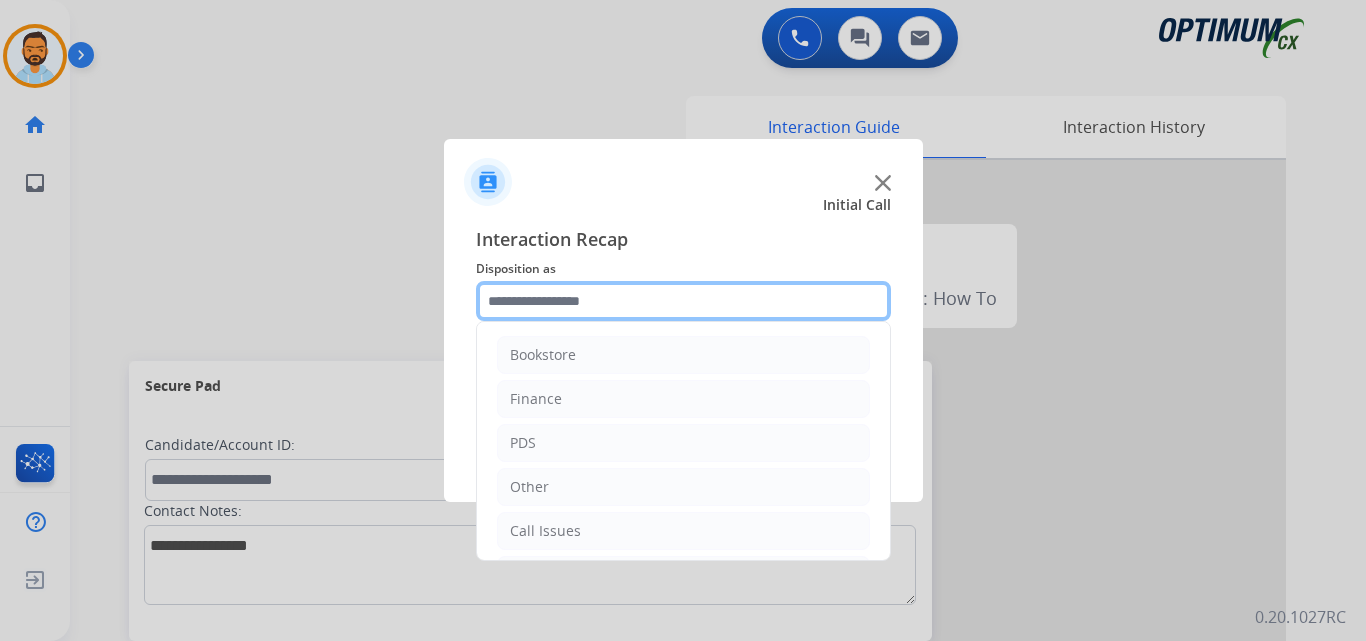 scroll, scrollTop: 136, scrollLeft: 0, axis: vertical 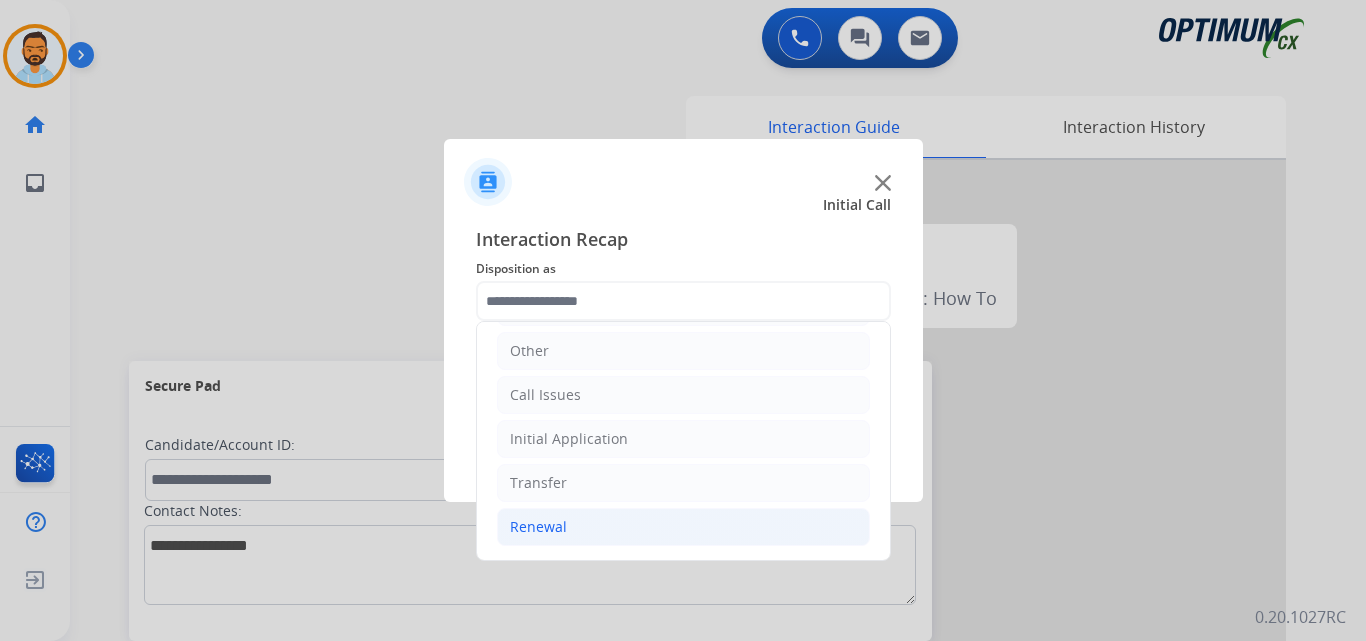 click on "Renewal" 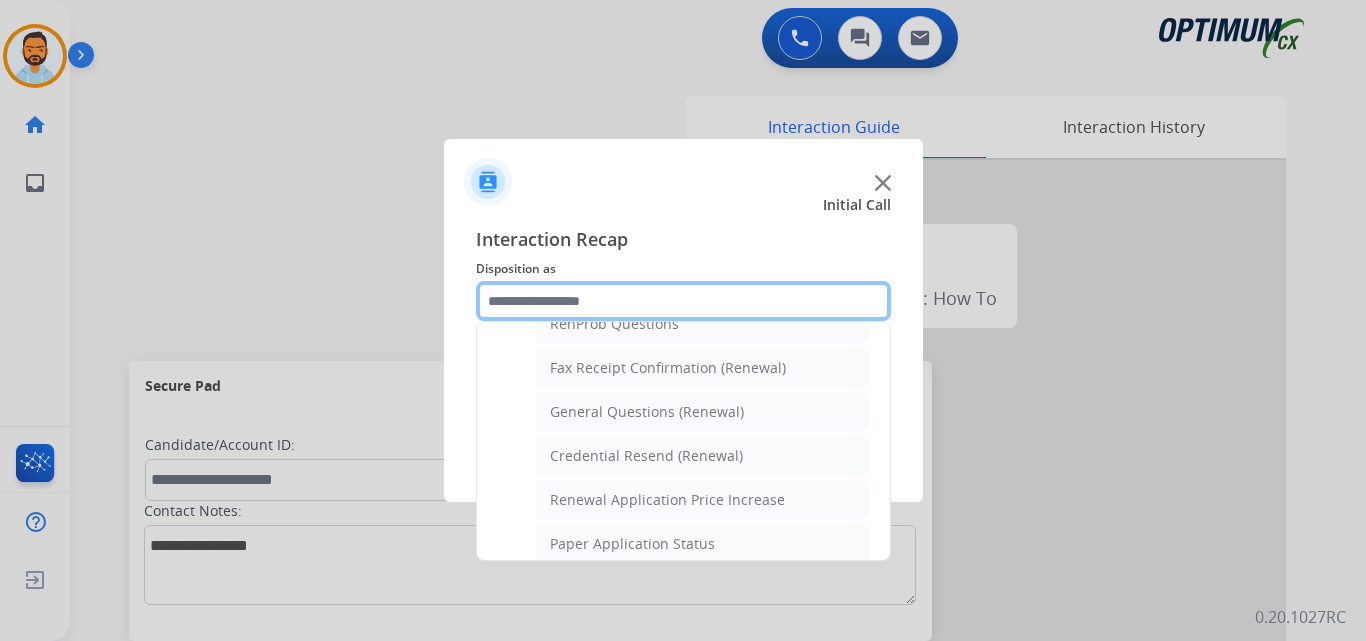 scroll, scrollTop: 531, scrollLeft: 0, axis: vertical 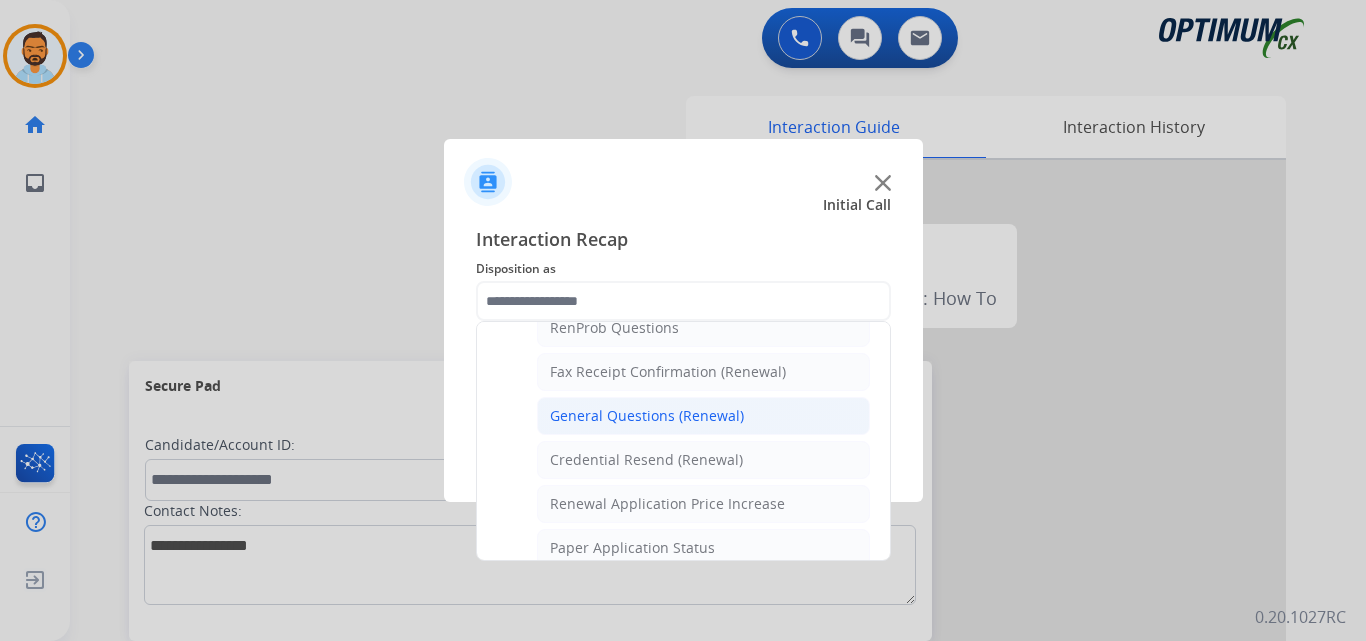 click on "General Questions (Renewal)" 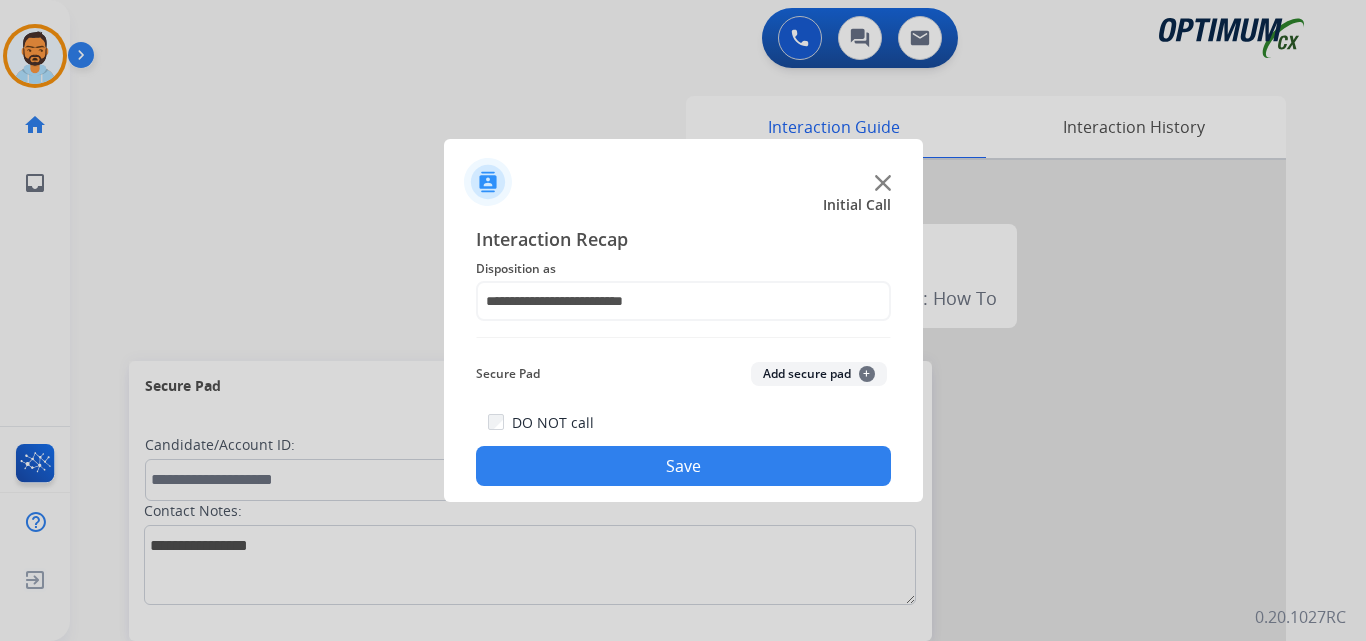 click on "Save" 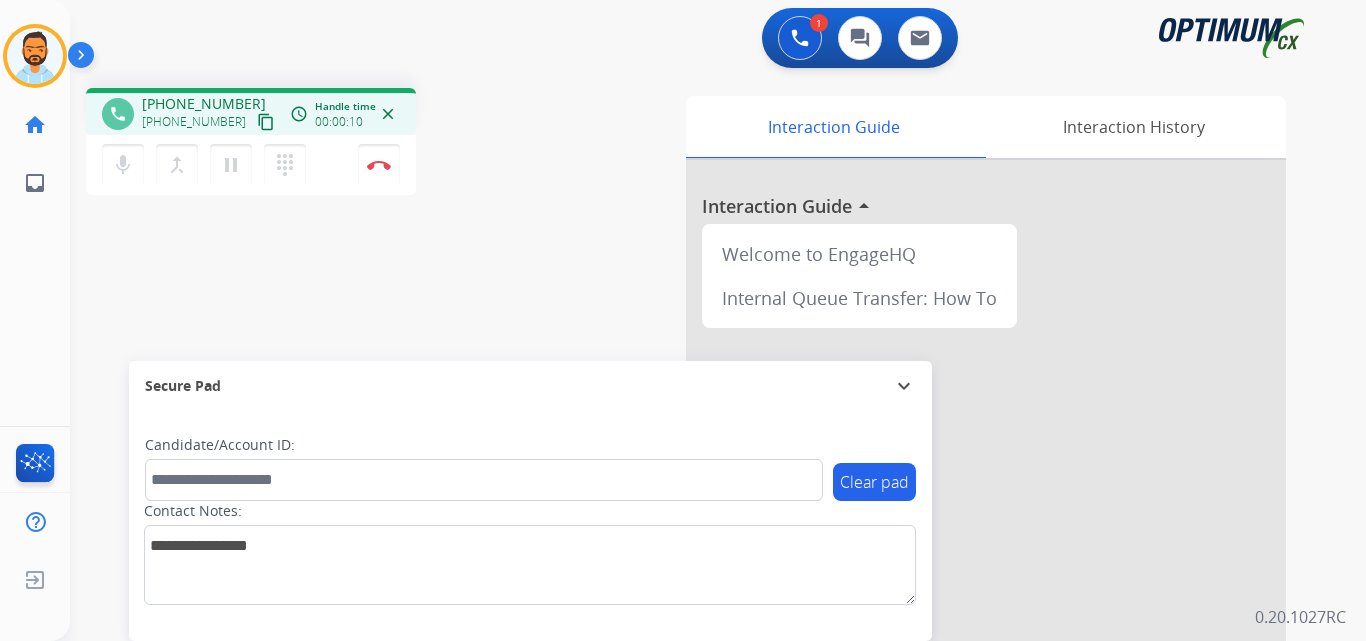 click on "content_copy" at bounding box center [266, 122] 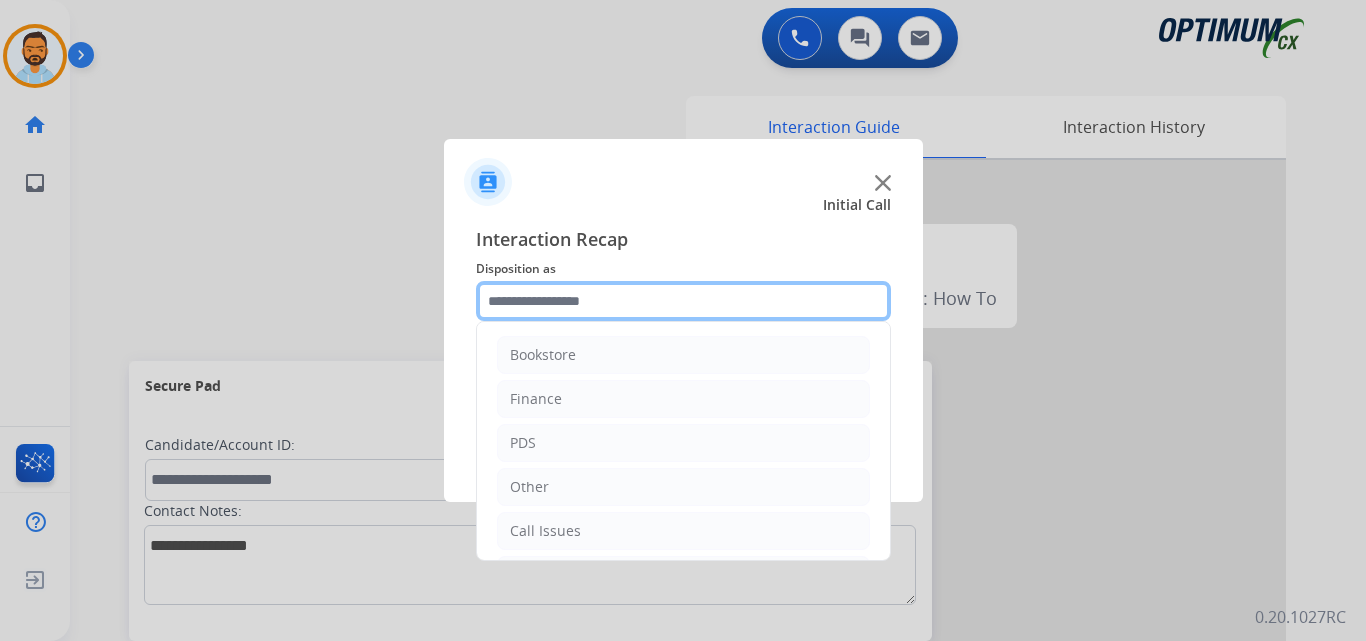 click 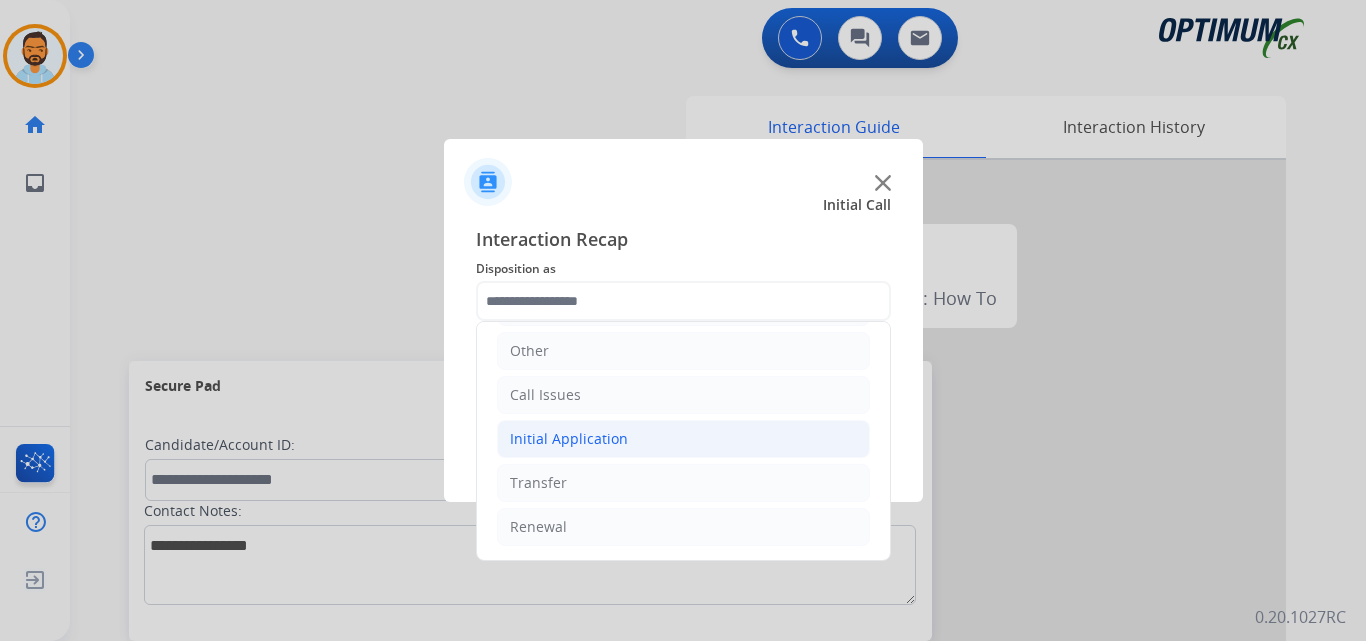 click on "Initial Application" 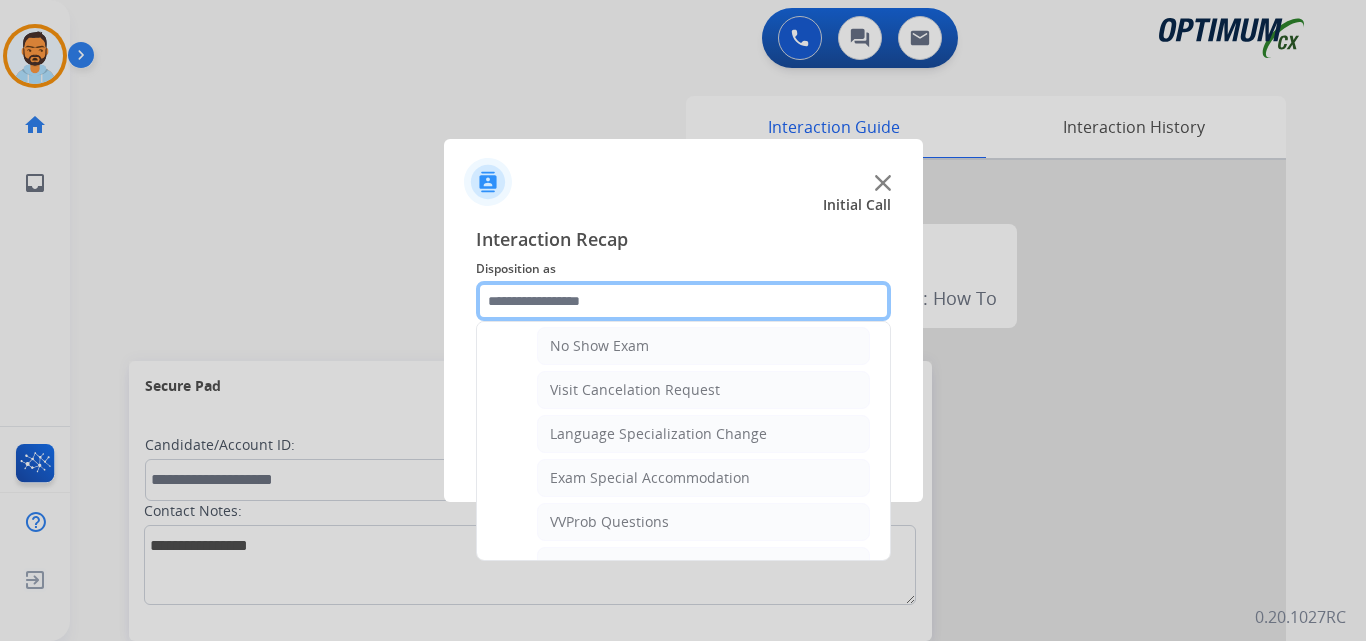 scroll, scrollTop: 930, scrollLeft: 0, axis: vertical 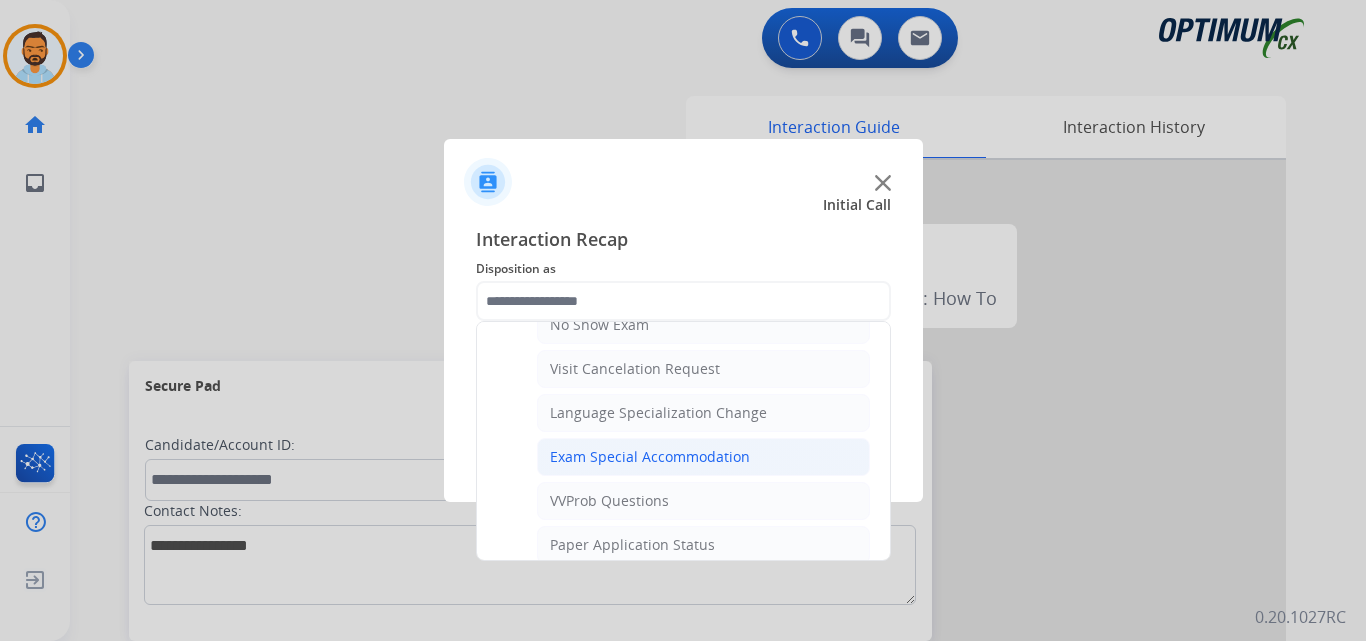 click on "Exam Special Accommodation" 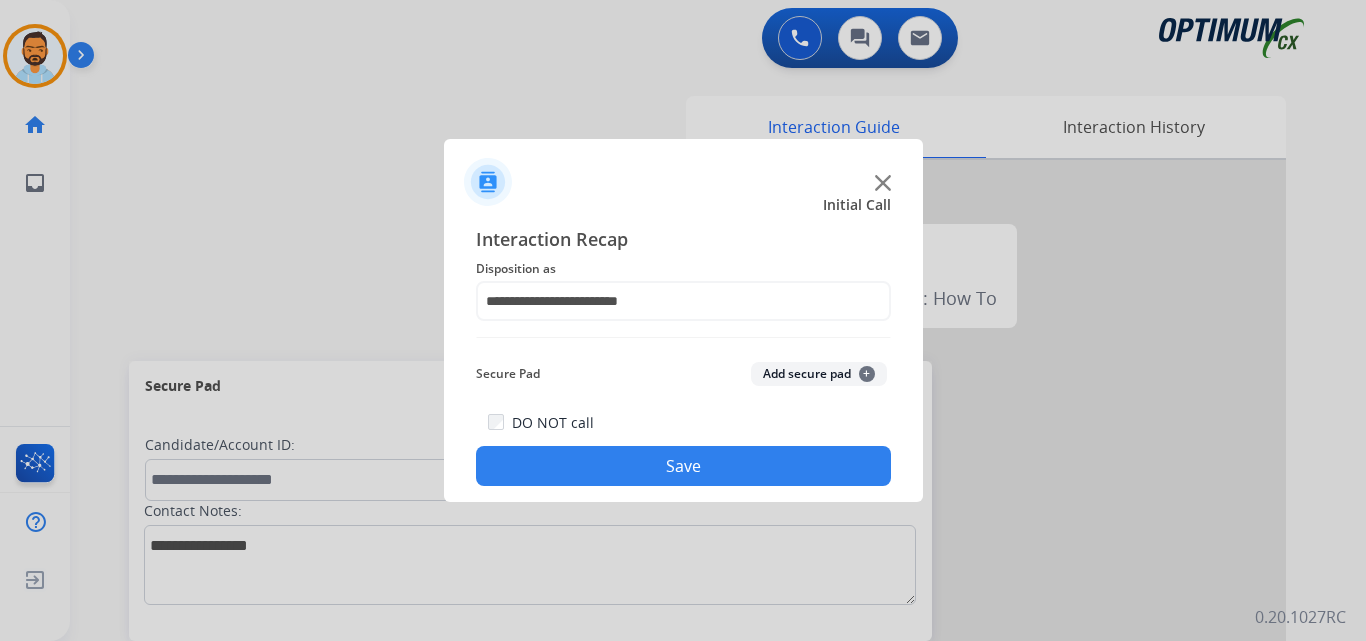 click on "Save" 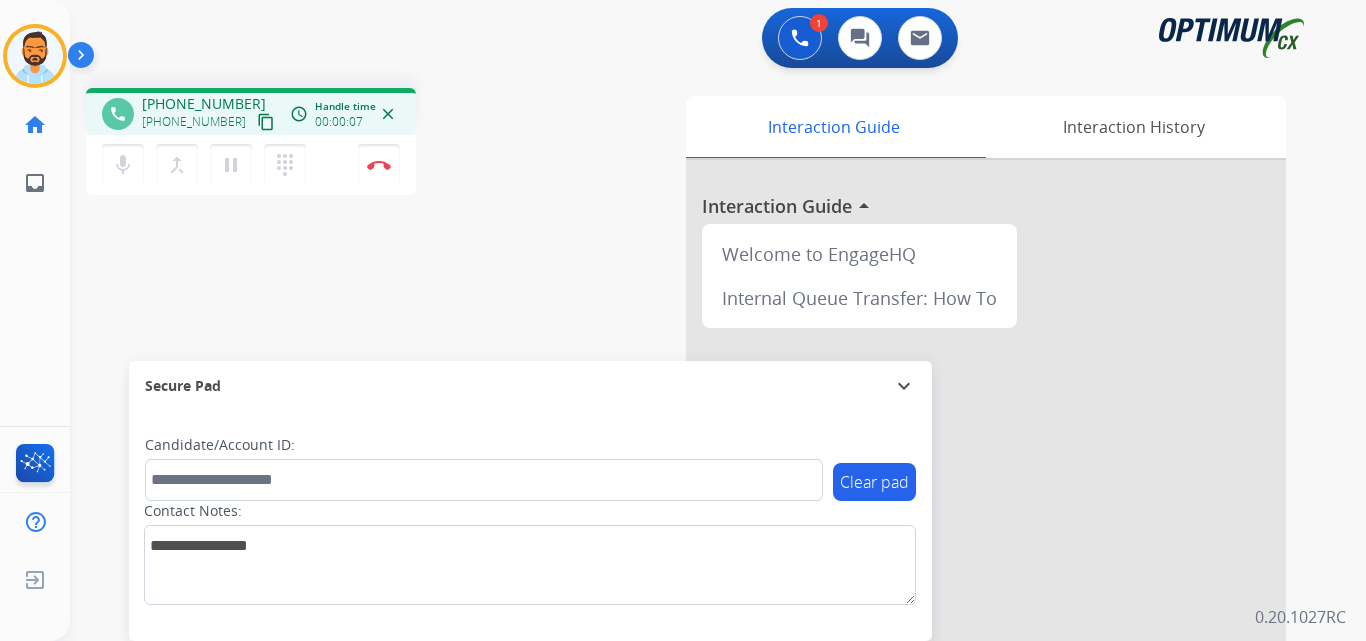 click on "content_copy" at bounding box center (266, 122) 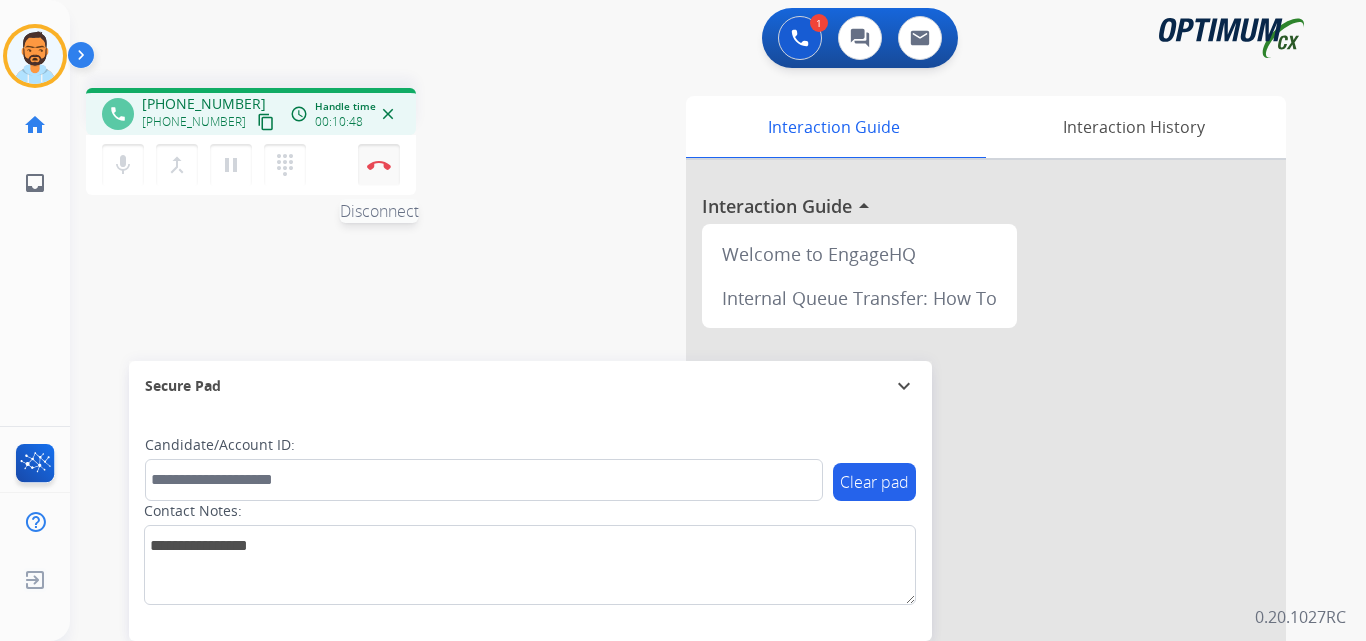 click at bounding box center (379, 165) 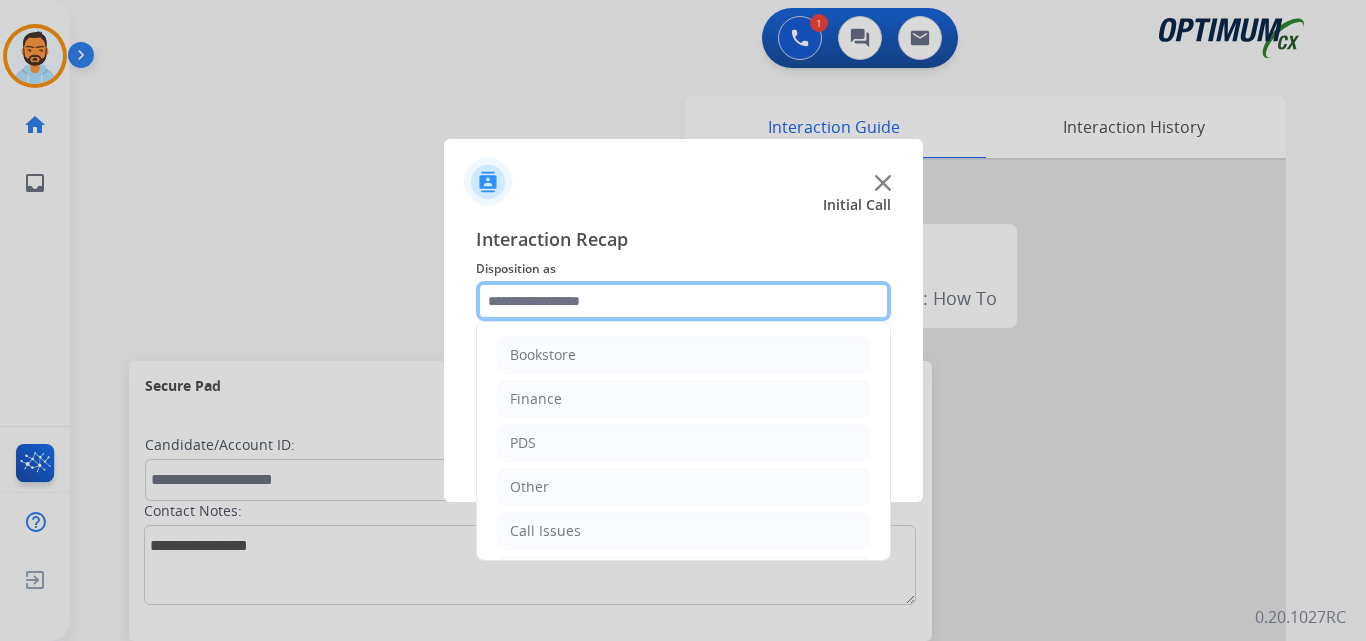 click 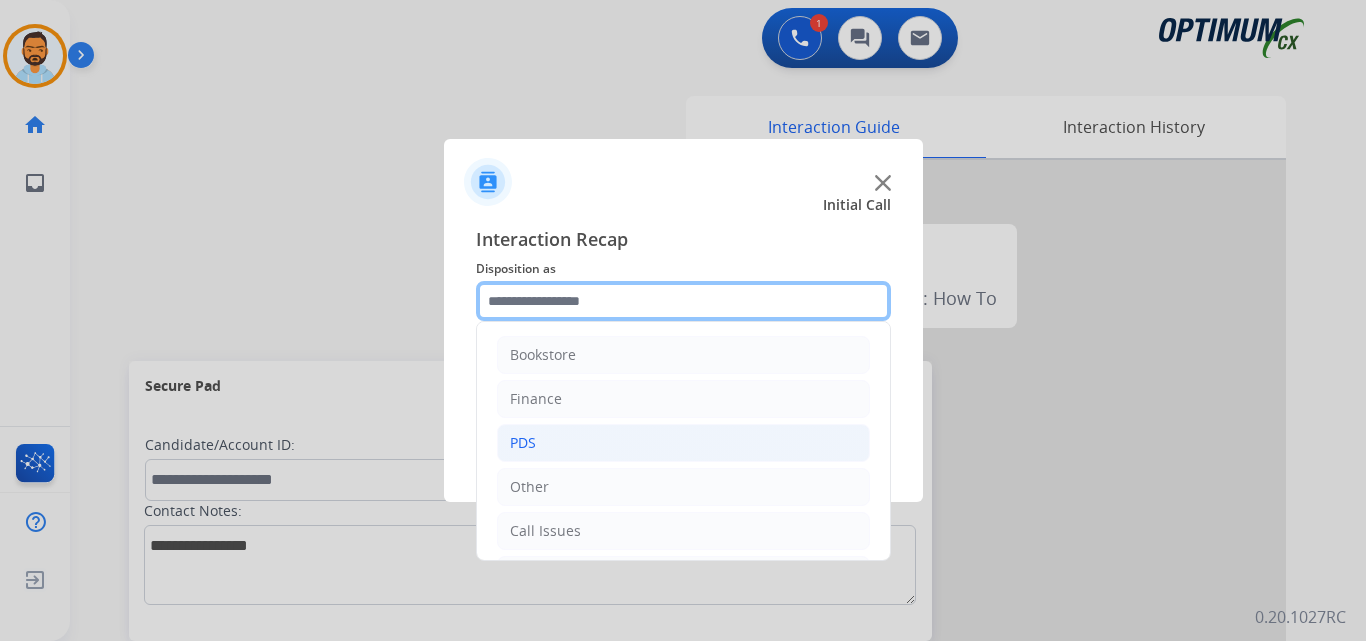 scroll, scrollTop: 136, scrollLeft: 0, axis: vertical 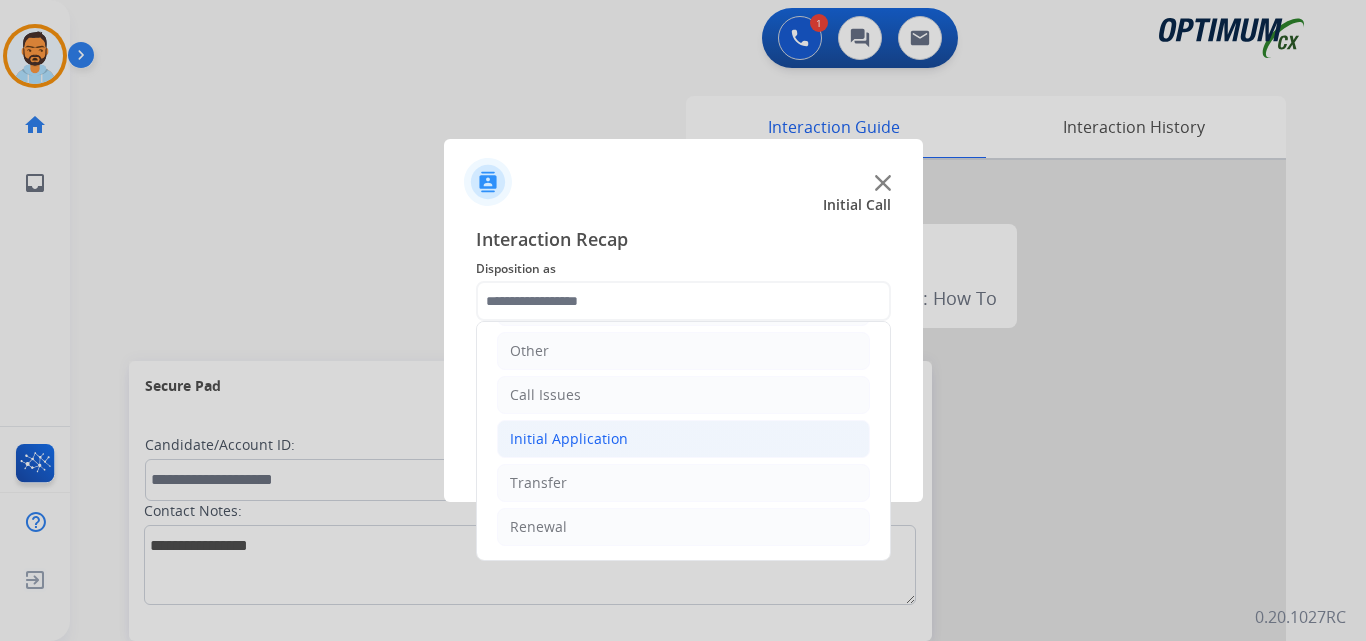 click on "Initial Application" 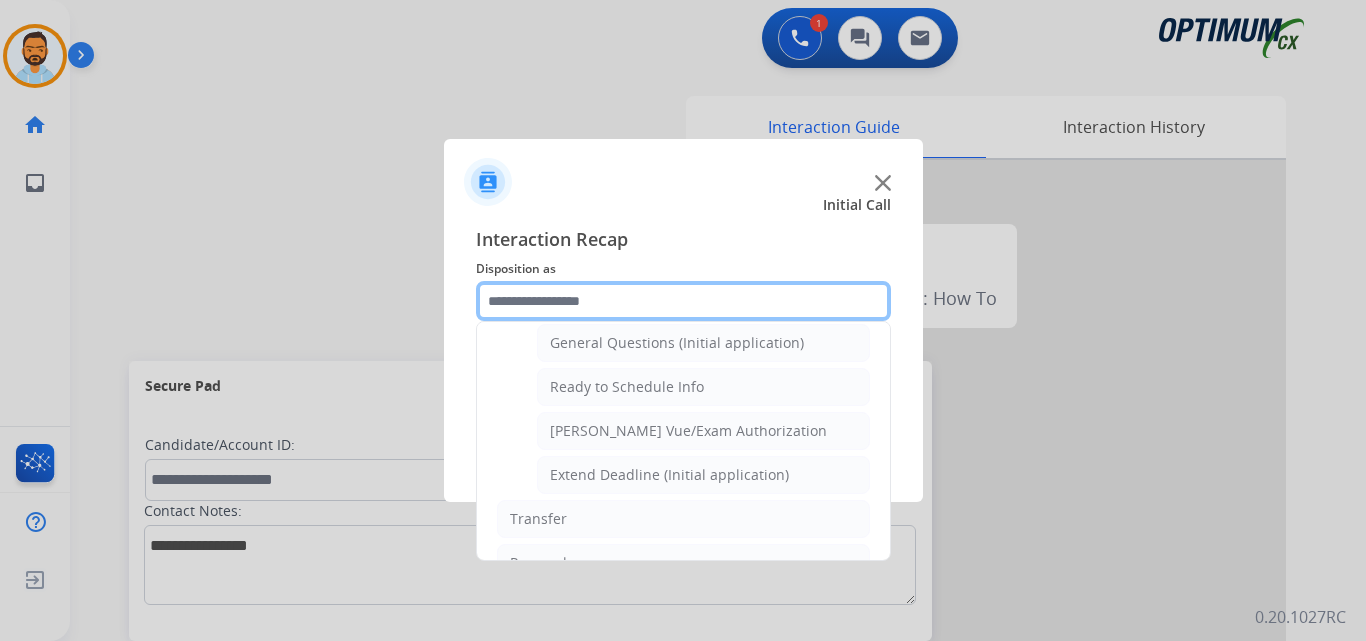 scroll, scrollTop: 1174, scrollLeft: 0, axis: vertical 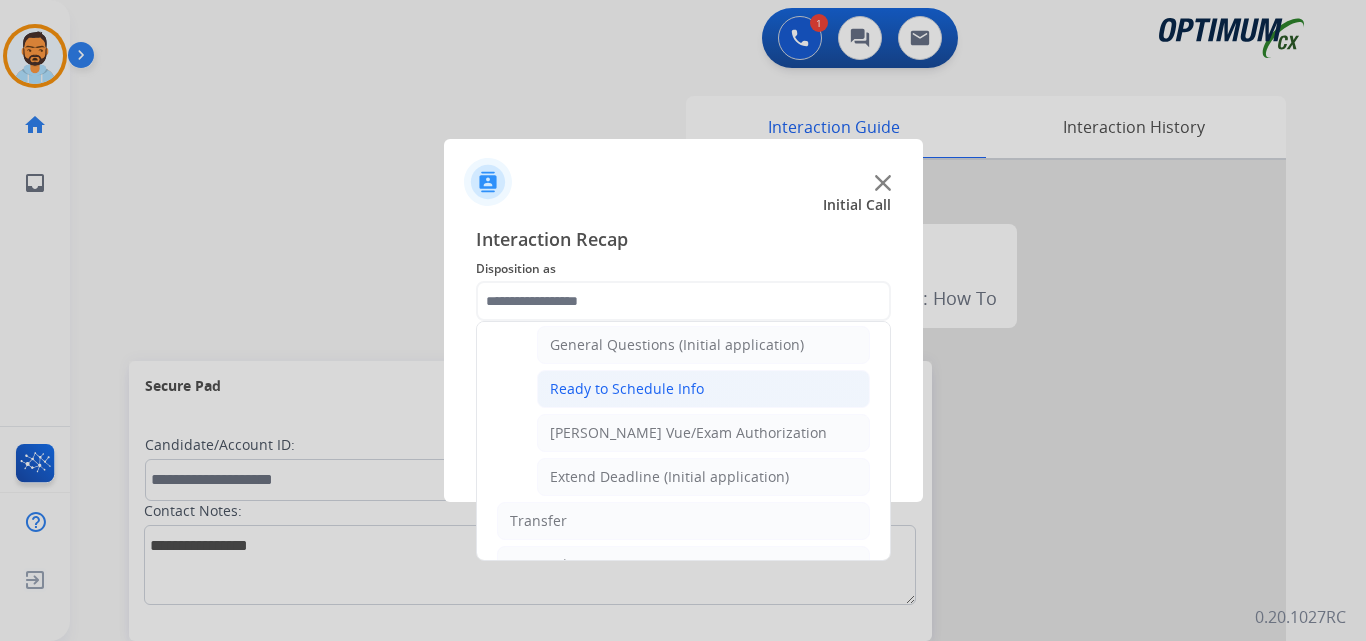 click on "Ready to Schedule Info" 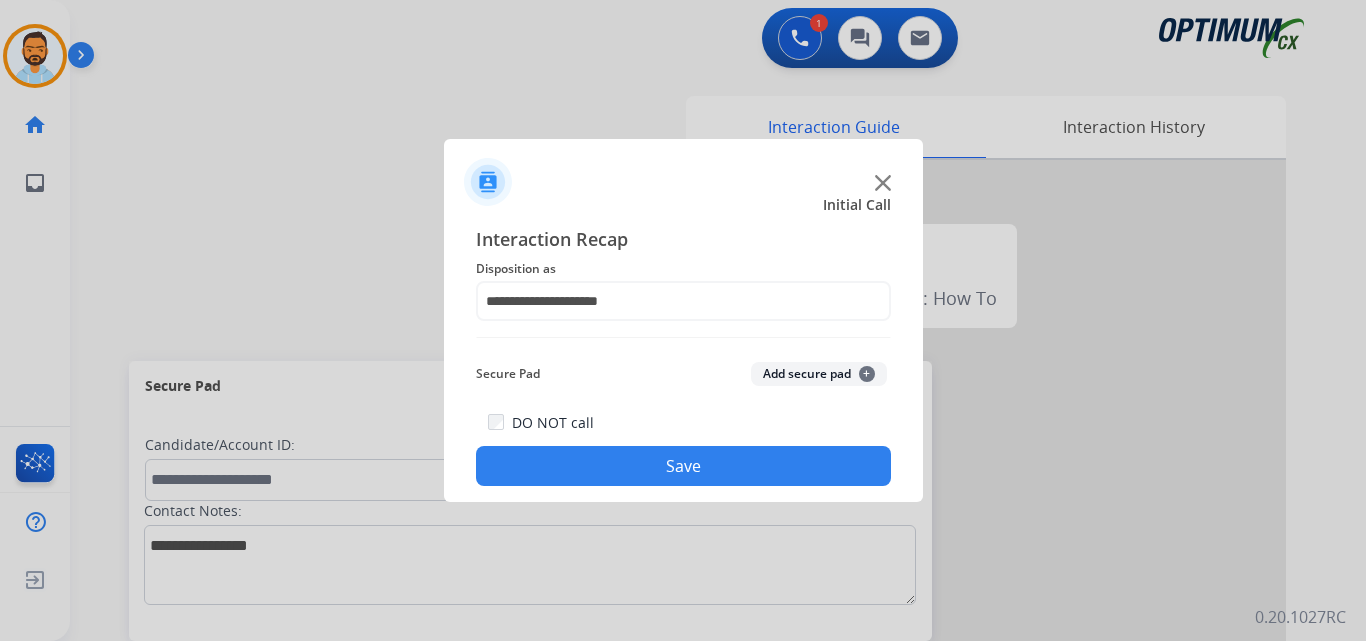 click on "Save" 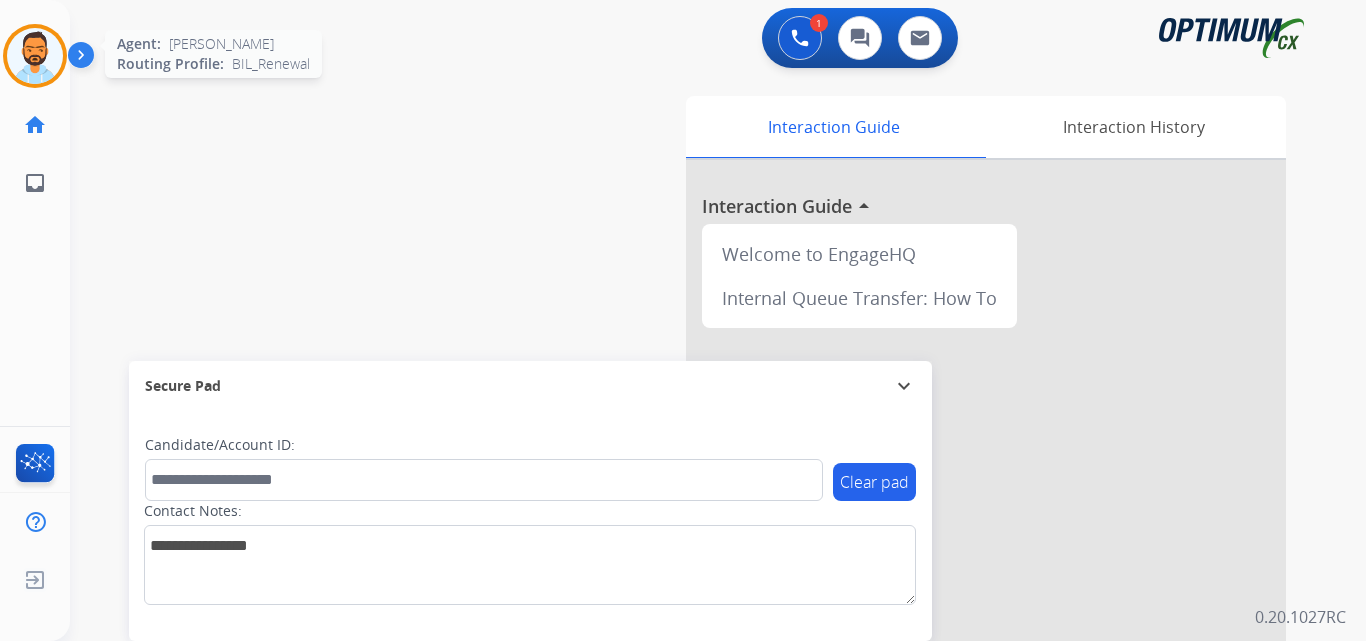 click at bounding box center [35, 56] 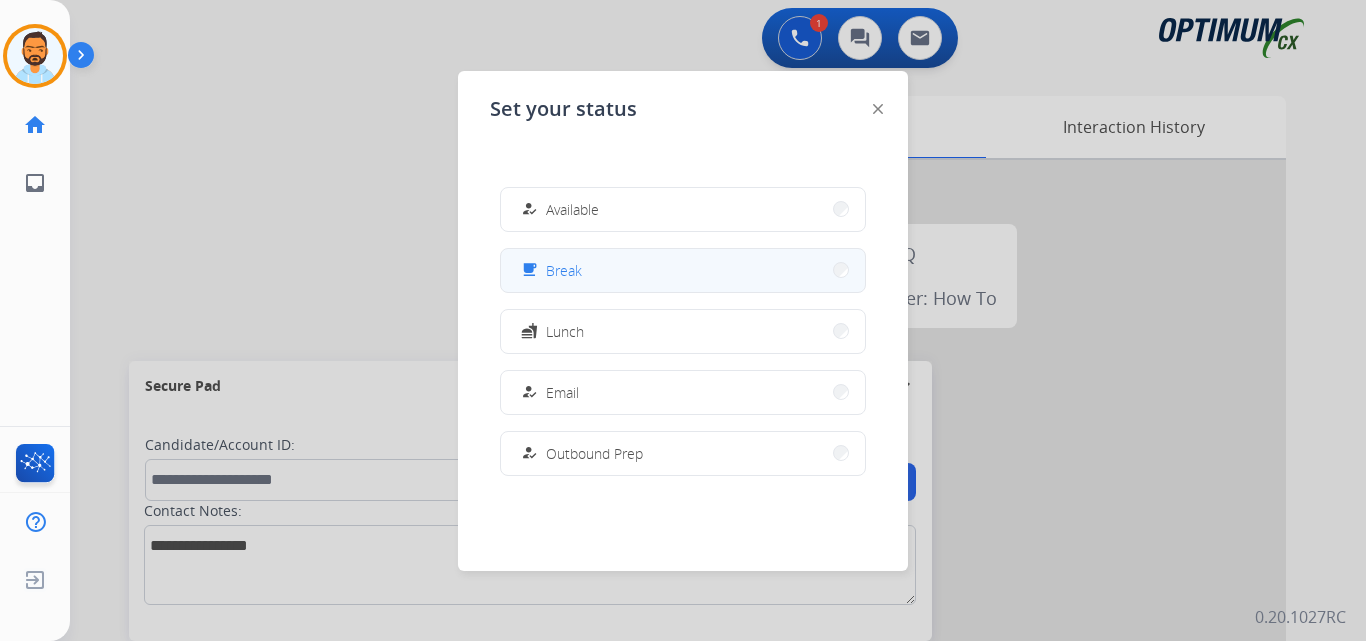 click on "free_breakfast Break" at bounding box center (683, 270) 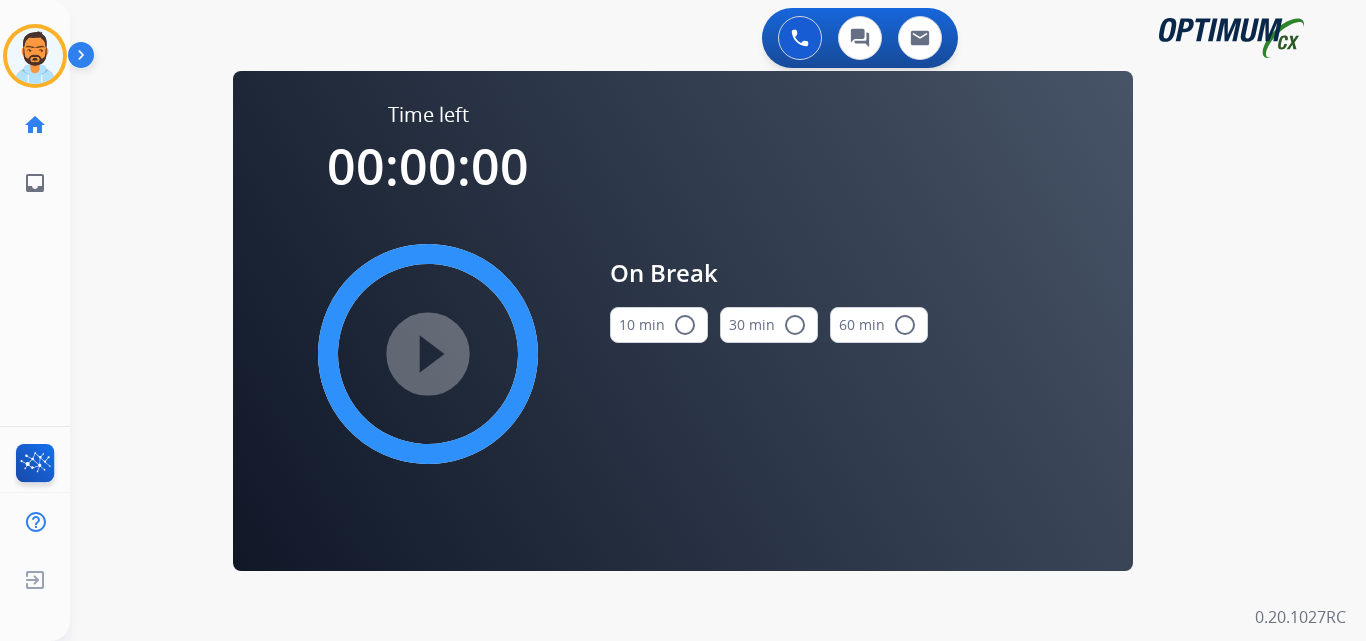 click on "10 min  radio_button_unchecked" at bounding box center (659, 325) 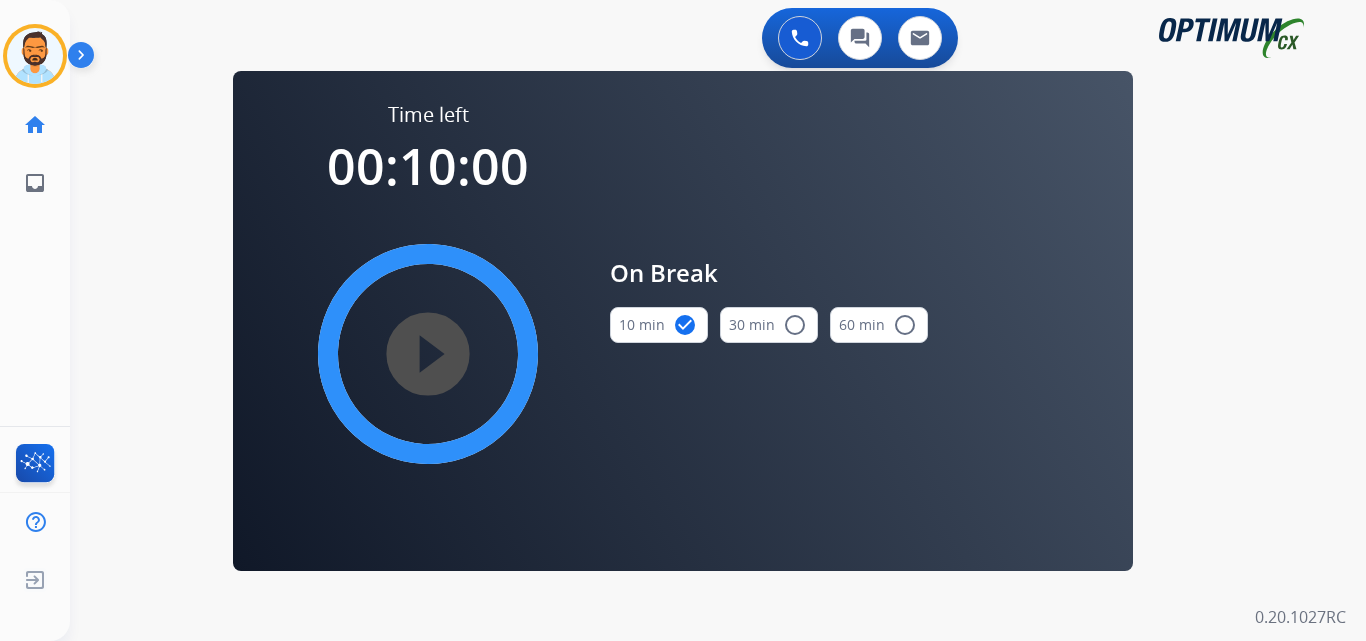 click on "play_circle_filled" at bounding box center (428, 354) 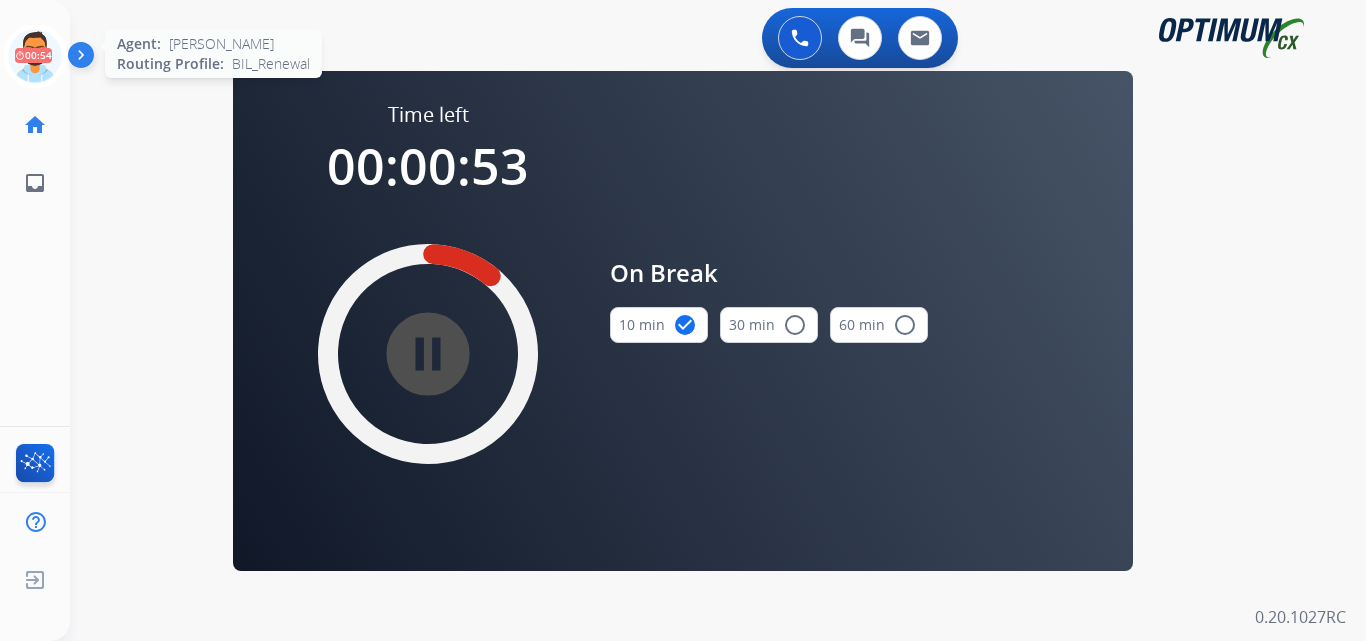 click 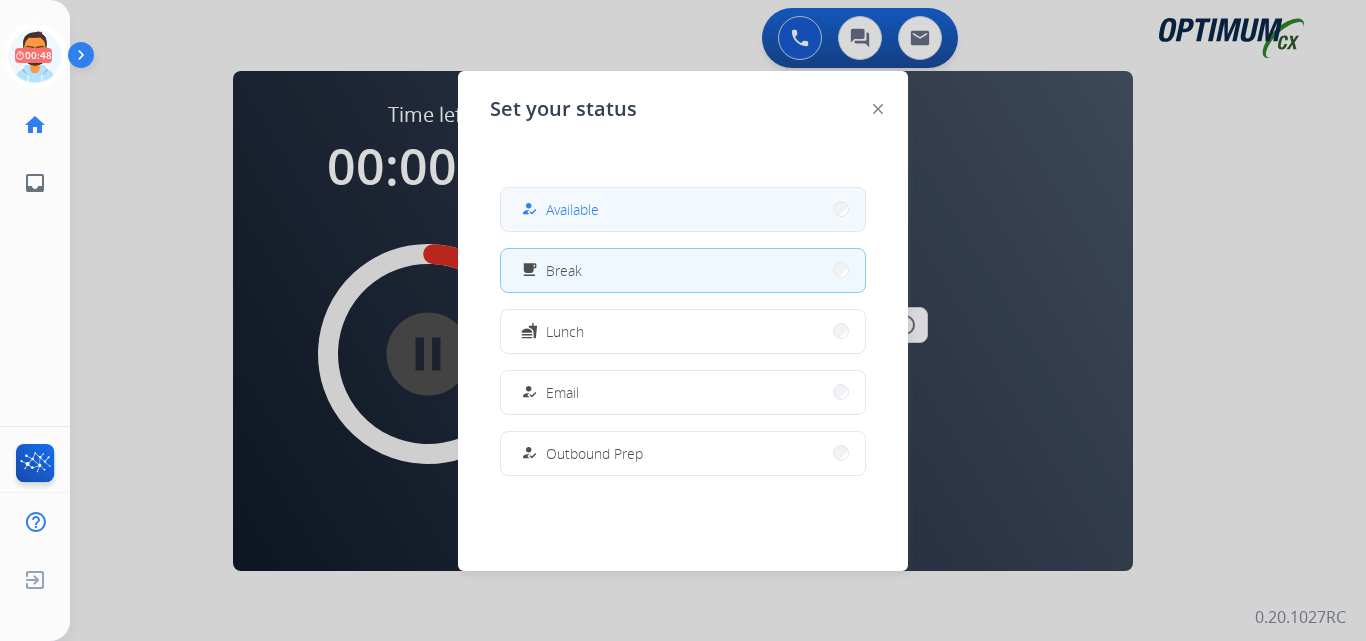 click on "how_to_reg Available" at bounding box center (683, 209) 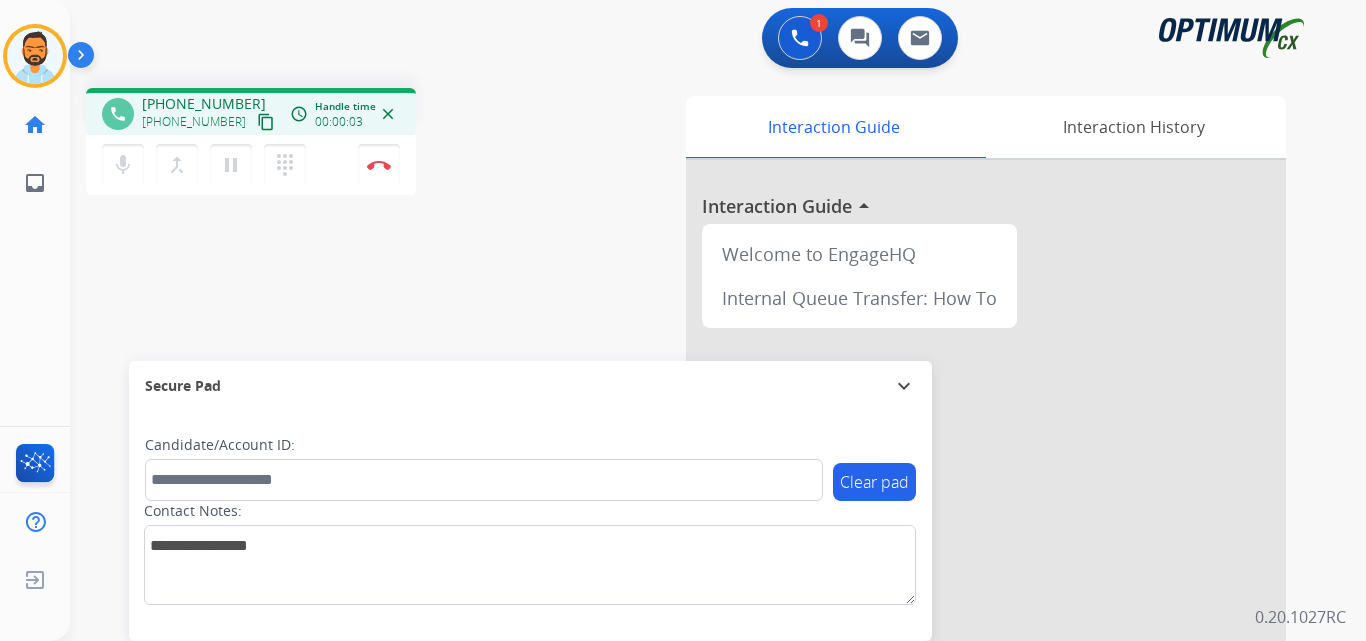 click on "content_copy" at bounding box center (266, 122) 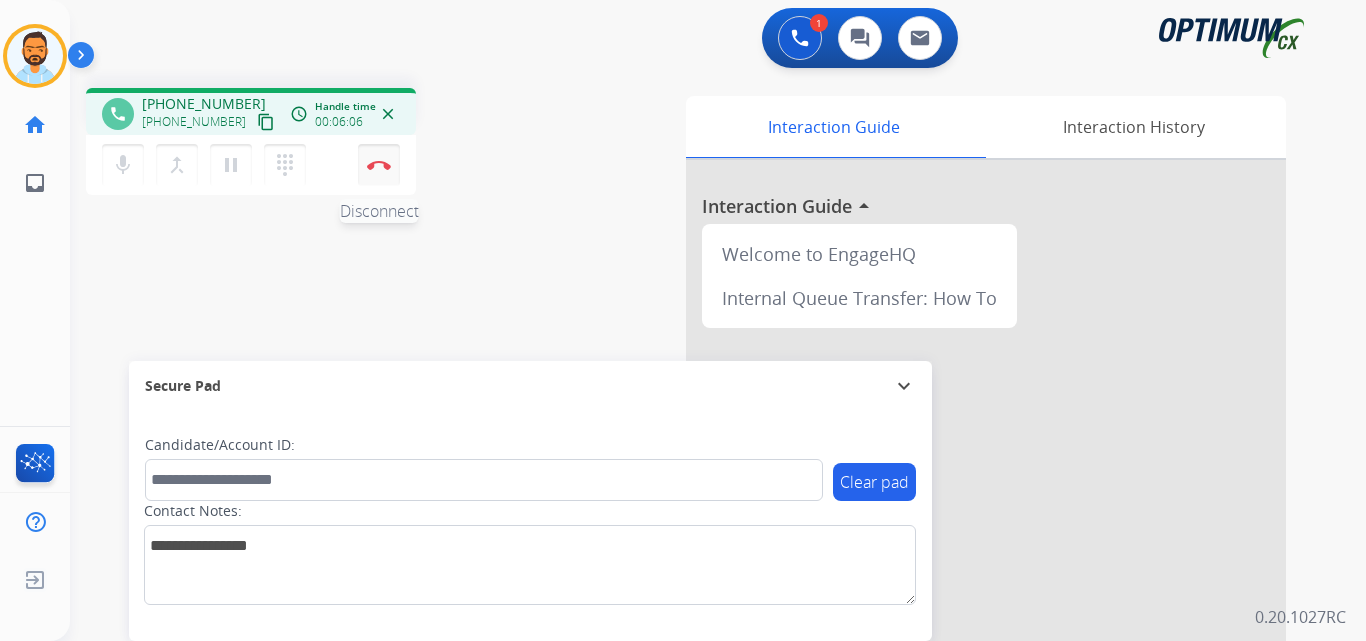 click at bounding box center [379, 165] 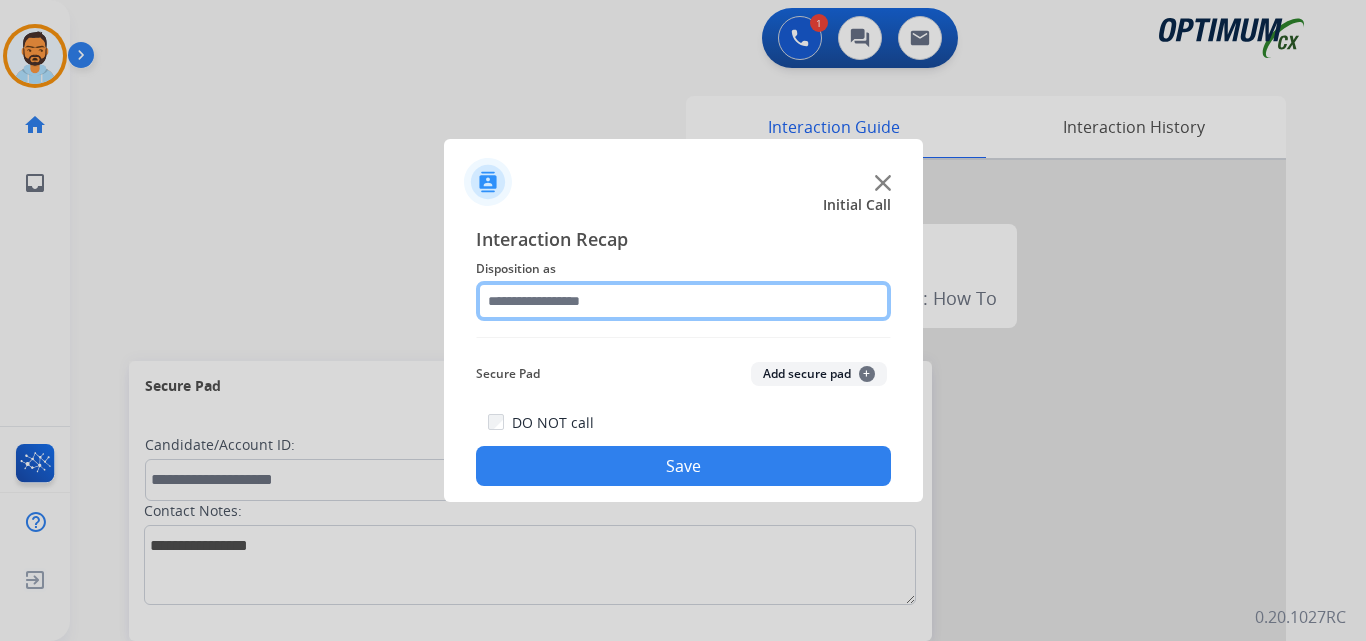 click 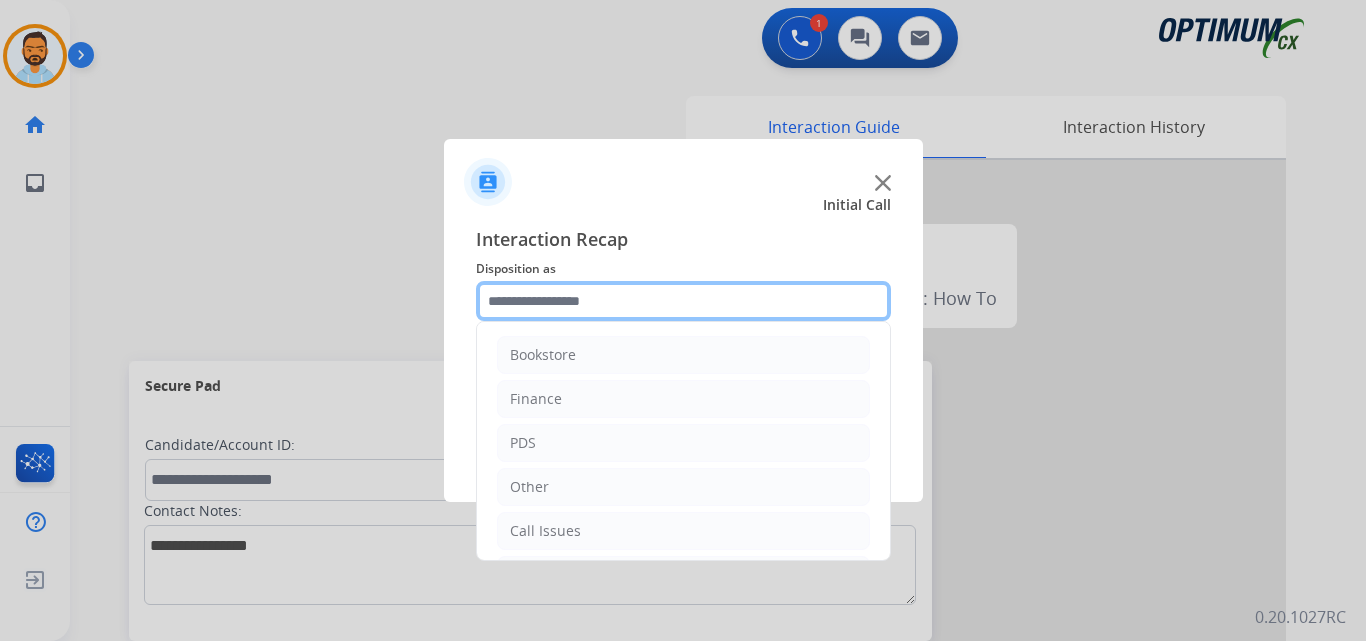 scroll, scrollTop: 136, scrollLeft: 0, axis: vertical 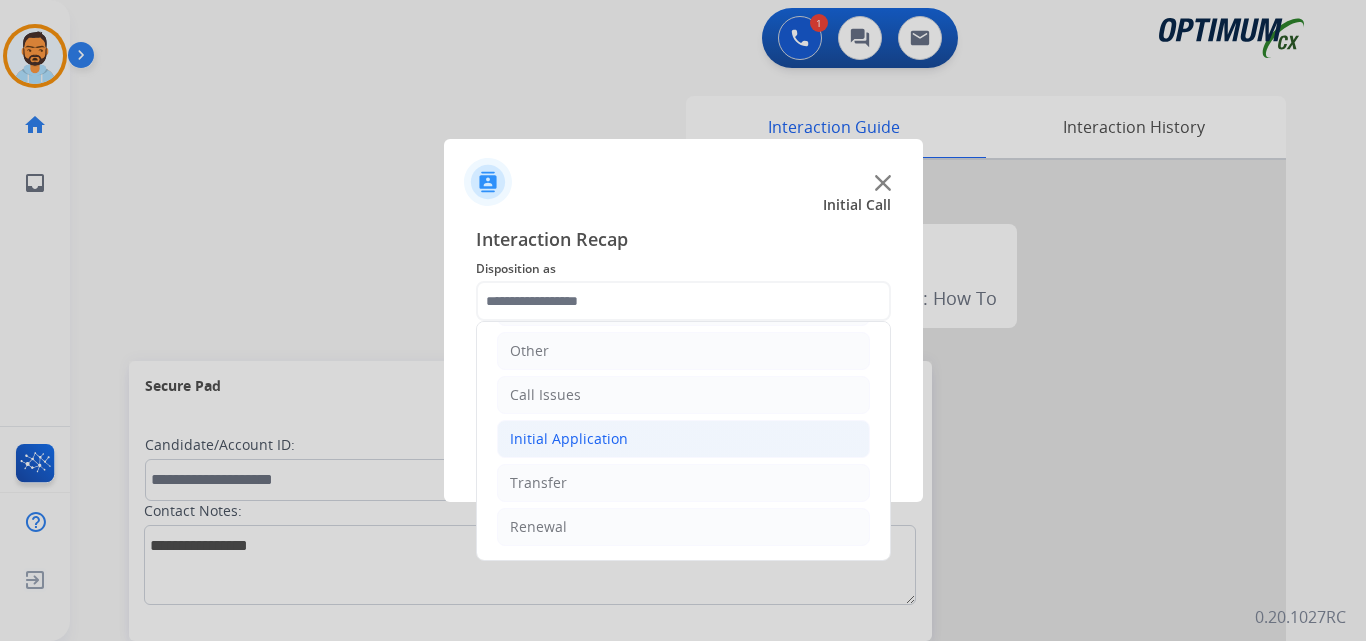 click on "Initial Application" 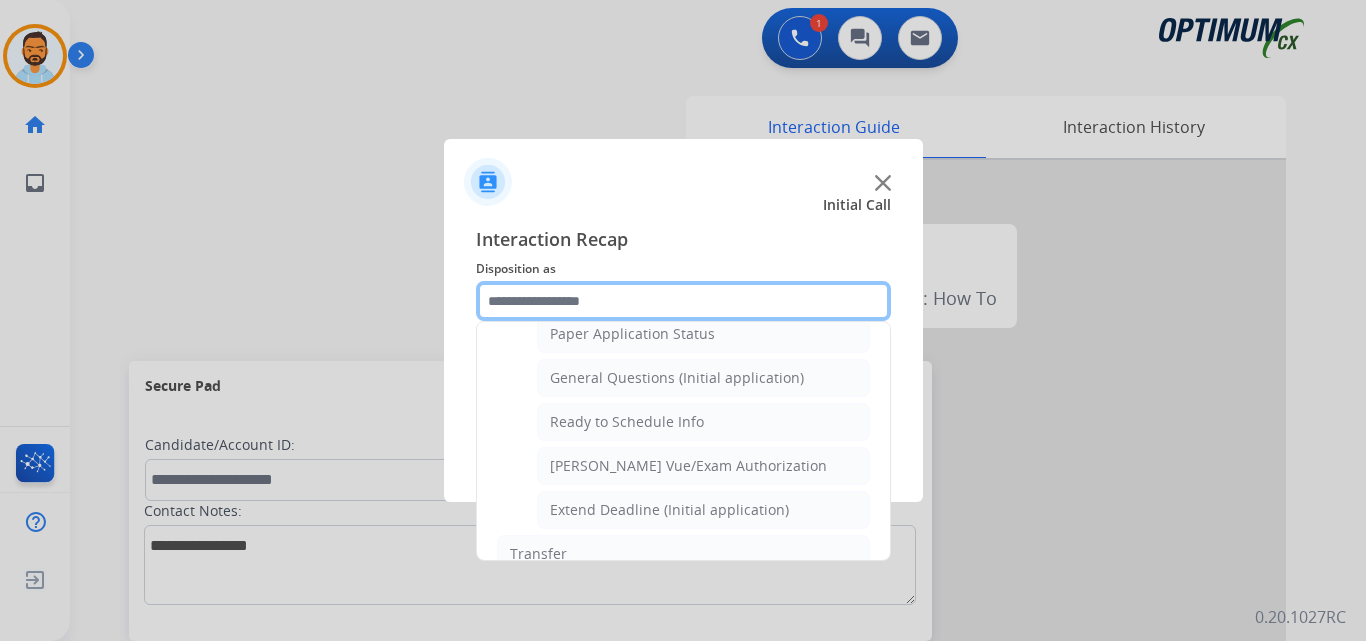 scroll, scrollTop: 1140, scrollLeft: 0, axis: vertical 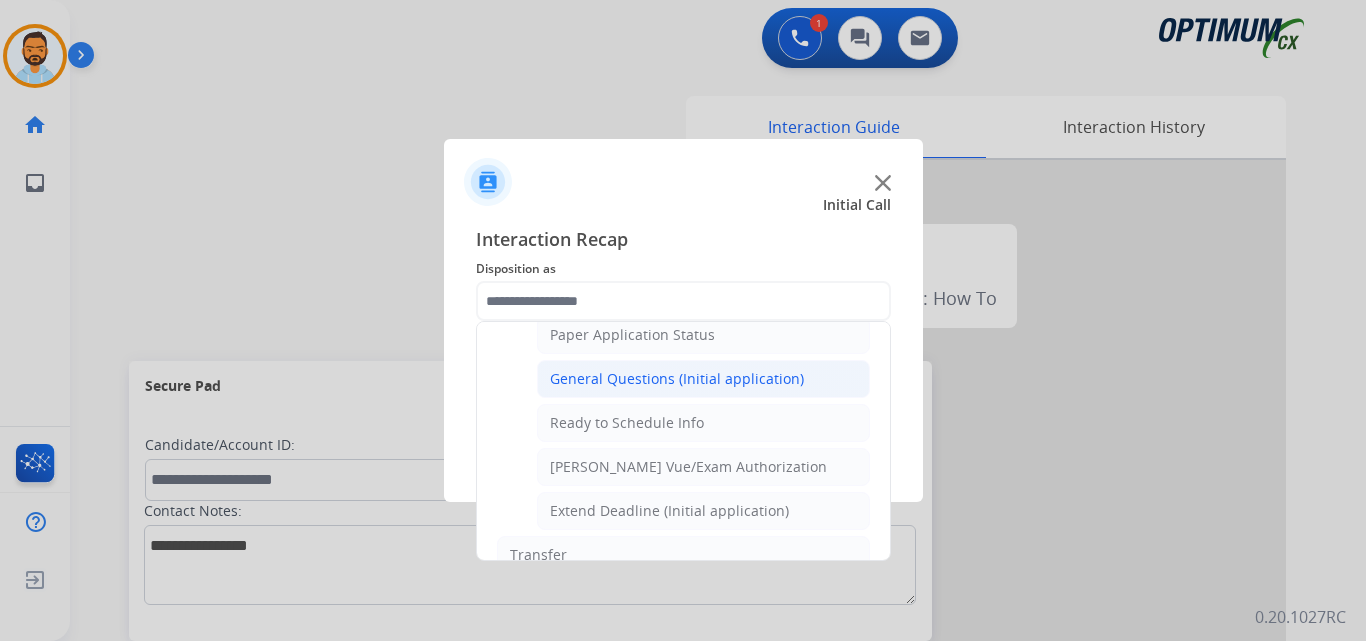 click on "General Questions (Initial application)" 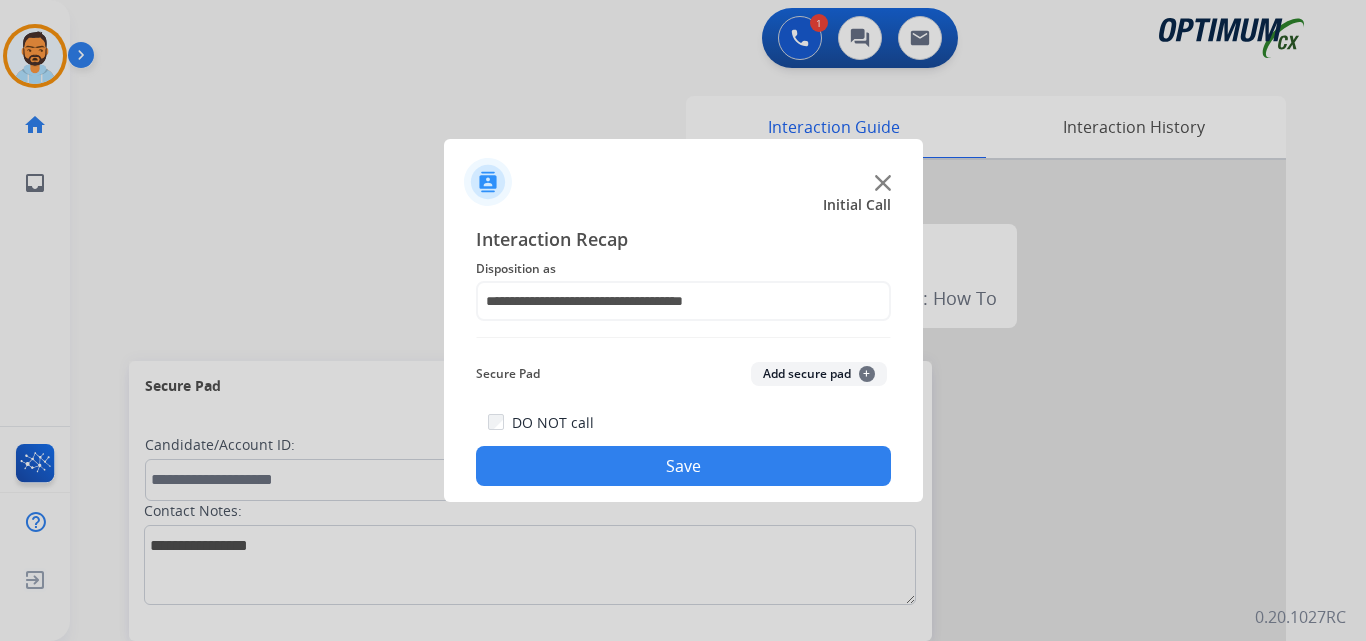 click on "Save" 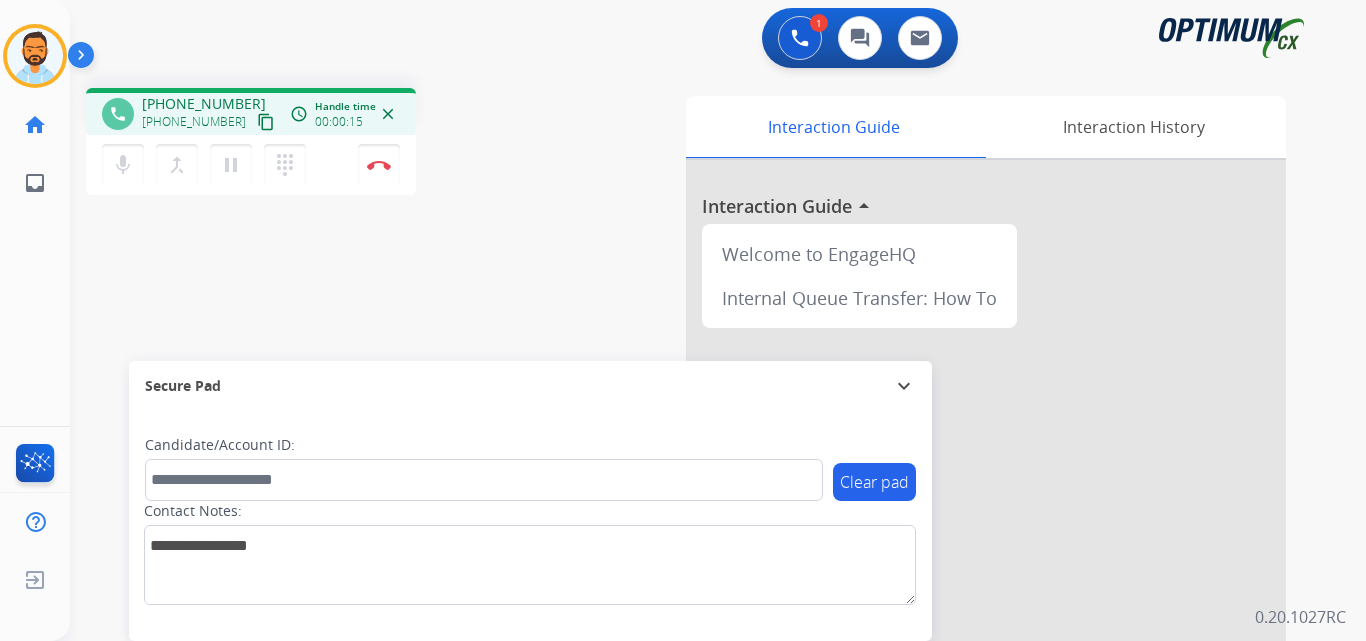 click on "content_copy" at bounding box center [266, 122] 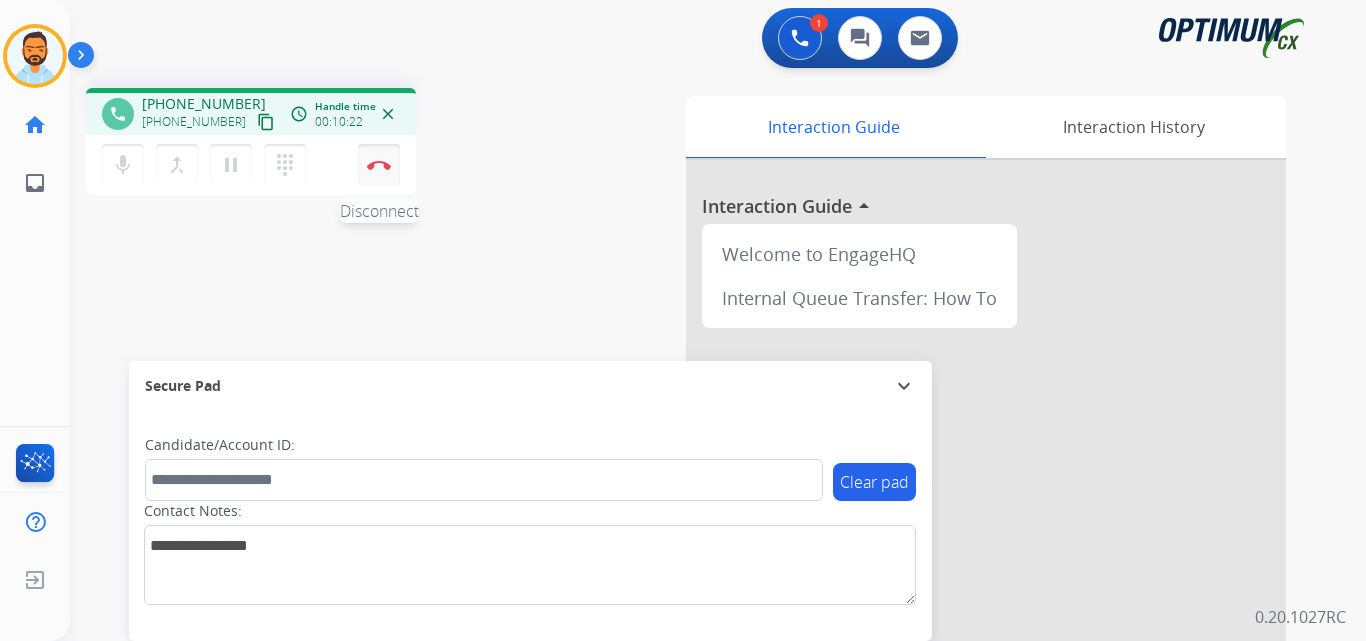 click at bounding box center (379, 165) 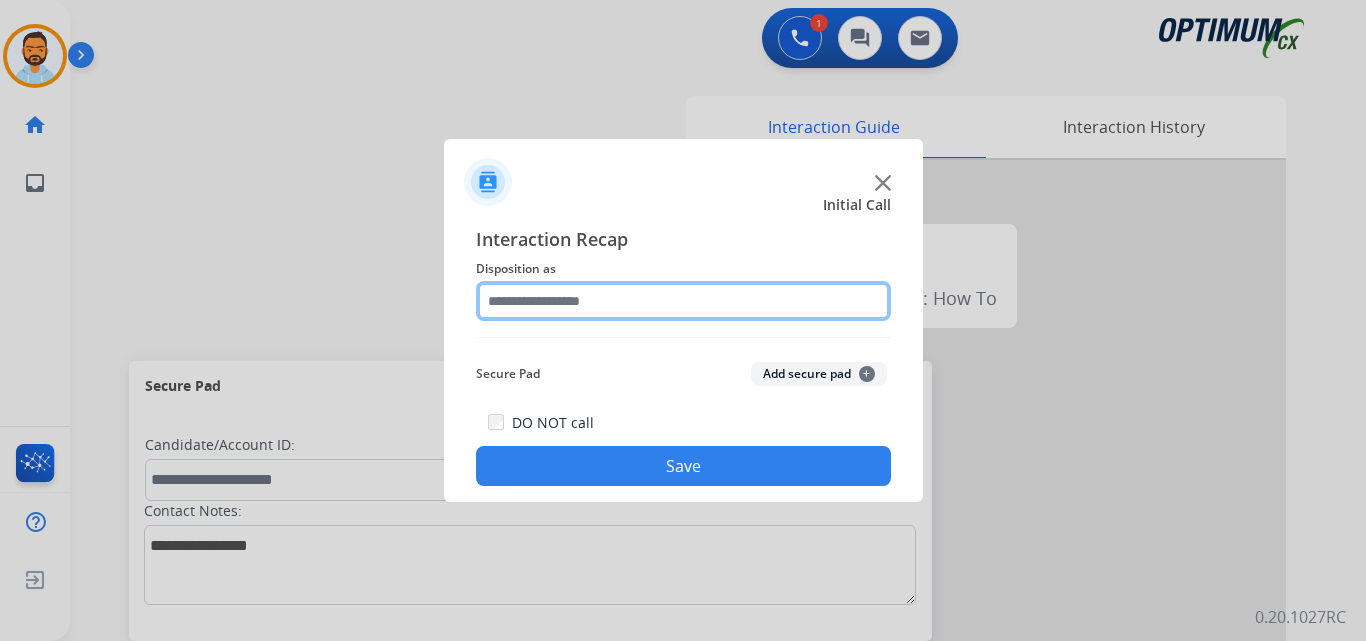 click 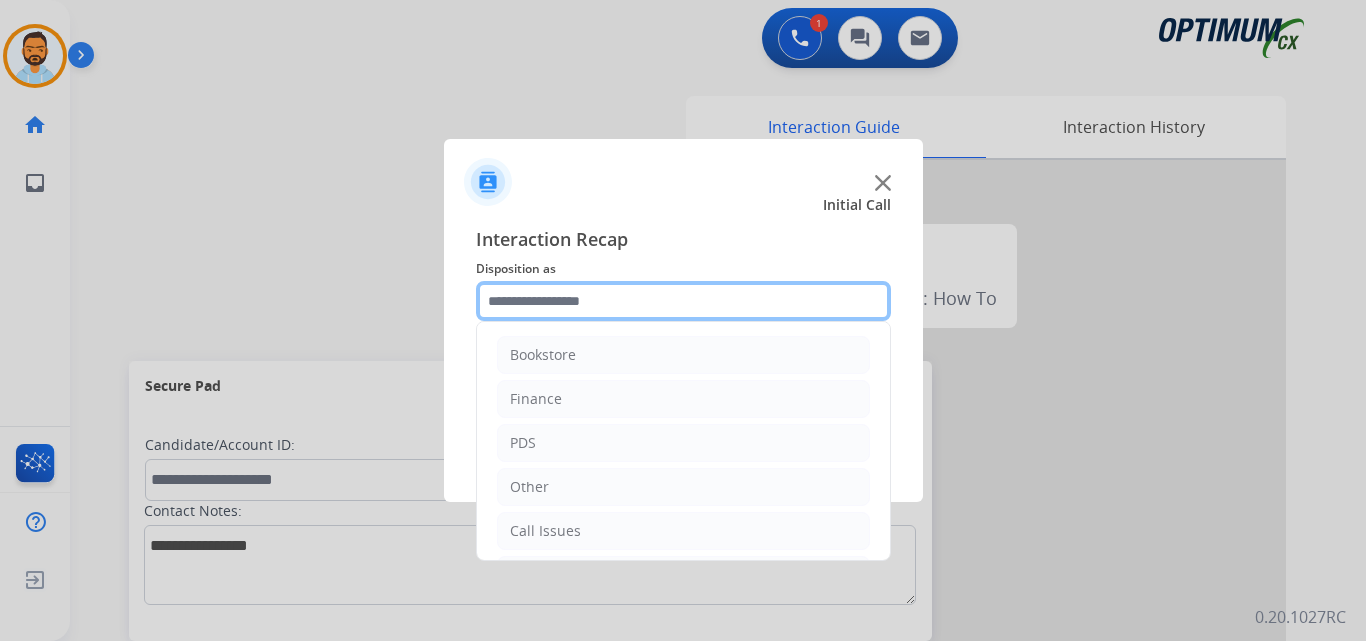 scroll, scrollTop: 136, scrollLeft: 0, axis: vertical 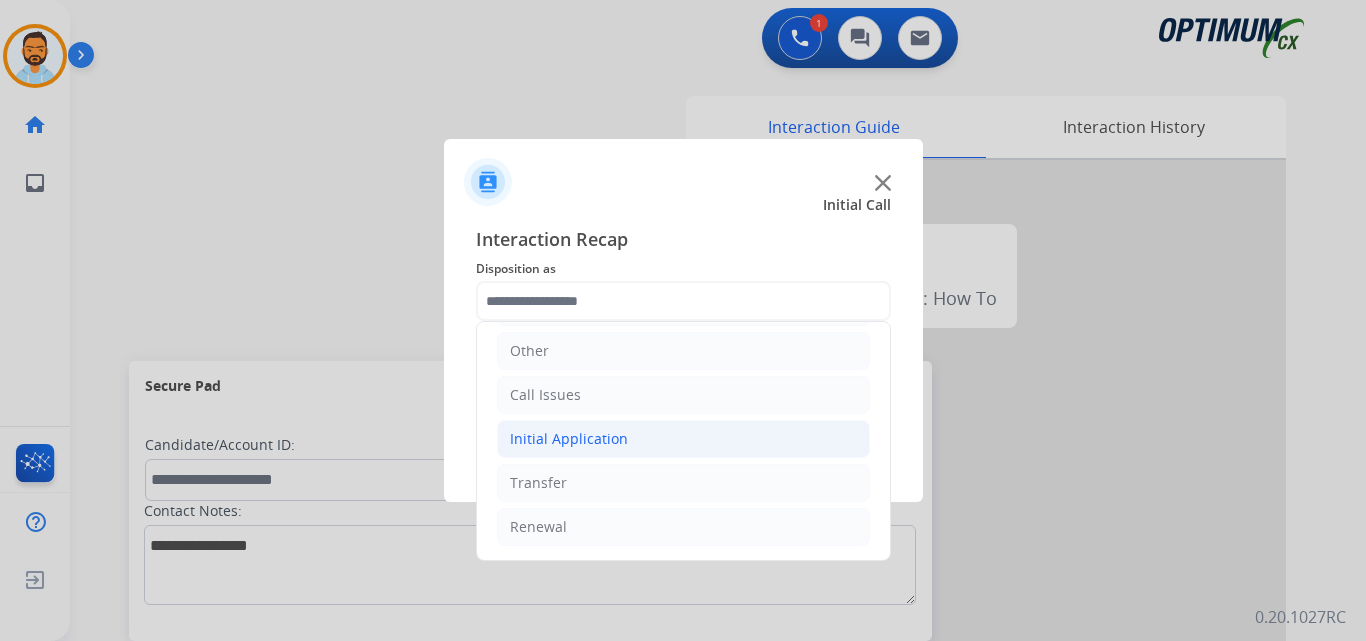 click on "Initial Application" 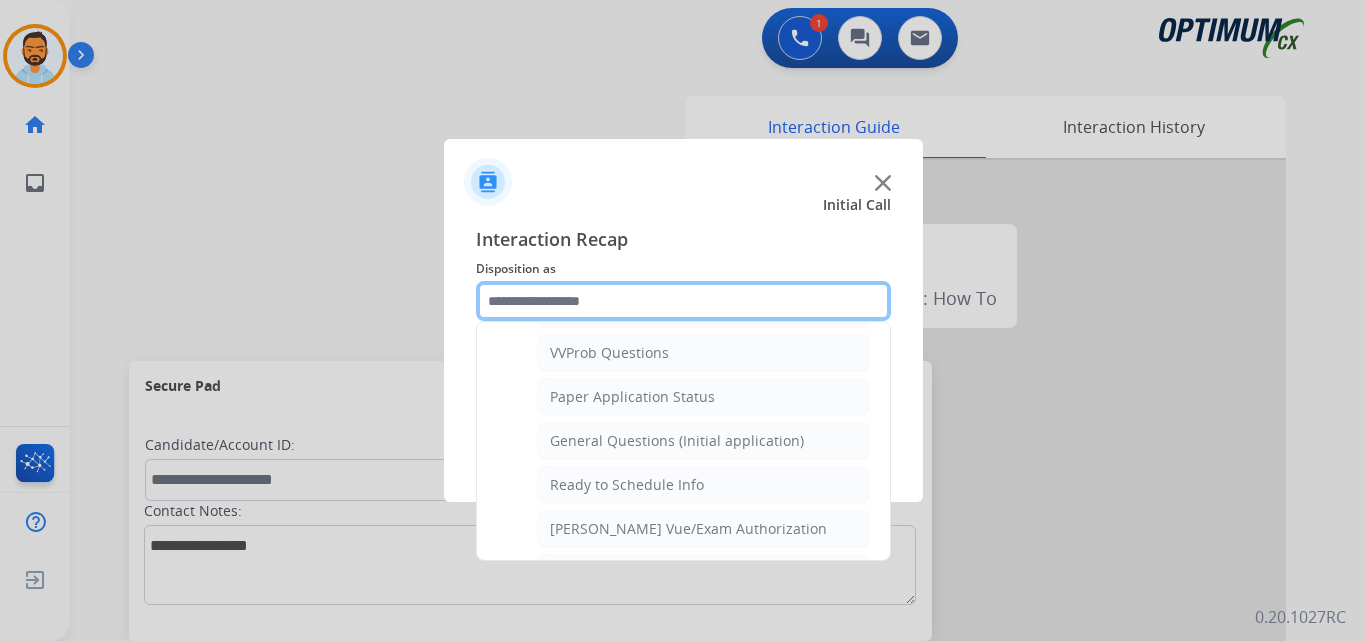 scroll, scrollTop: 1083, scrollLeft: 0, axis: vertical 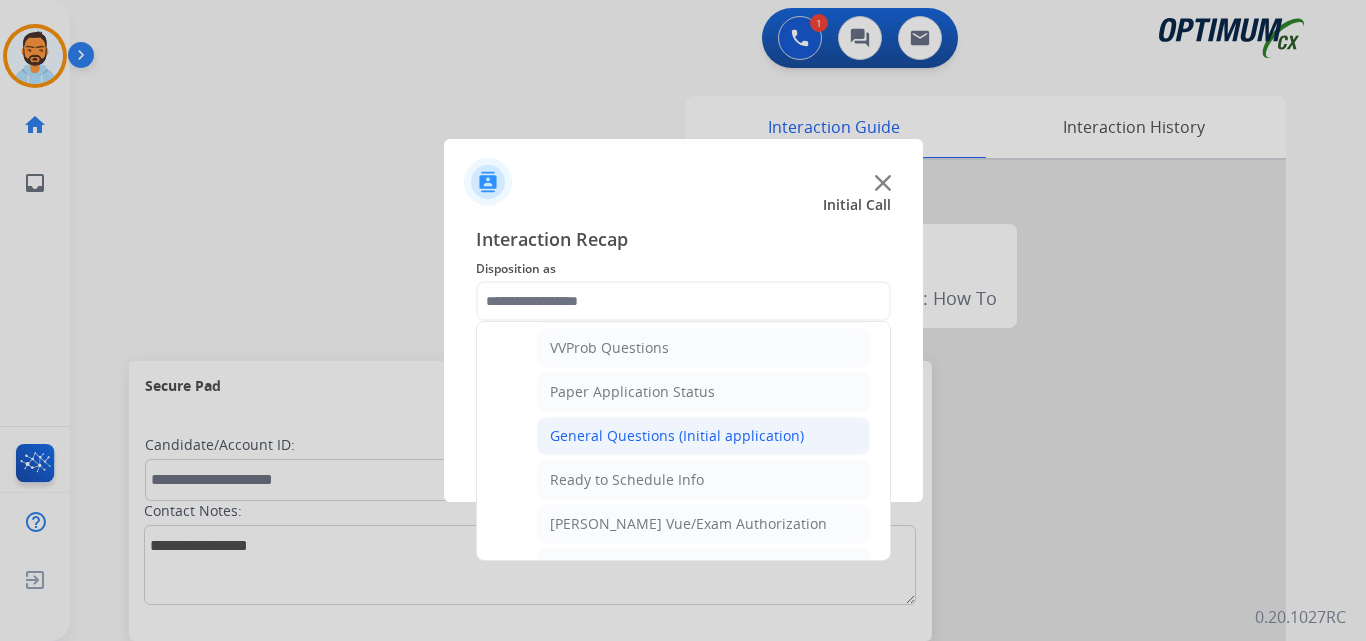 click on "General Questions (Initial application)" 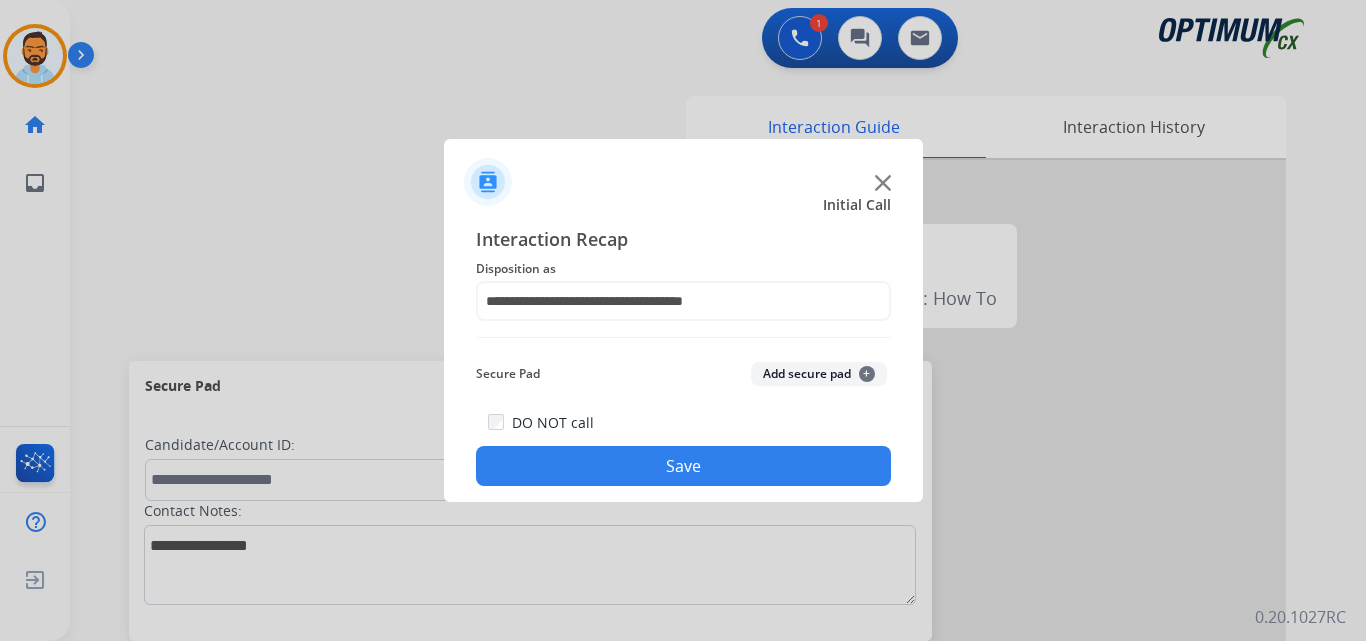 click on "Save" 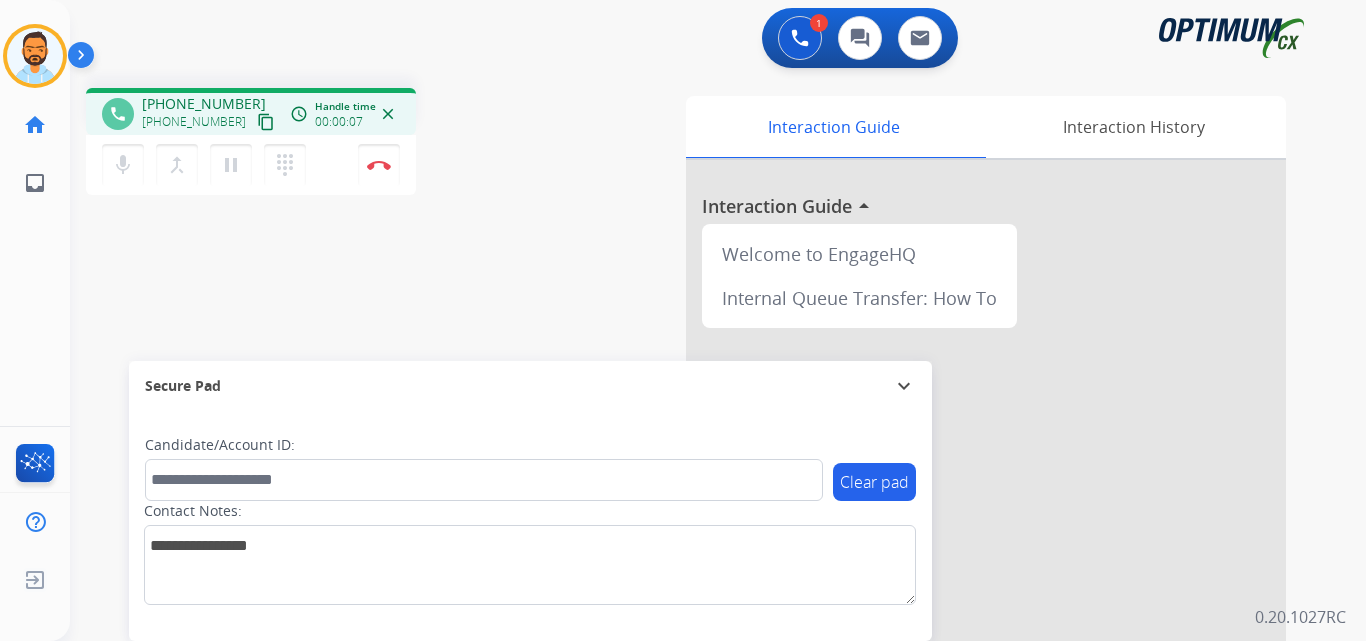 click on "content_copy" at bounding box center (266, 122) 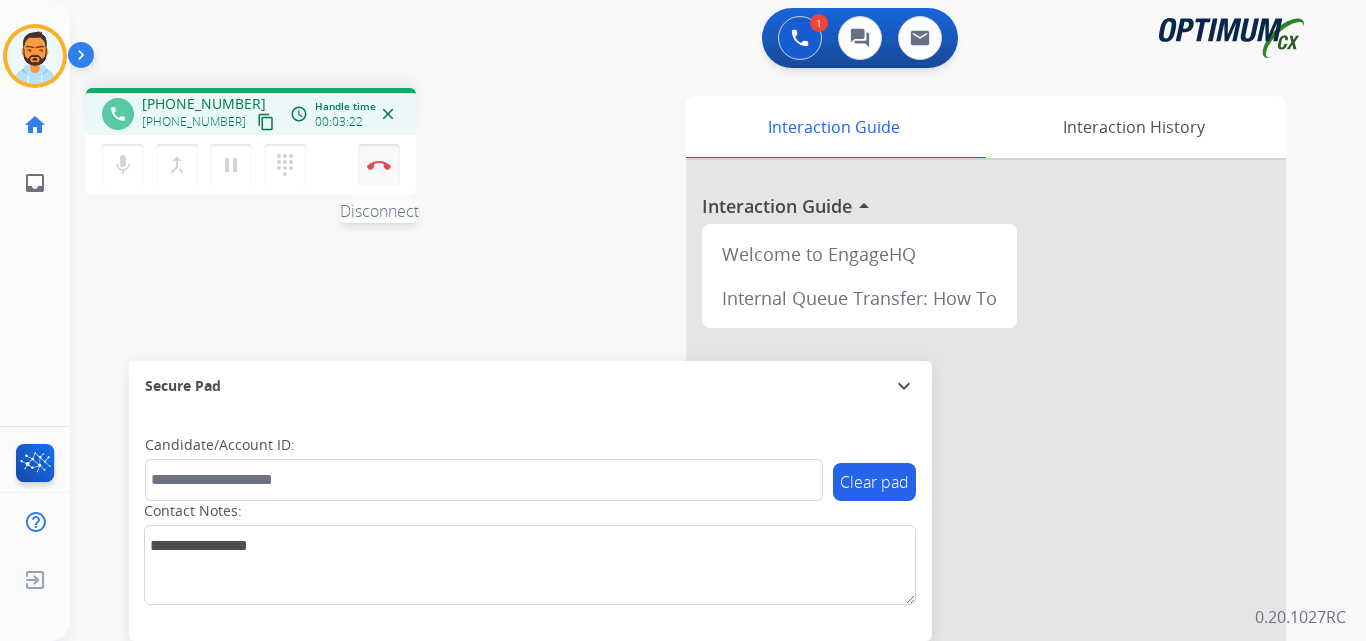 click at bounding box center [379, 165] 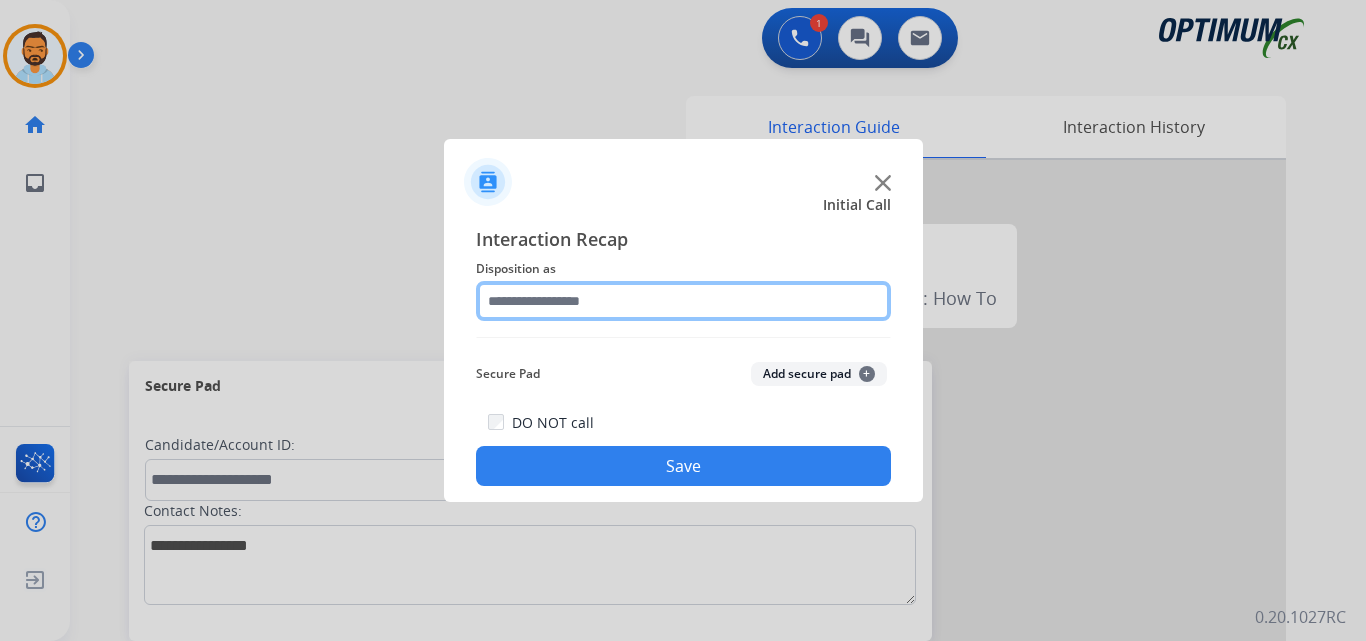 click 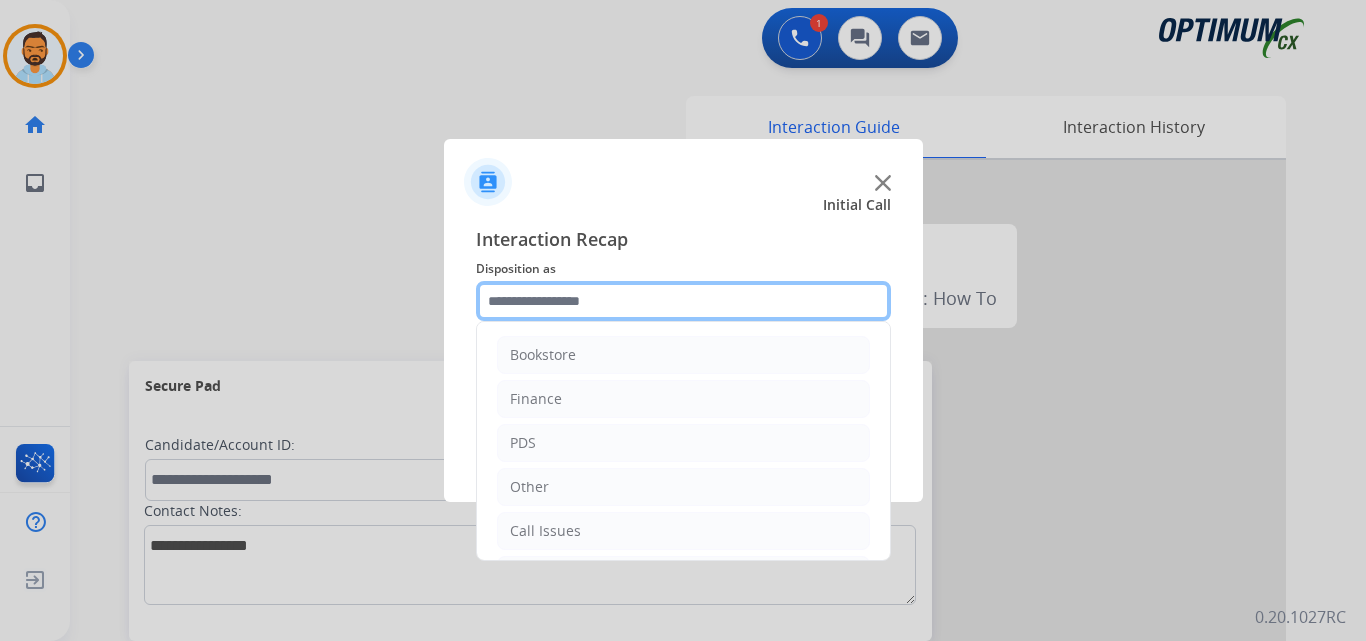 scroll, scrollTop: 136, scrollLeft: 0, axis: vertical 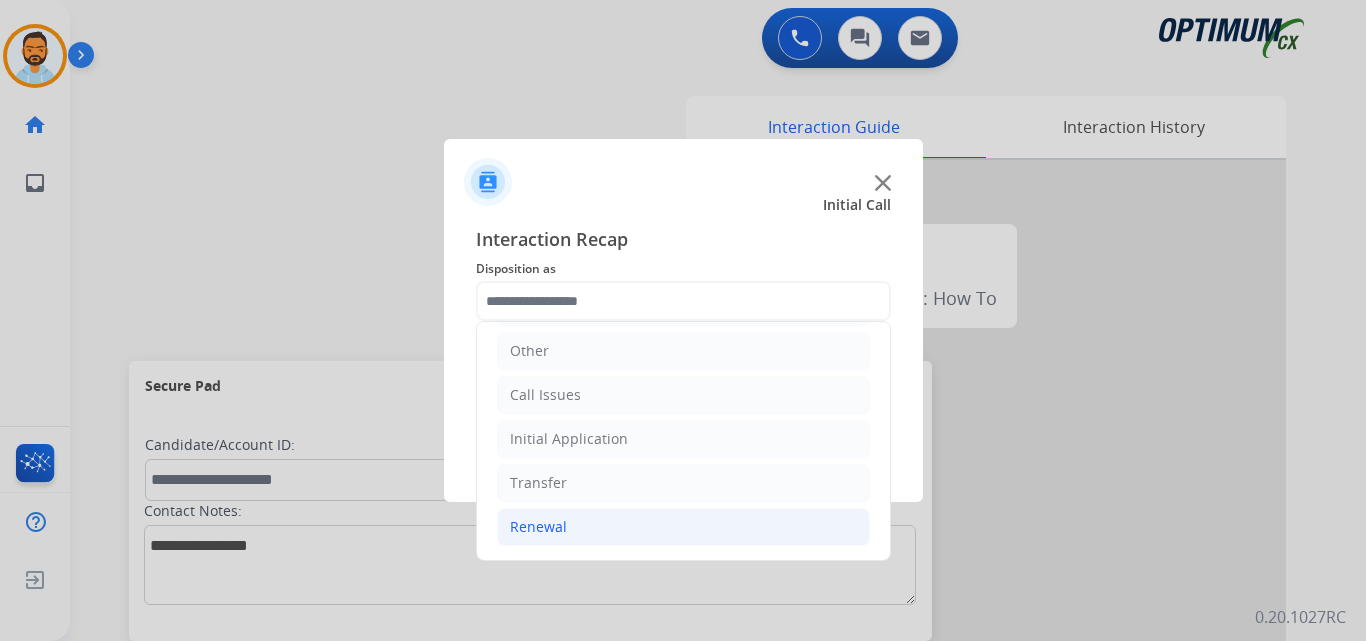 click on "Renewal" 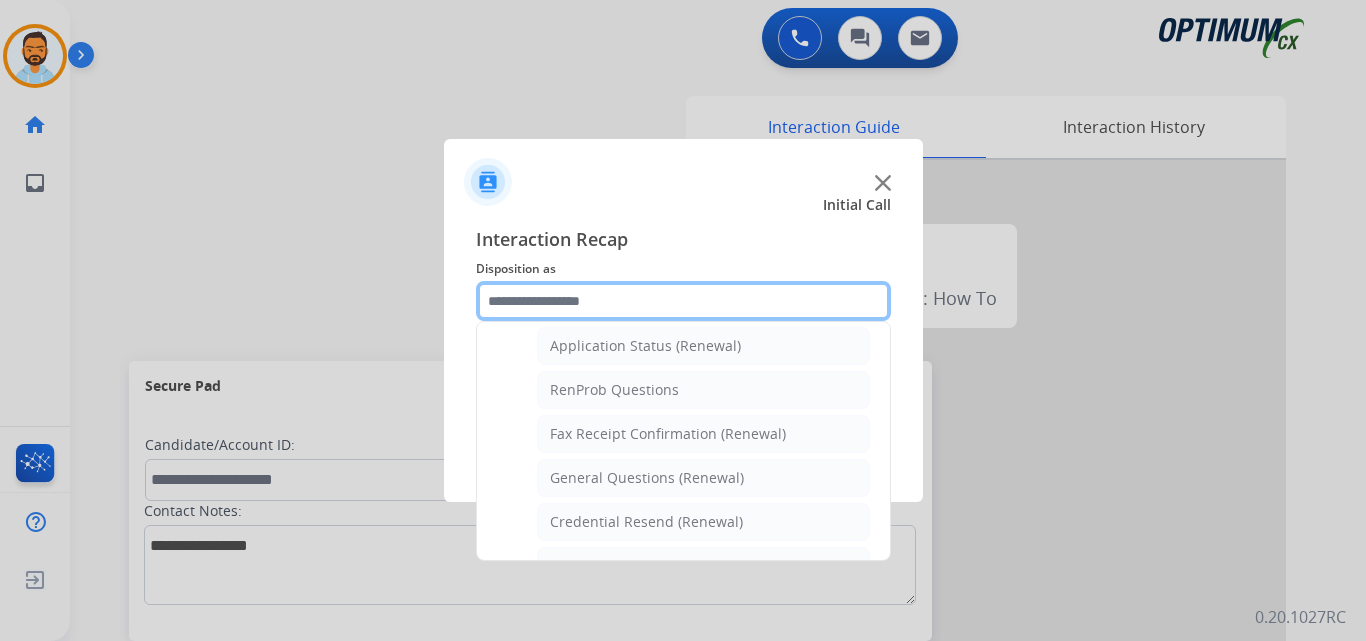 scroll, scrollTop: 456, scrollLeft: 0, axis: vertical 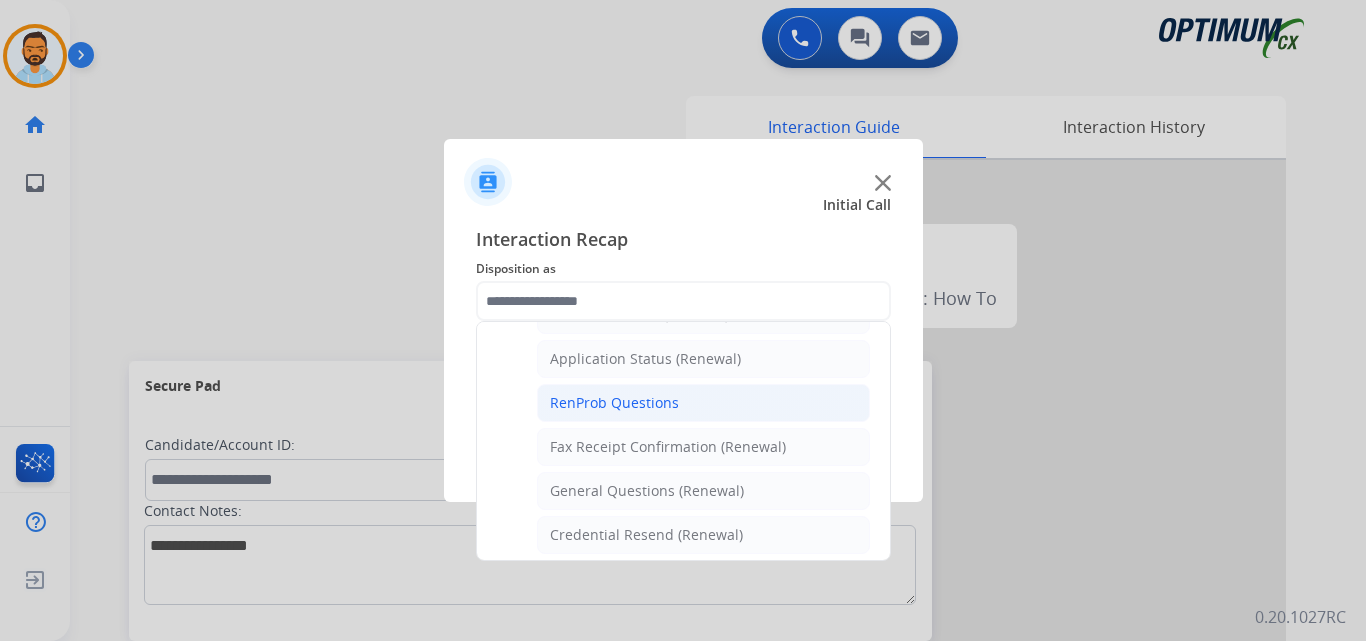 click on "RenProb Questions" 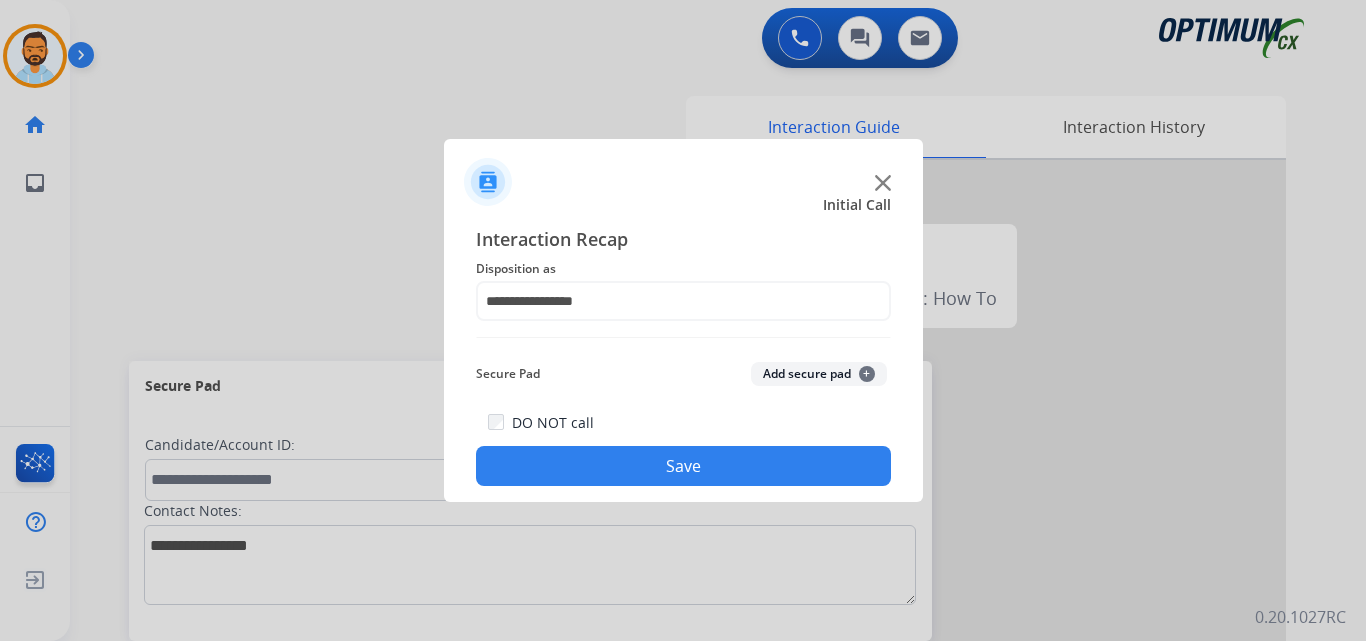 click on "Save" 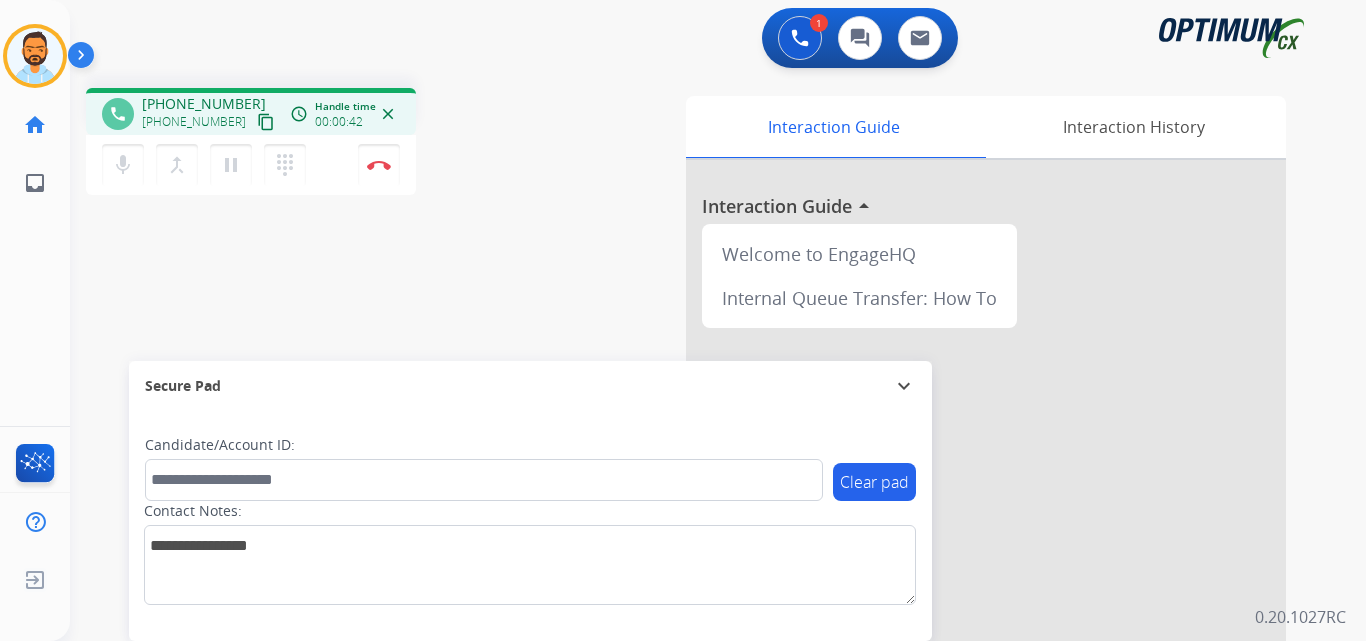 click on "content_copy" at bounding box center (266, 122) 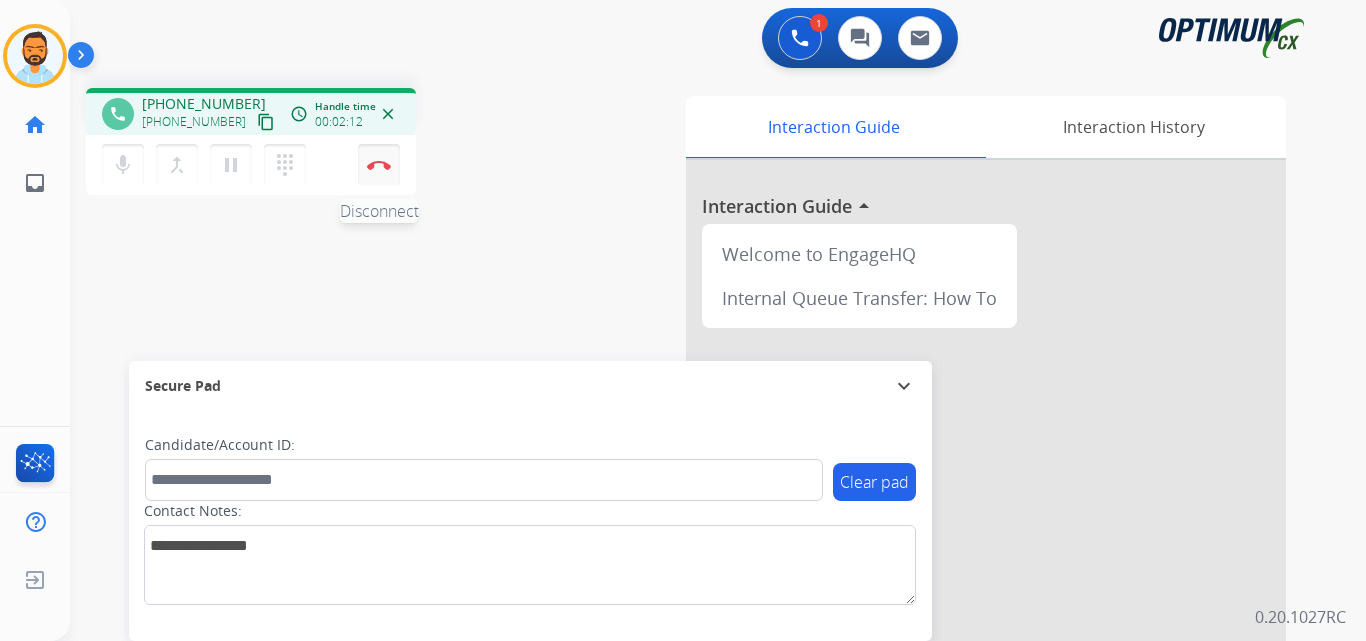 click on "Disconnect" at bounding box center [379, 165] 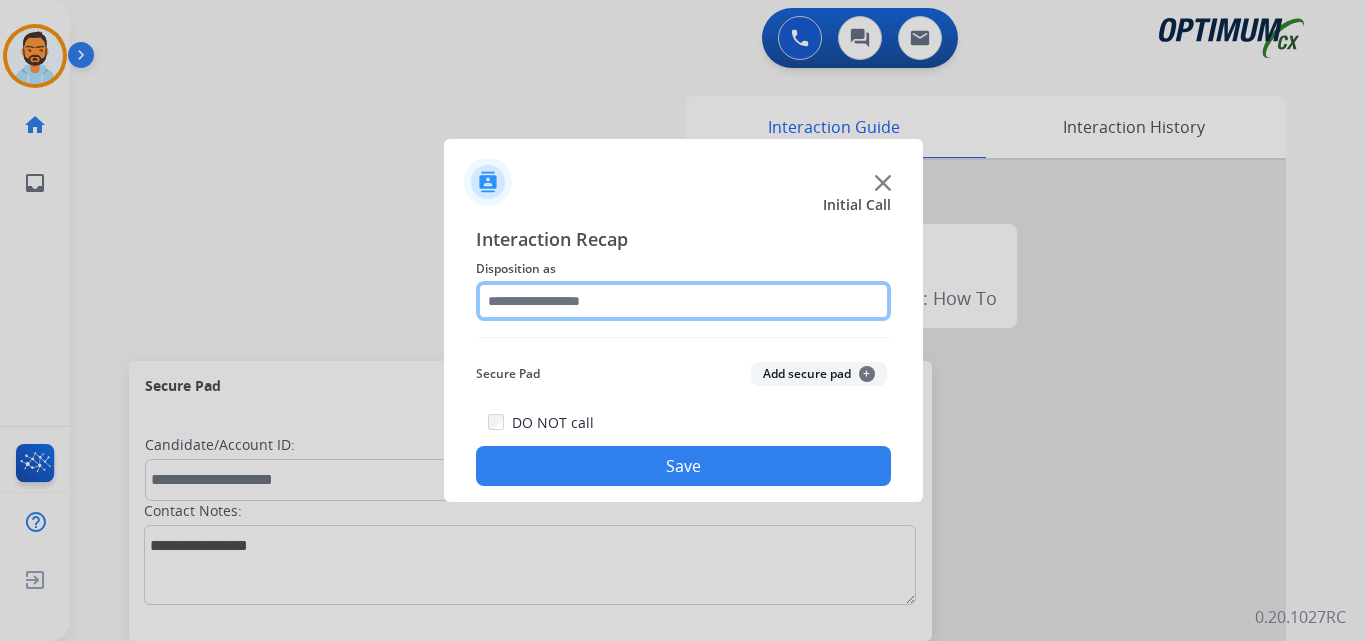 click 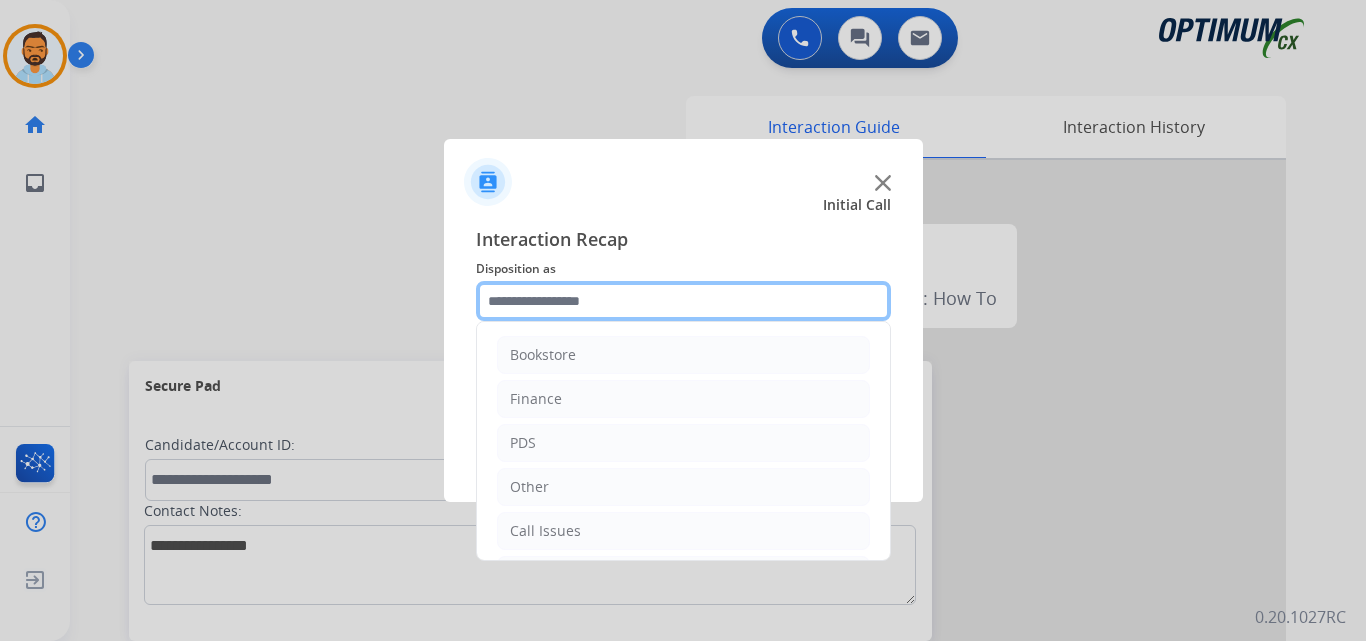 scroll, scrollTop: 136, scrollLeft: 0, axis: vertical 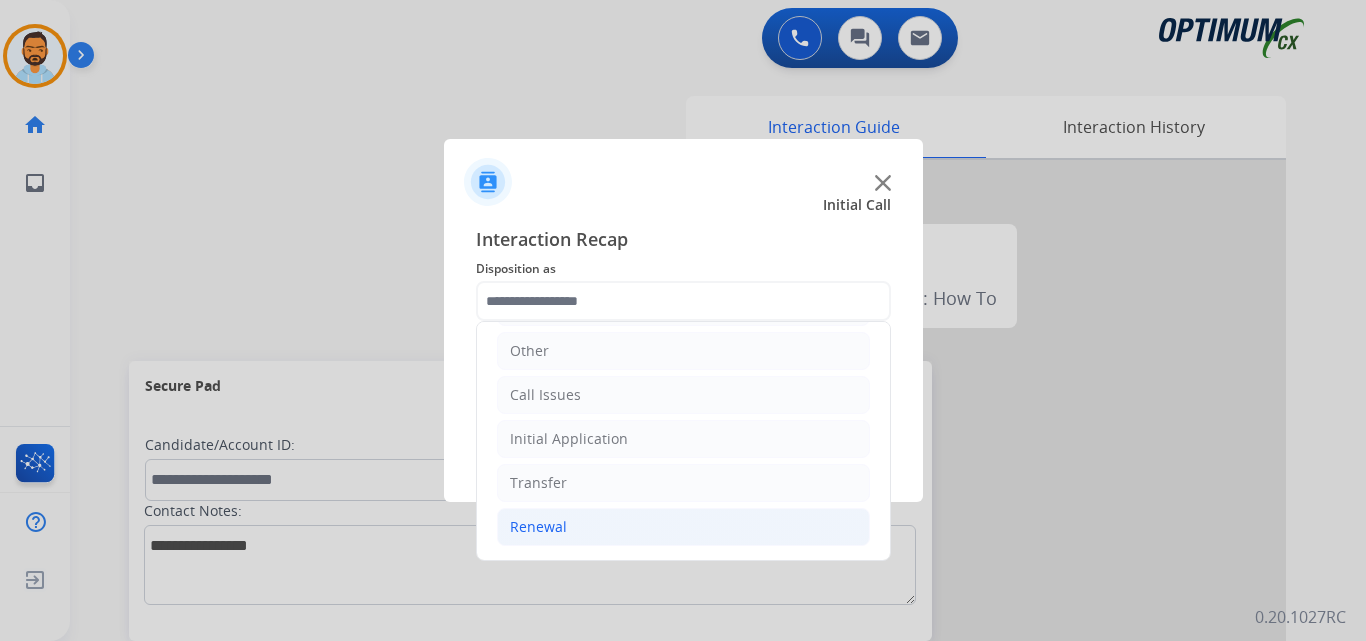 click on "Renewal" 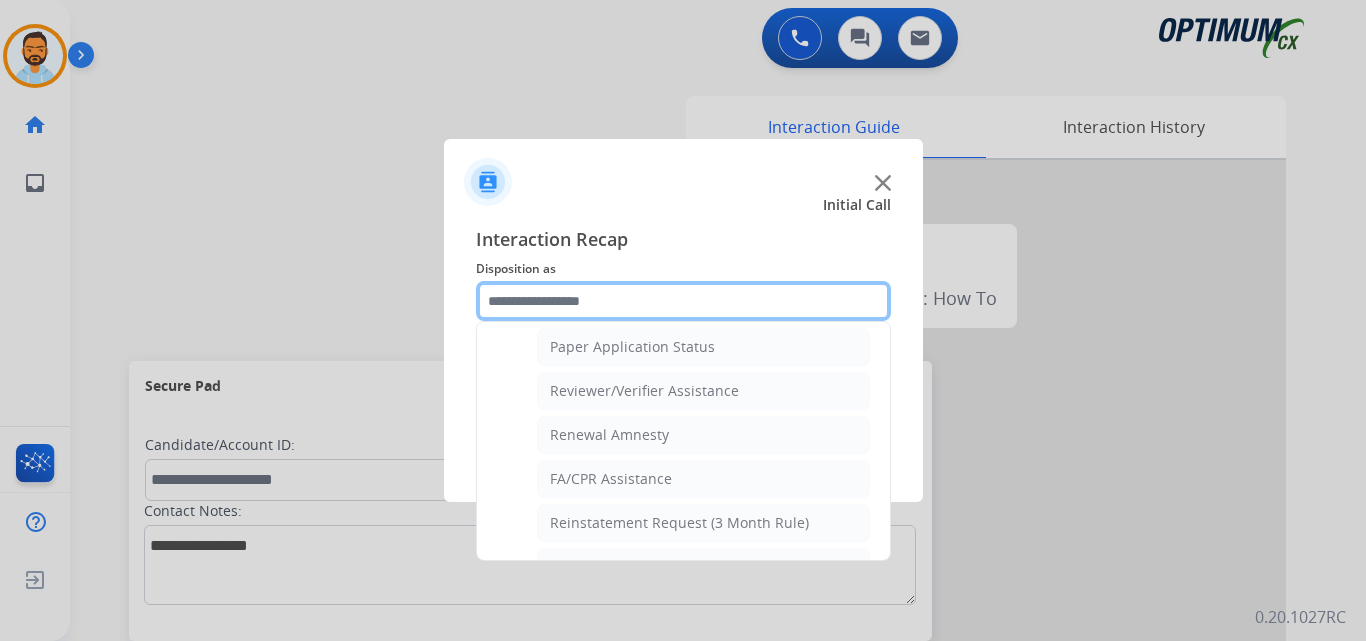 scroll, scrollTop: 731, scrollLeft: 0, axis: vertical 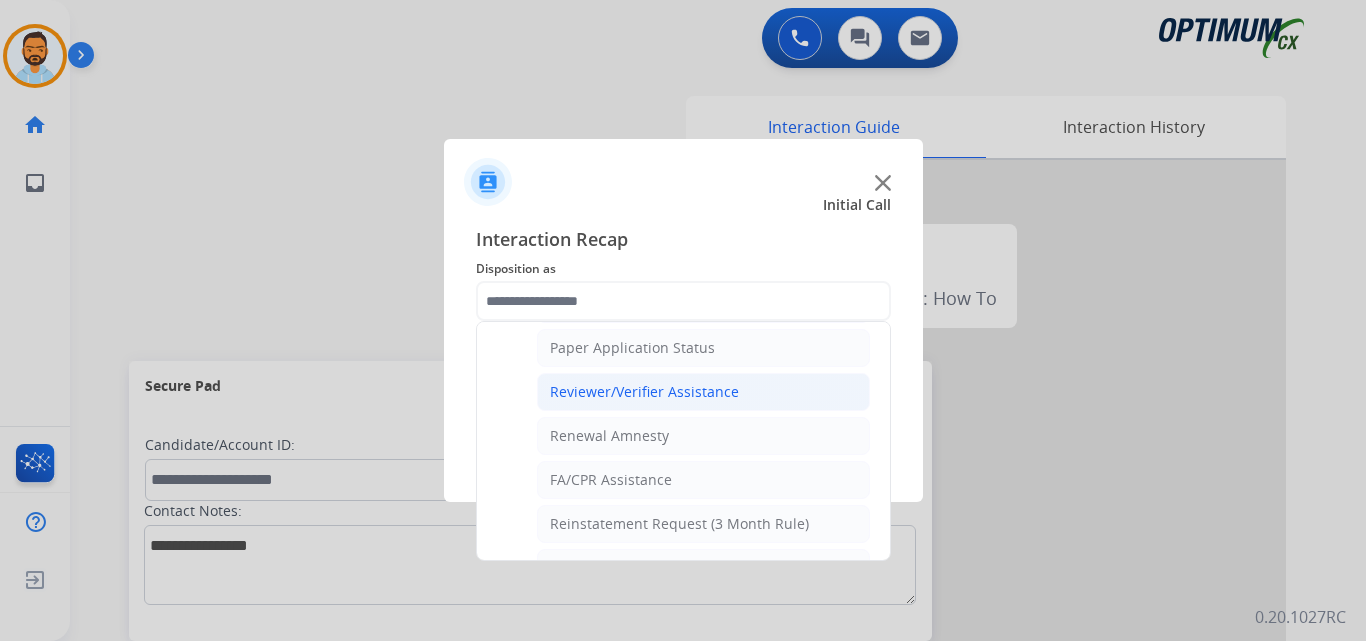 click on "Reviewer/Verifier Assistance" 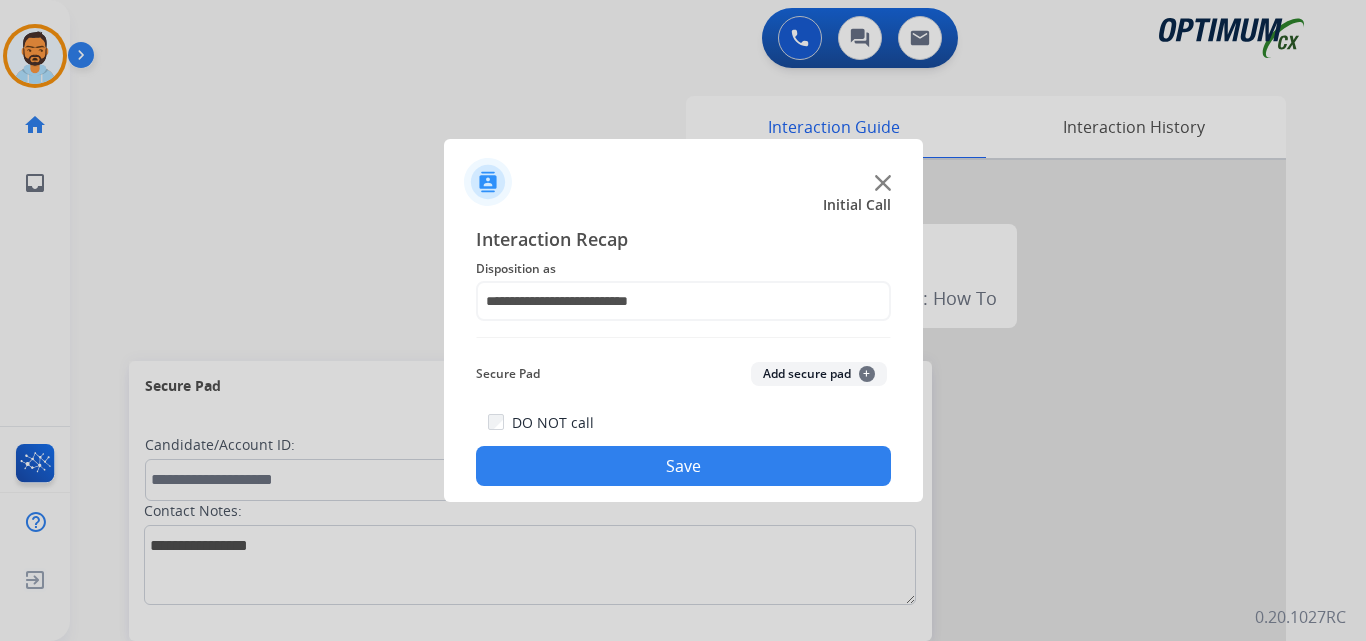 click on "Save" 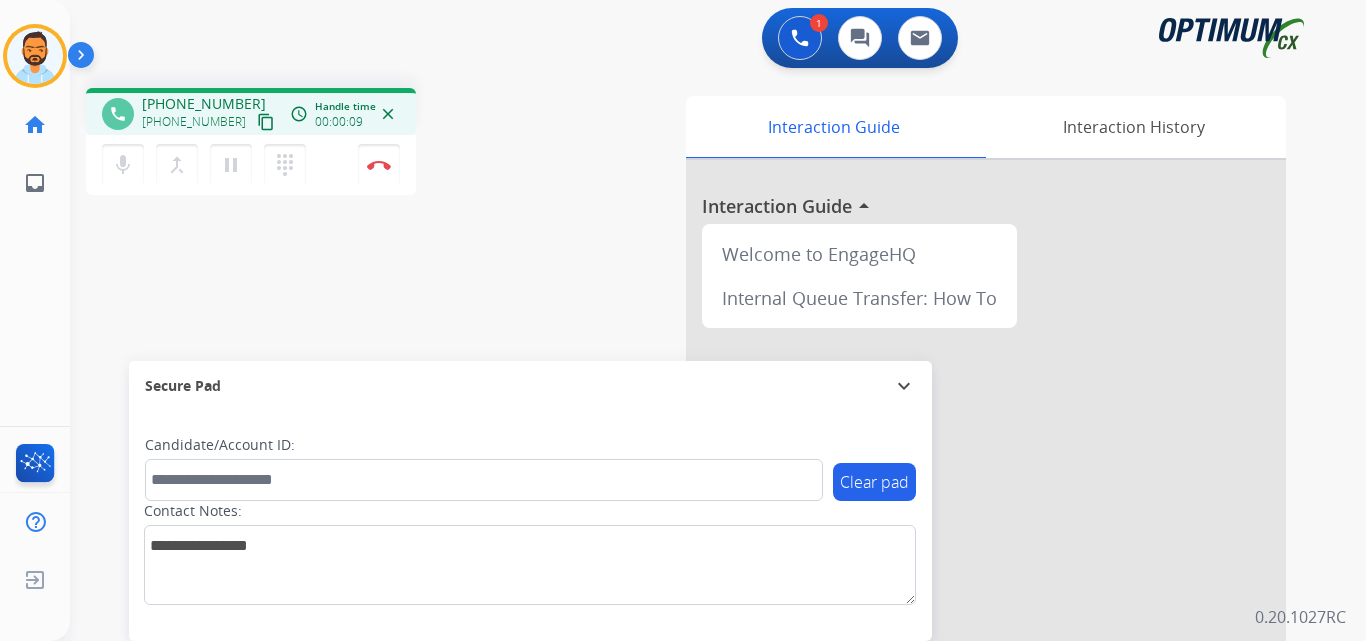 click on "content_copy" at bounding box center [266, 122] 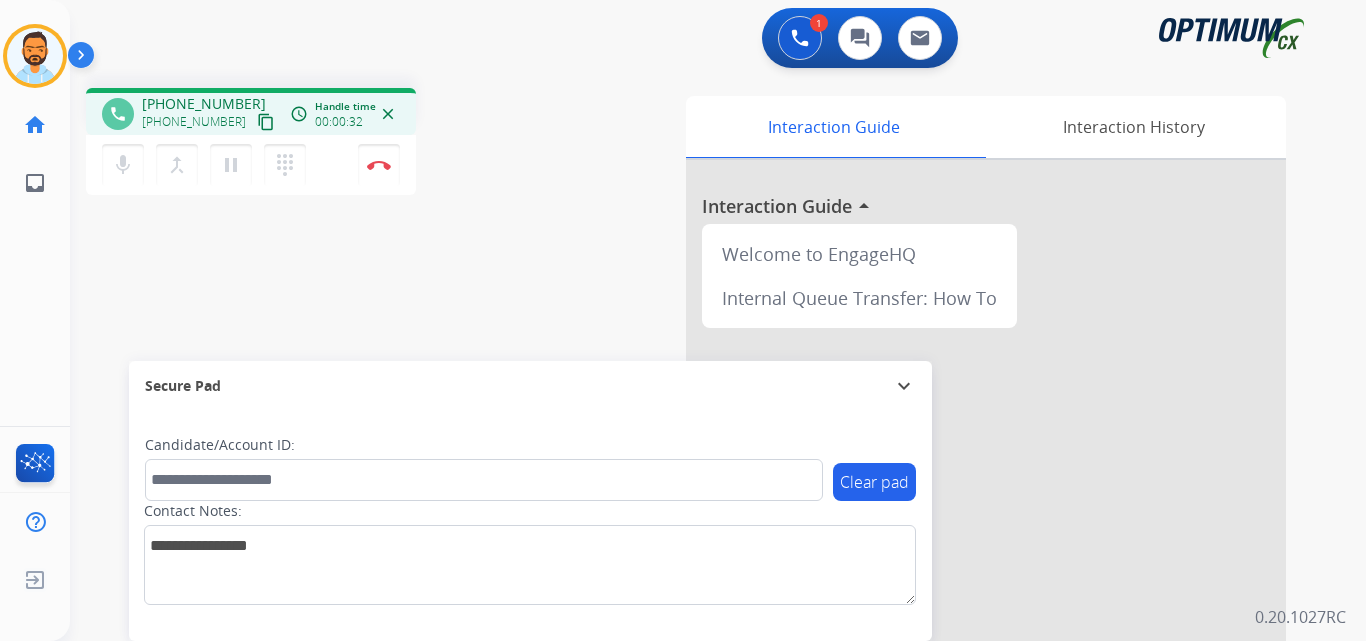 click on "content_copy" at bounding box center [266, 122] 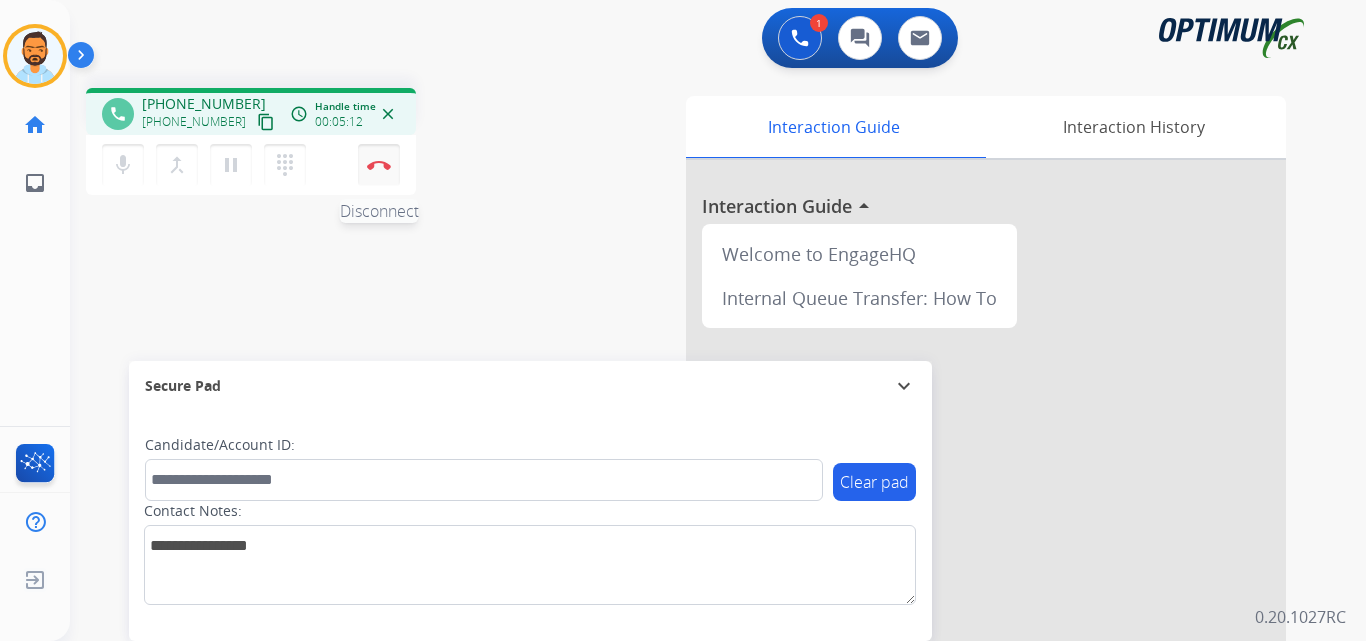 click on "Disconnect" at bounding box center [379, 165] 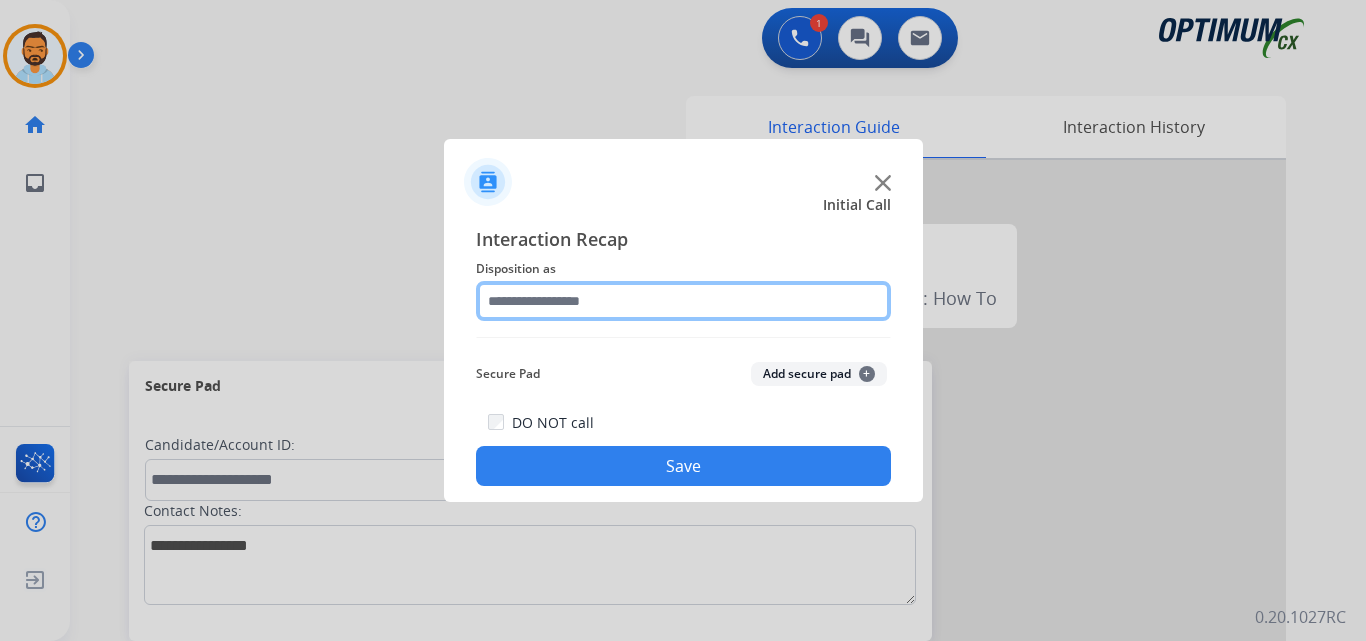 click 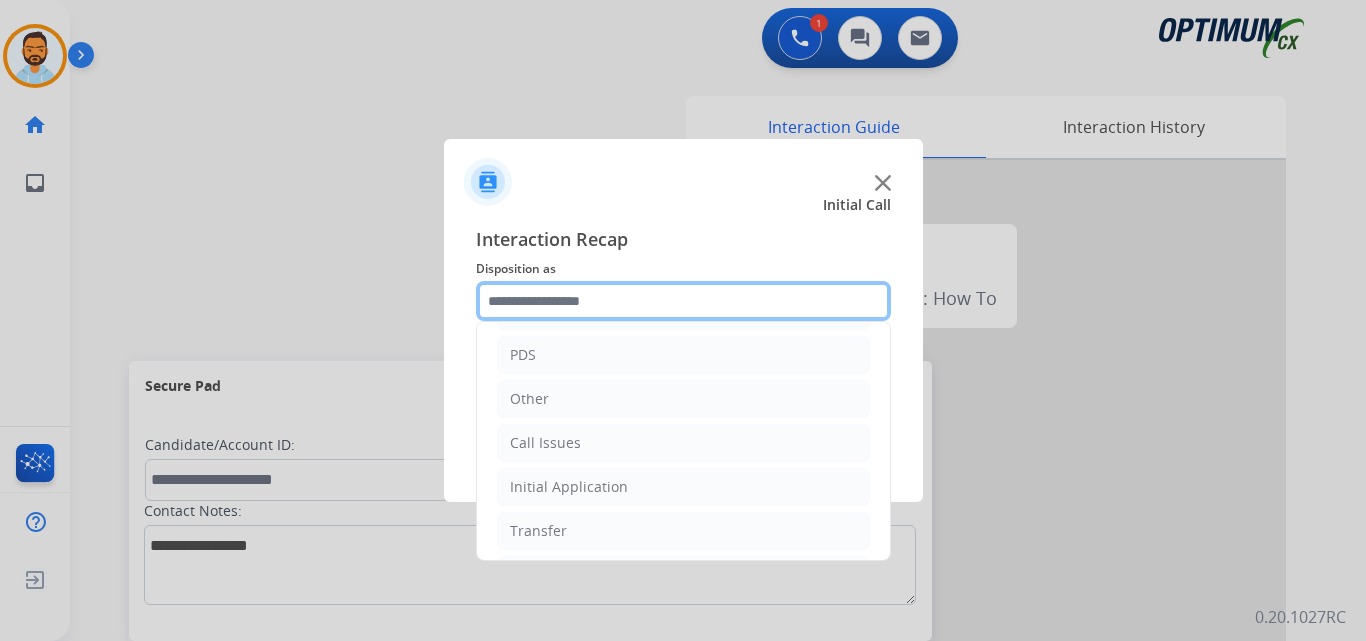 scroll, scrollTop: 136, scrollLeft: 0, axis: vertical 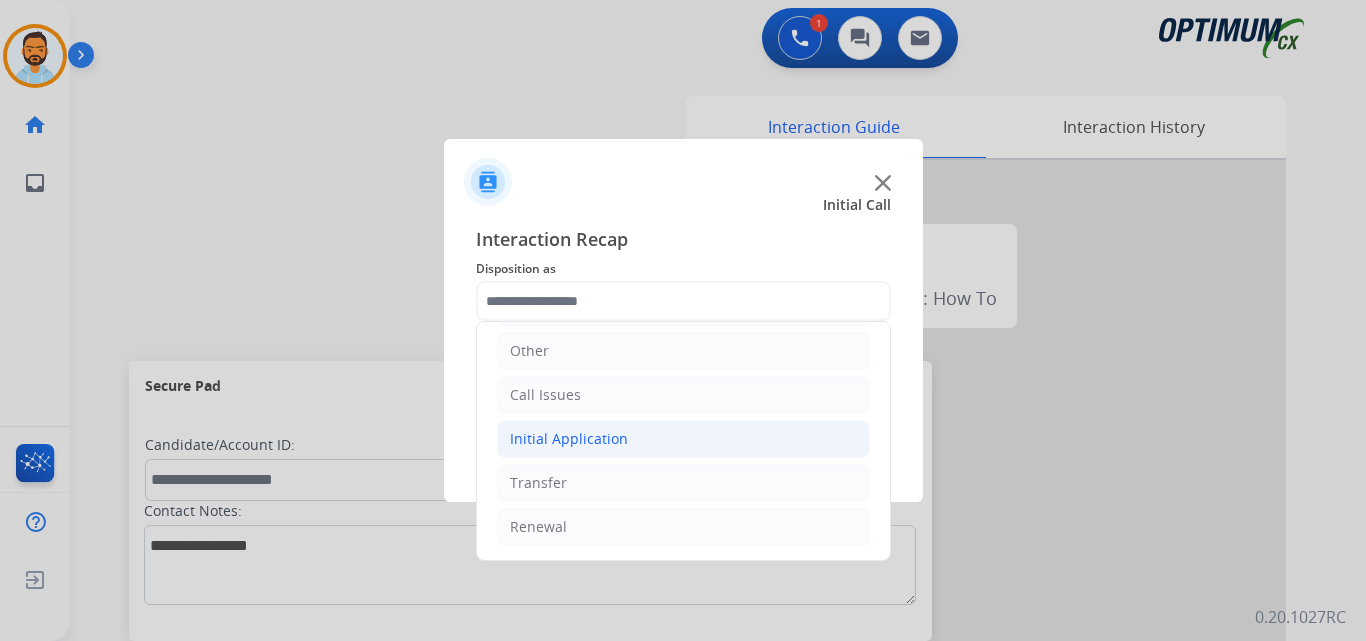 click on "Initial Application" 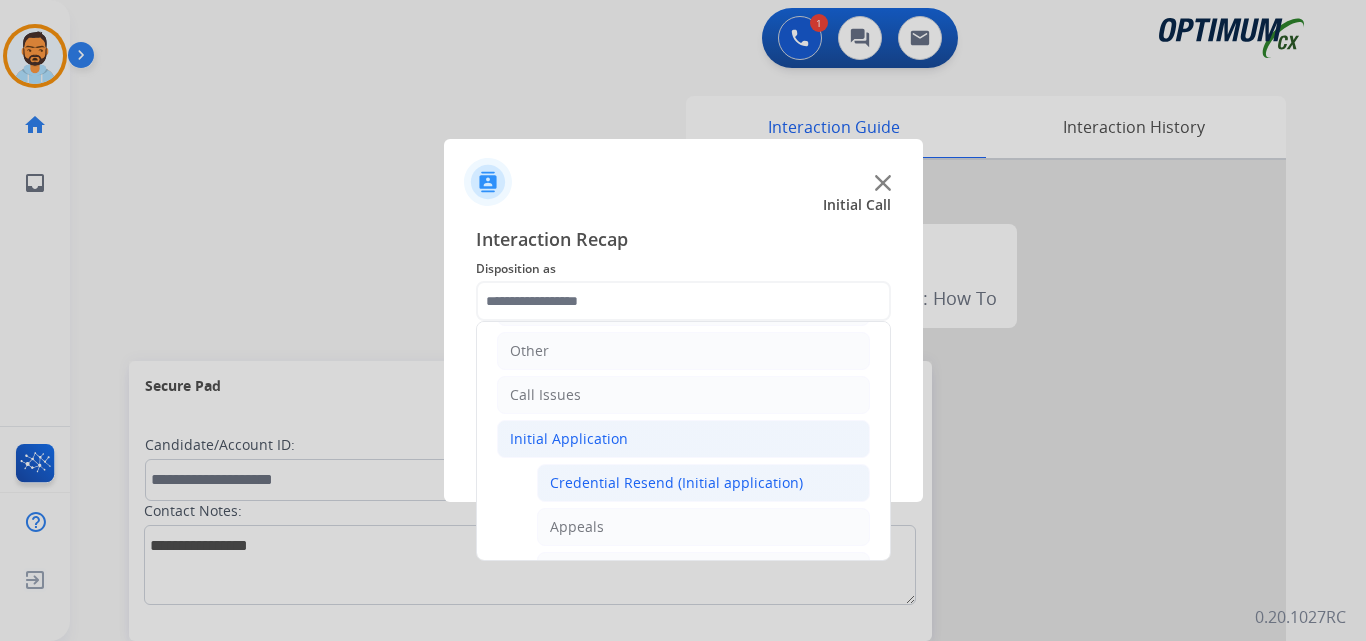 click on "Credential Resend (Initial application)" 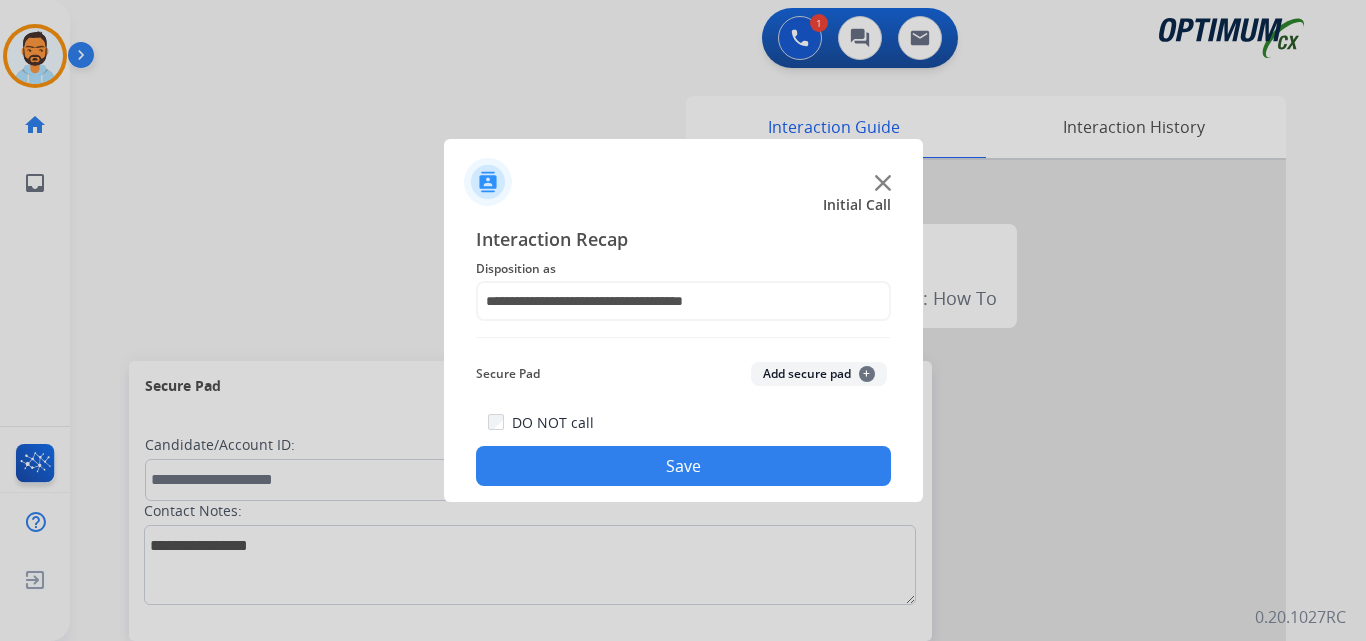 click on "Save" 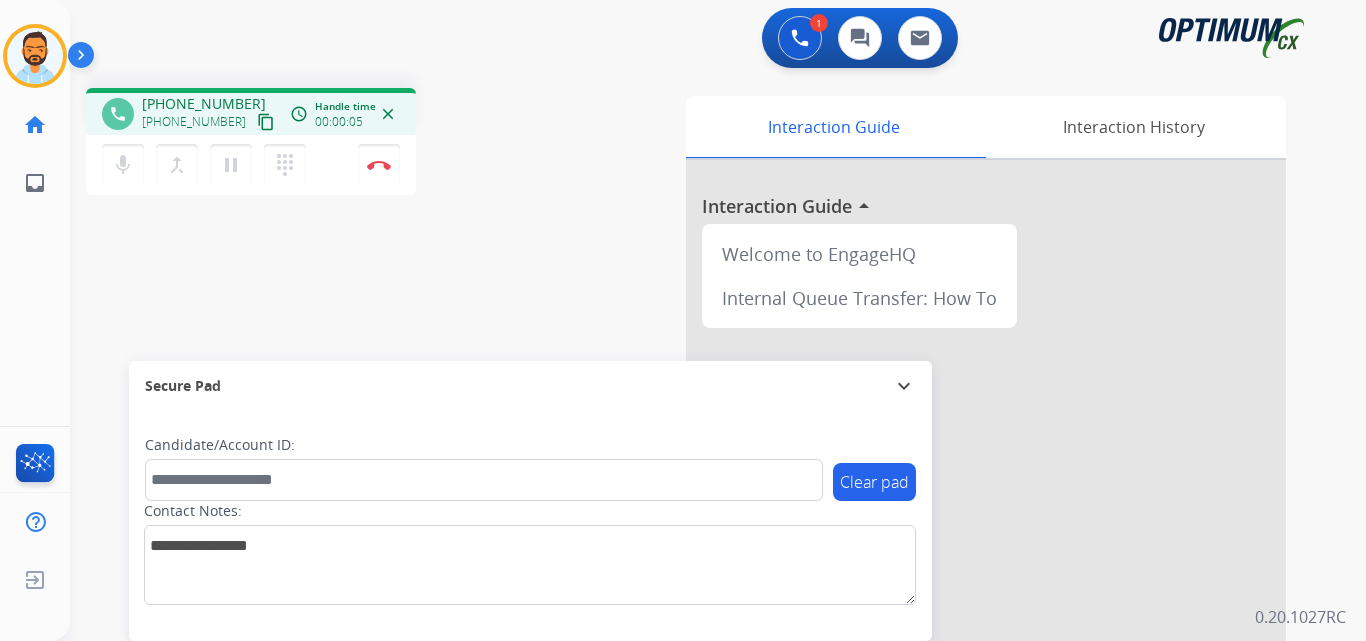 click on "content_copy" at bounding box center (266, 122) 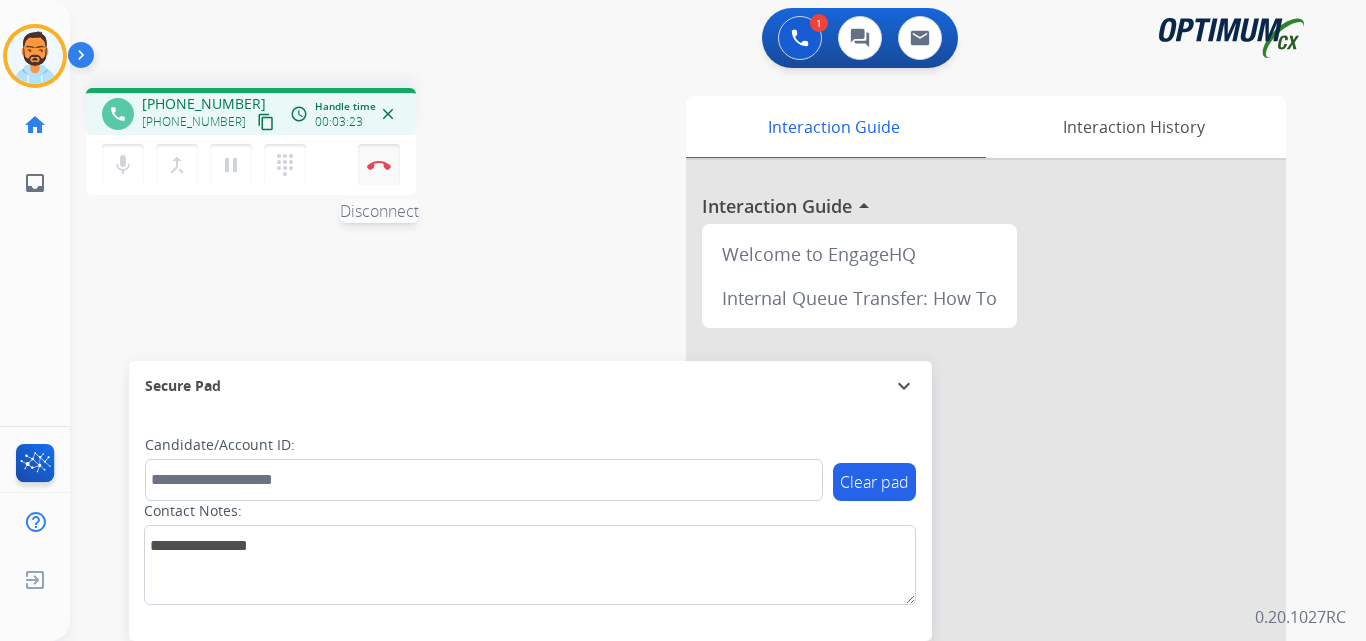 click on "Disconnect" at bounding box center [379, 165] 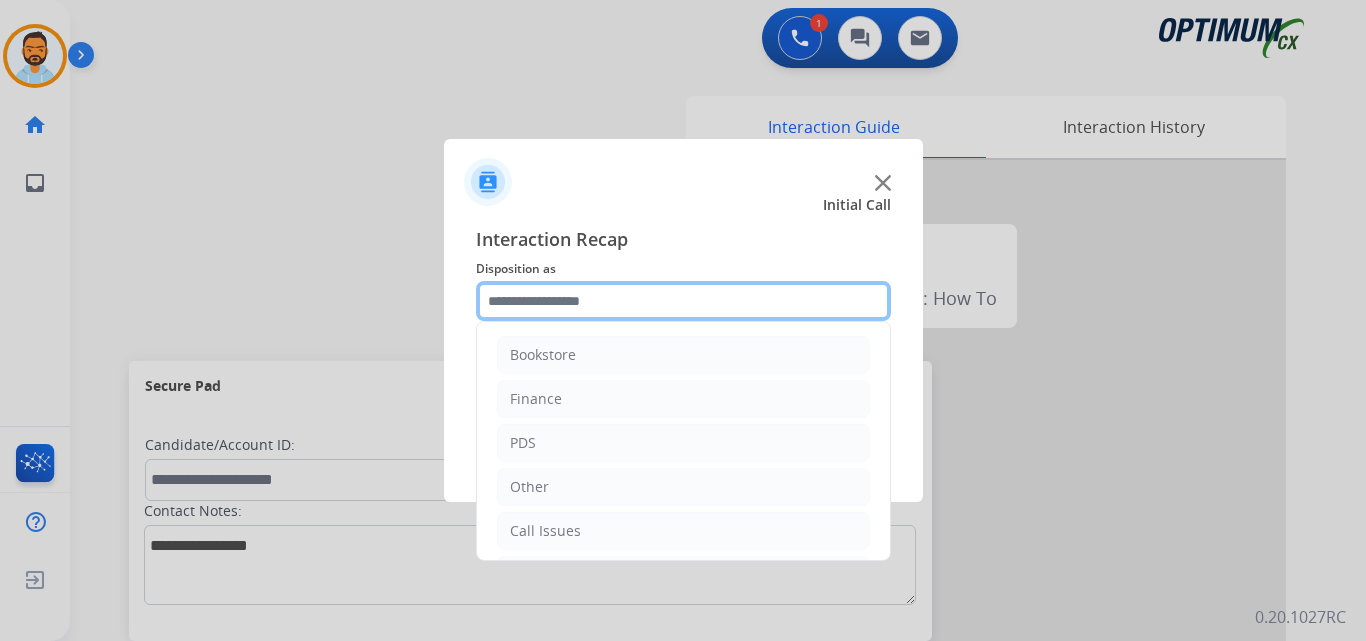 click on "Bookstore   Finance   PDS   Other   Call Issues   Initial Application   Transfer   Renewal" 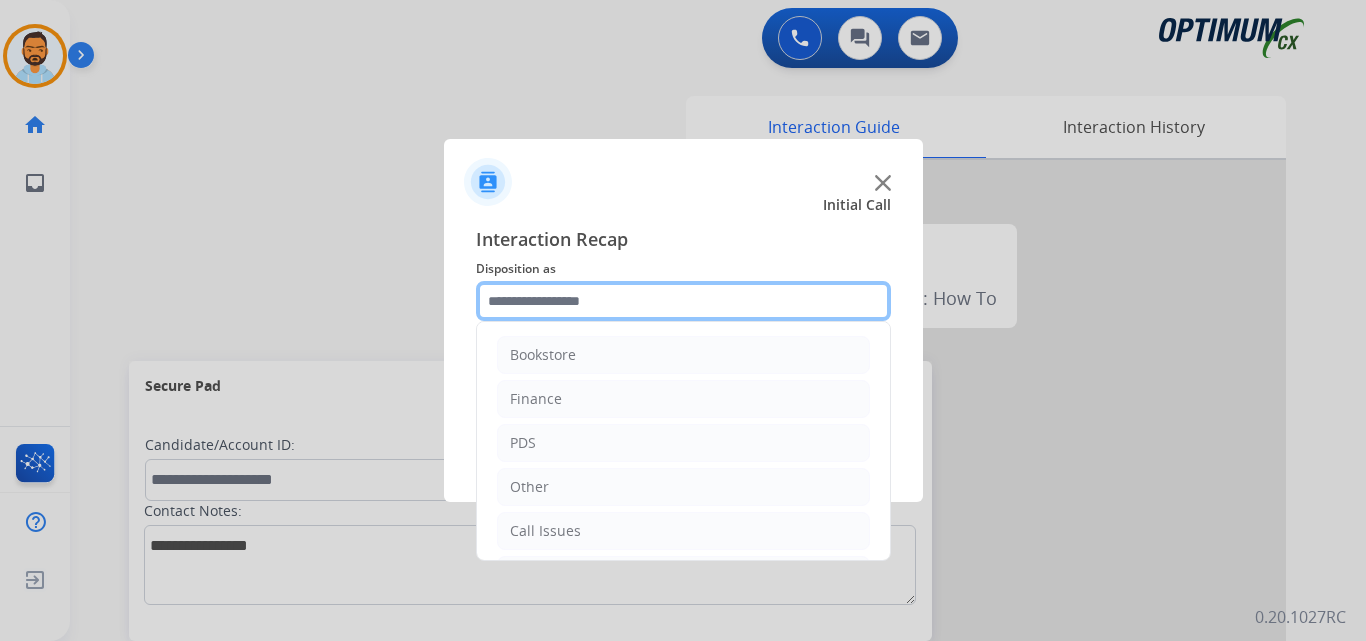 scroll, scrollTop: 136, scrollLeft: 0, axis: vertical 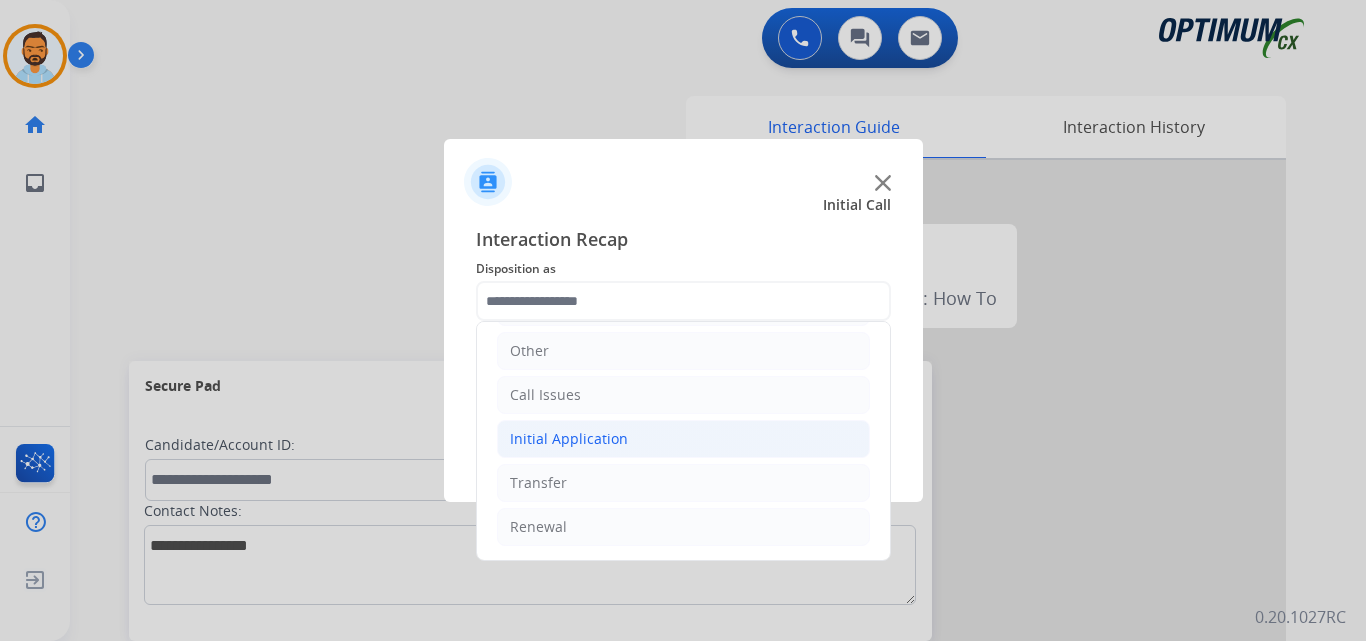 click on "Initial Application" 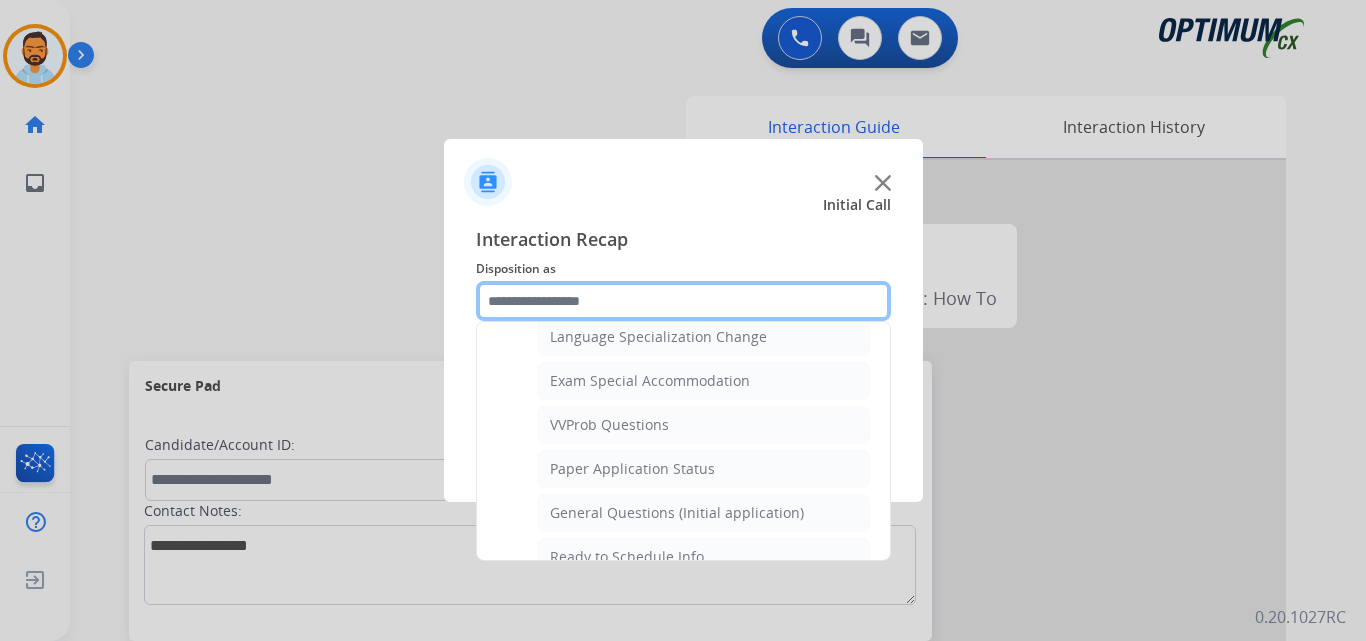 scroll, scrollTop: 1033, scrollLeft: 0, axis: vertical 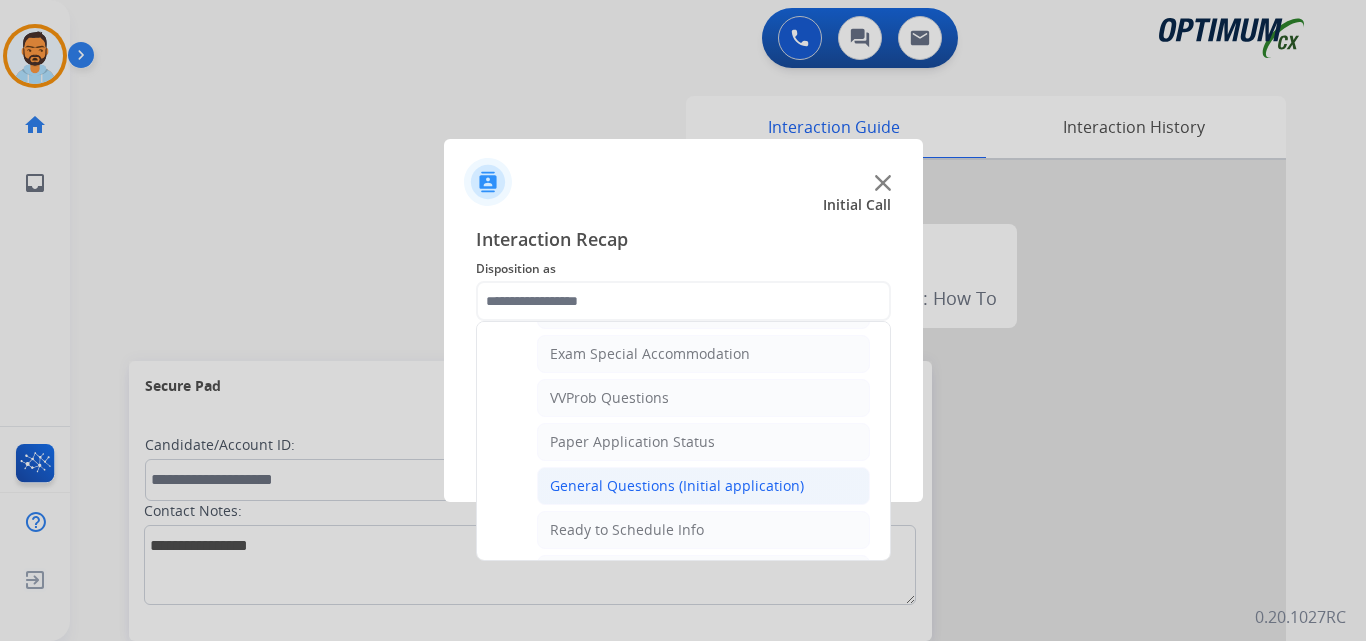 click on "General Questions (Initial application)" 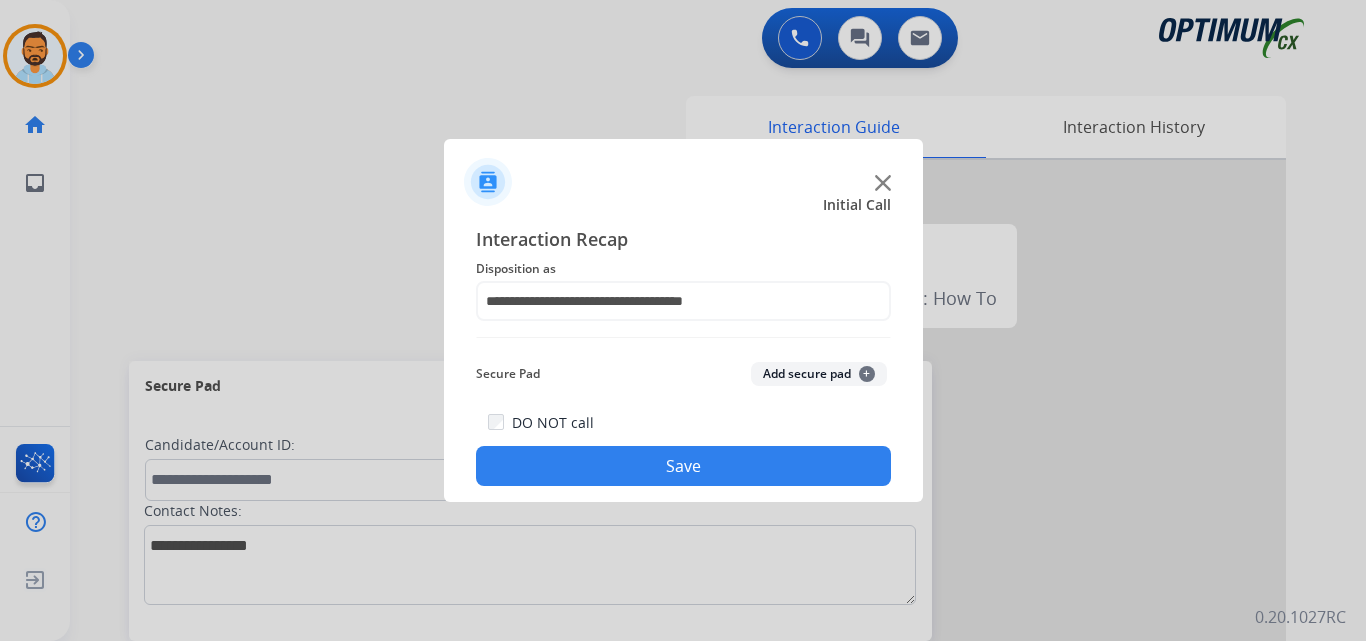 click on "Save" 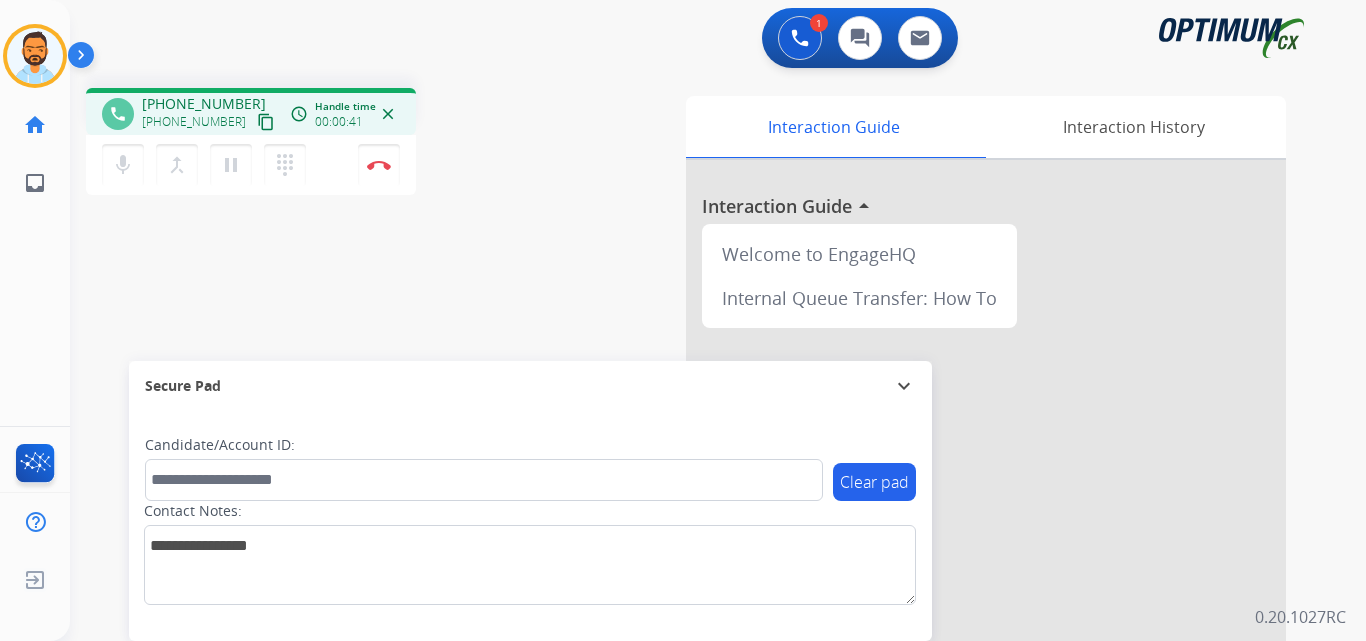 click on "content_copy" at bounding box center [266, 122] 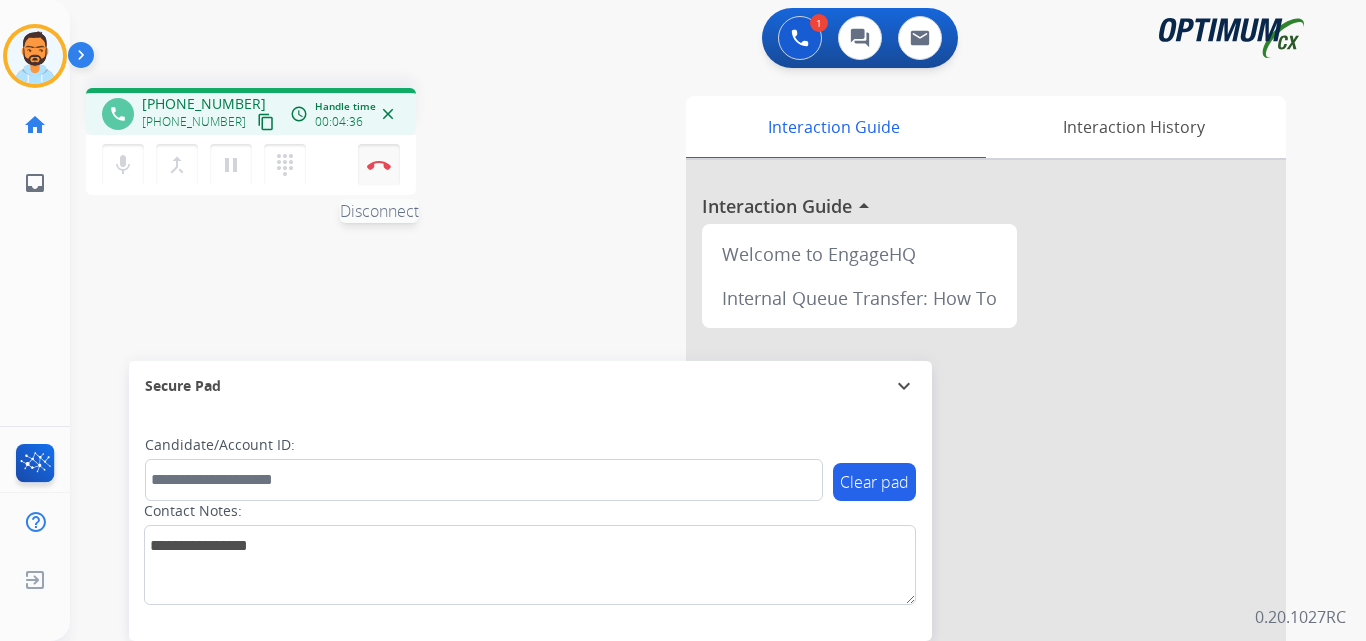 click at bounding box center [379, 165] 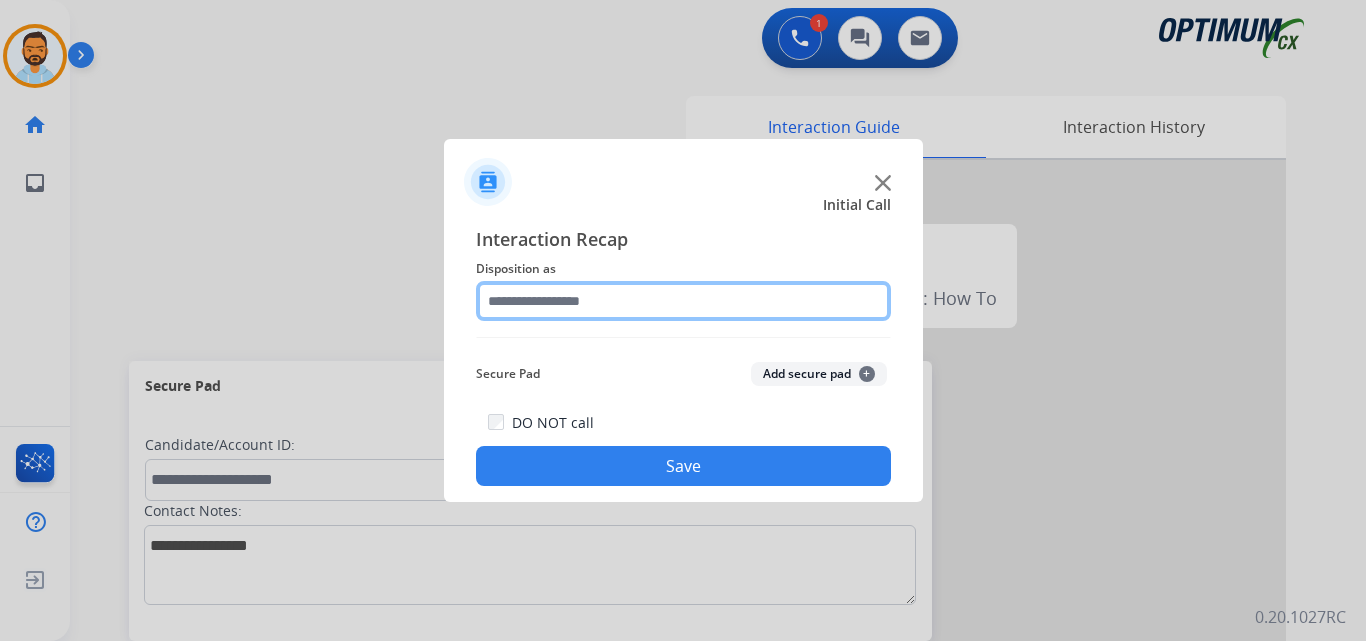 click 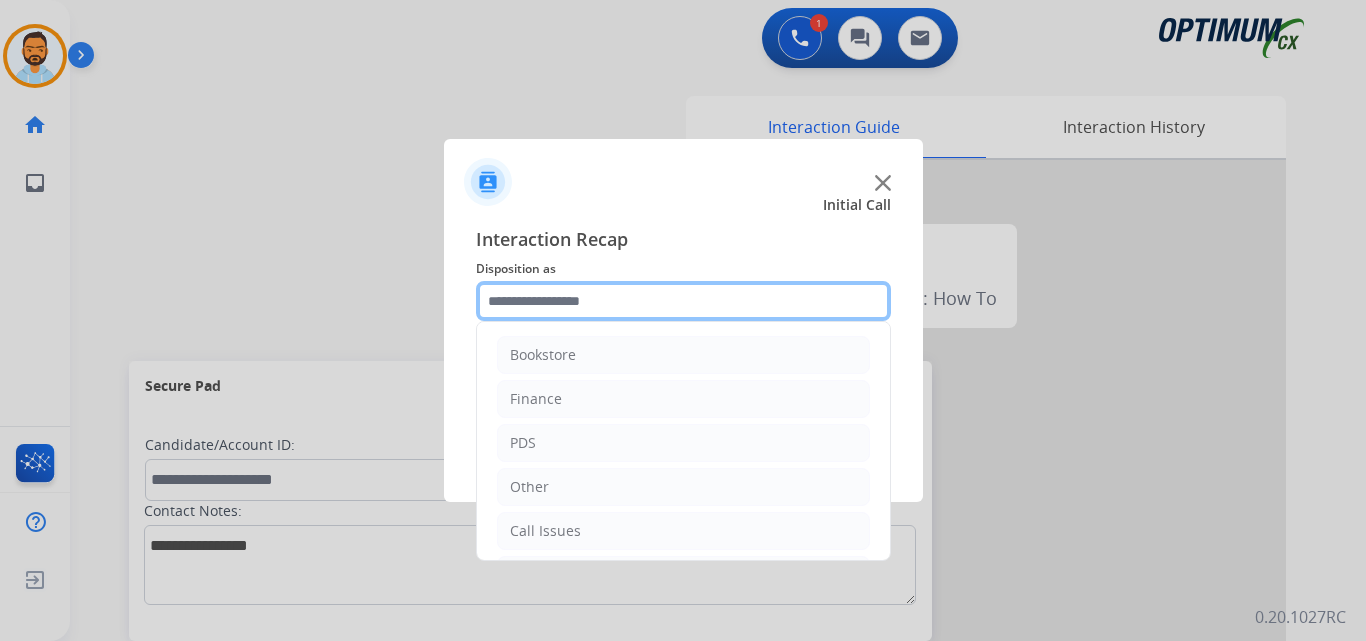 scroll, scrollTop: 136, scrollLeft: 0, axis: vertical 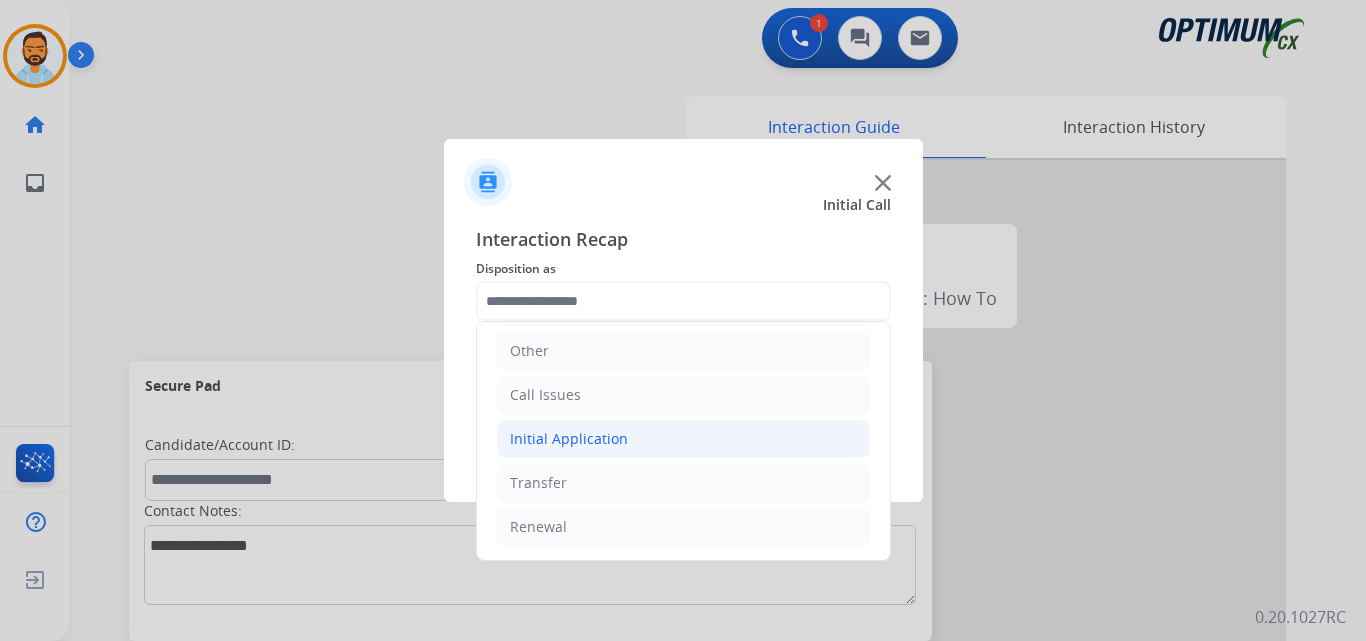 click on "Initial Application" 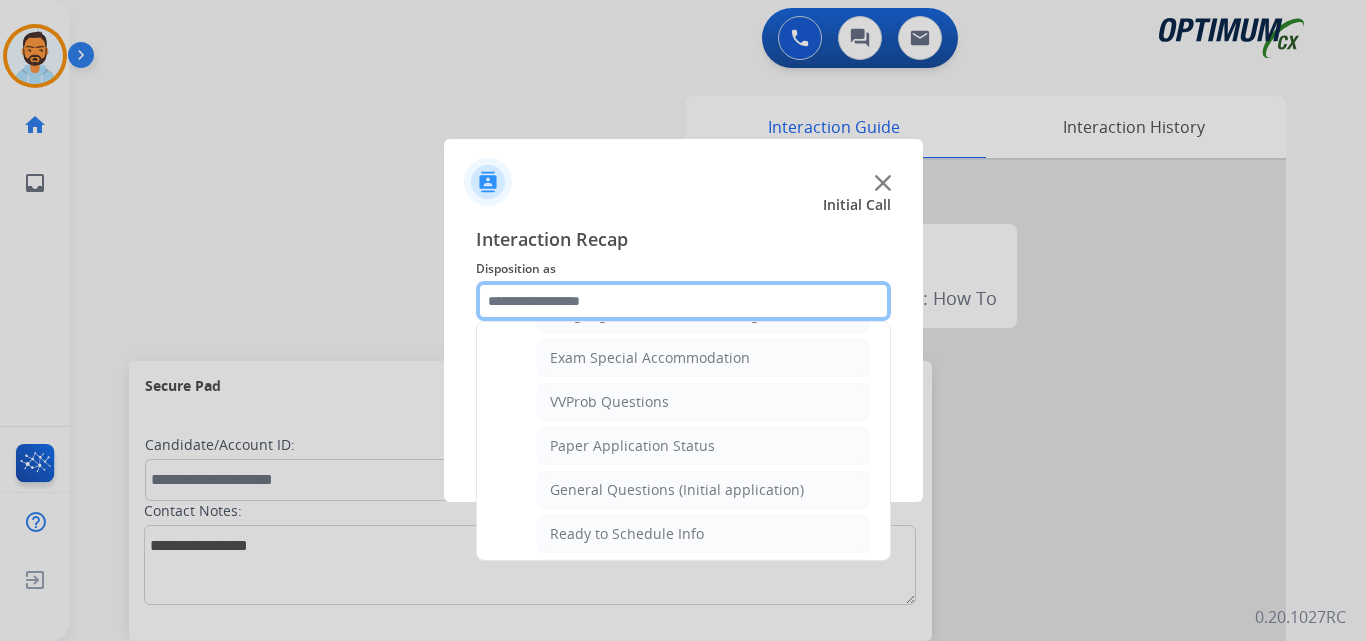 scroll, scrollTop: 1047, scrollLeft: 0, axis: vertical 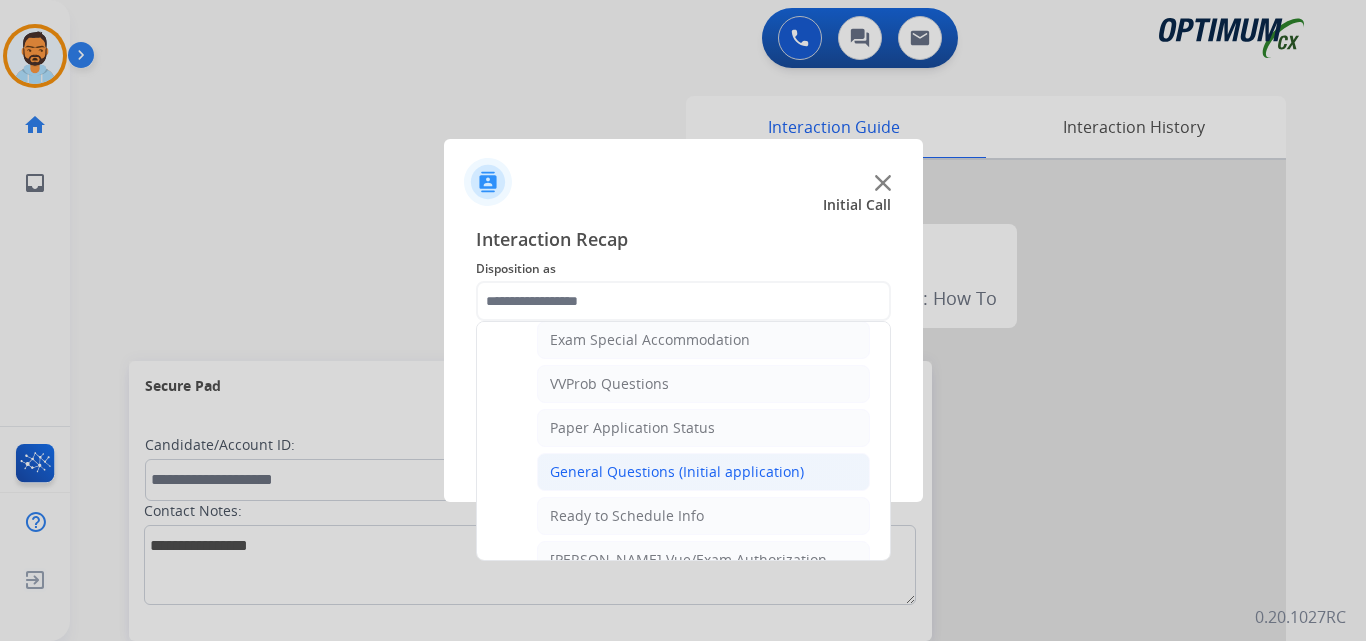 click on "General Questions (Initial application)" 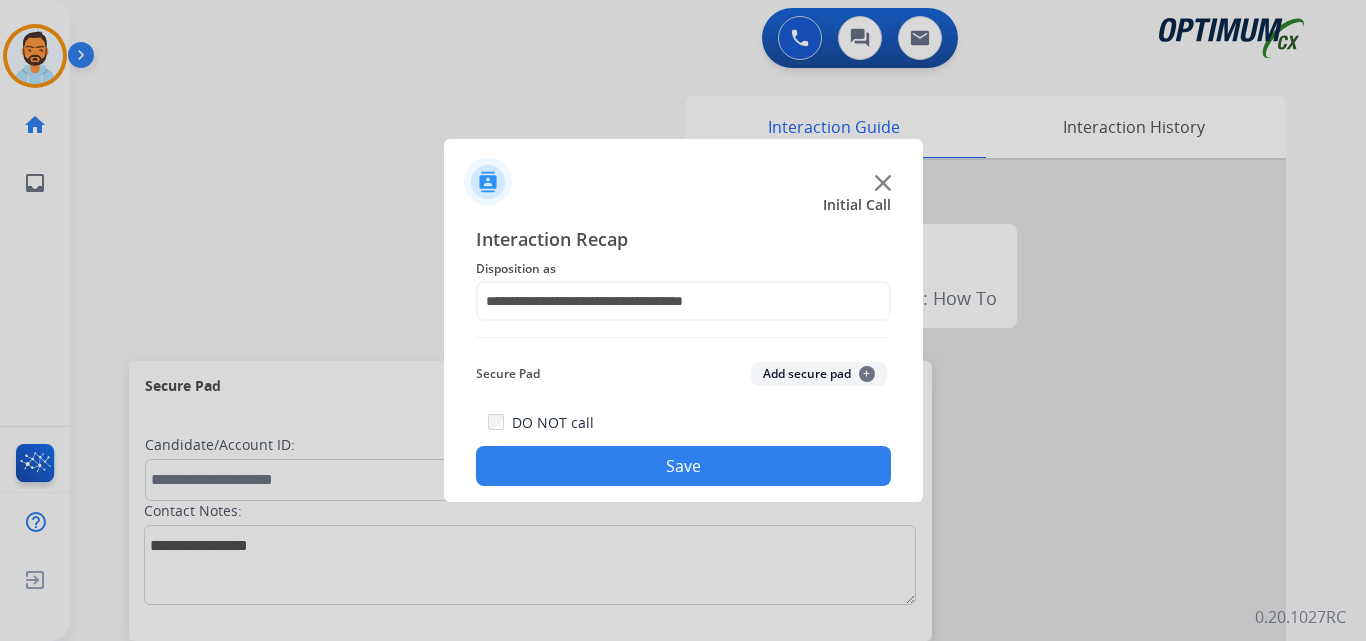 click on "Save" 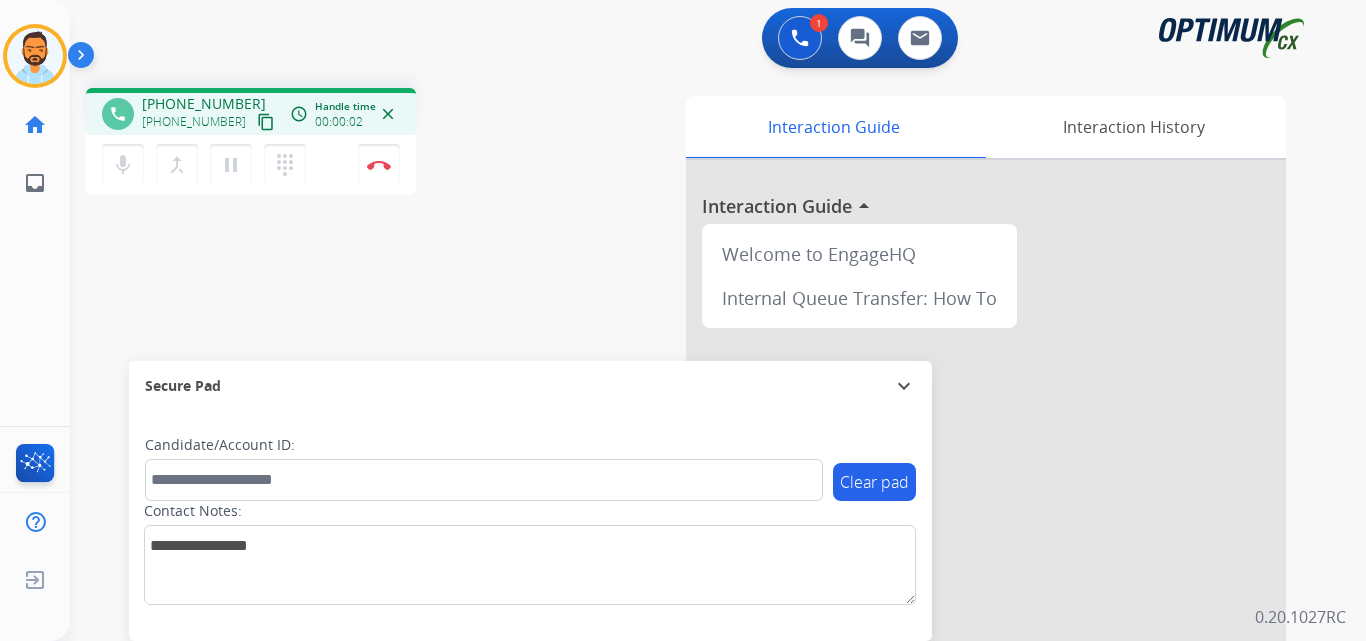 click on "content_copy" at bounding box center (266, 122) 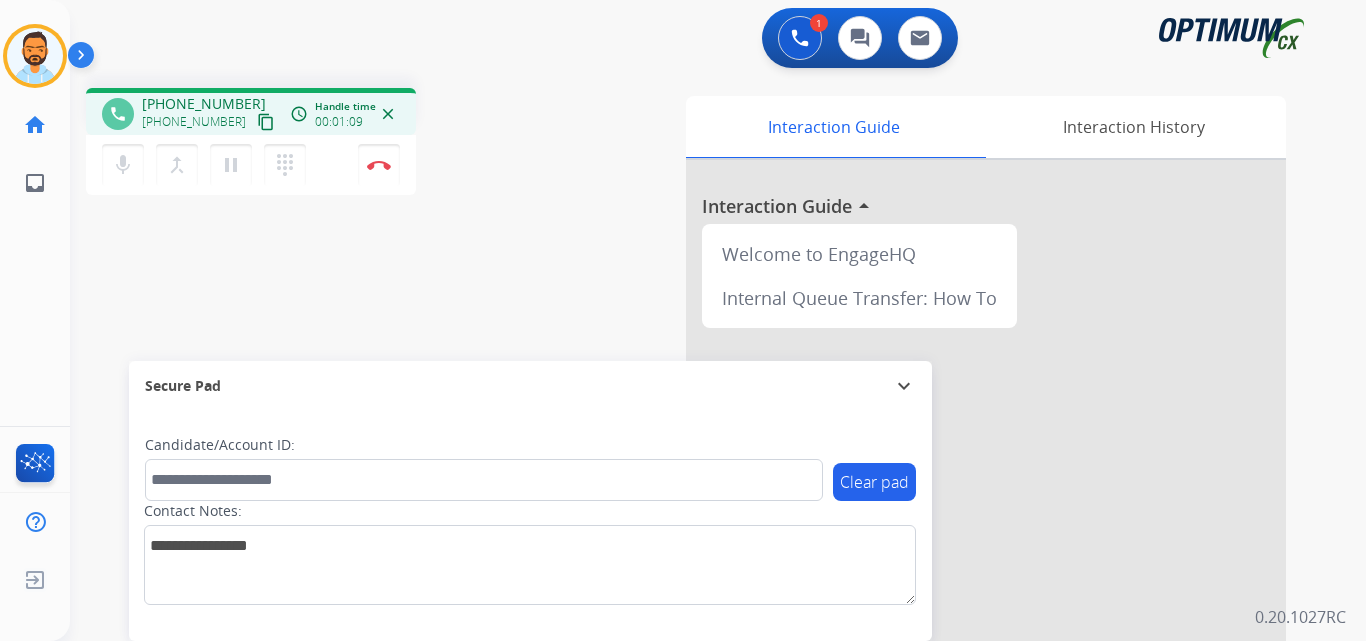 click on "content_copy" at bounding box center [266, 122] 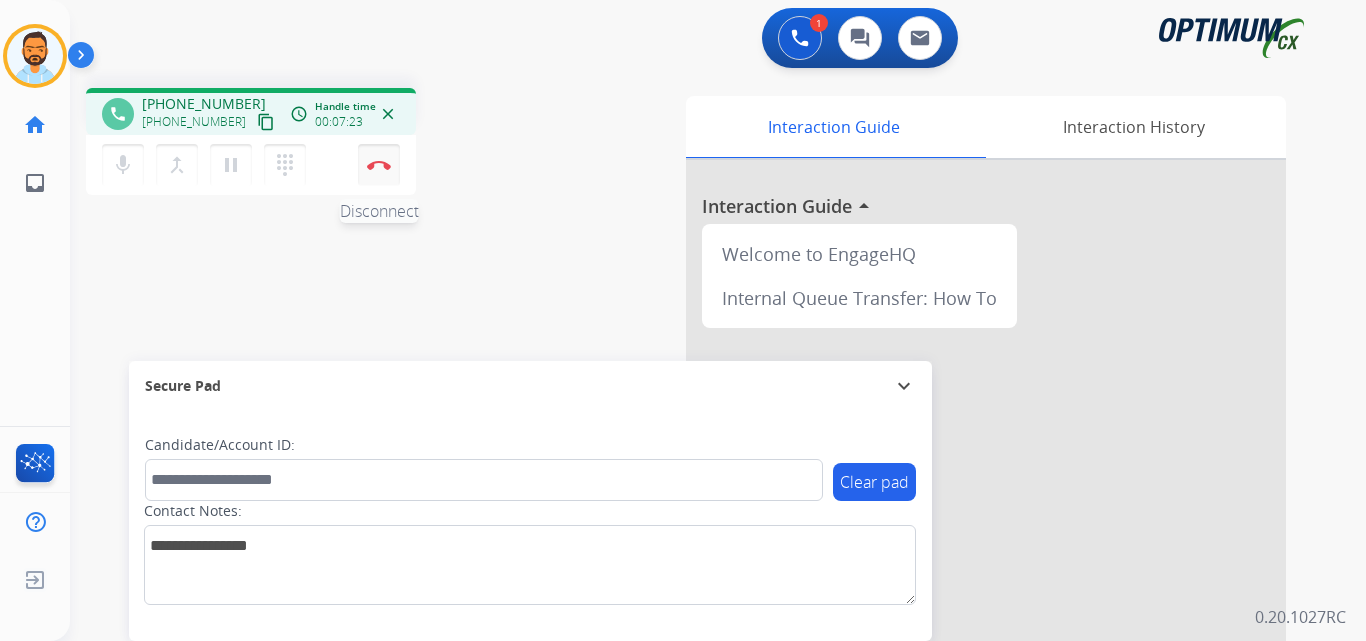click at bounding box center [379, 165] 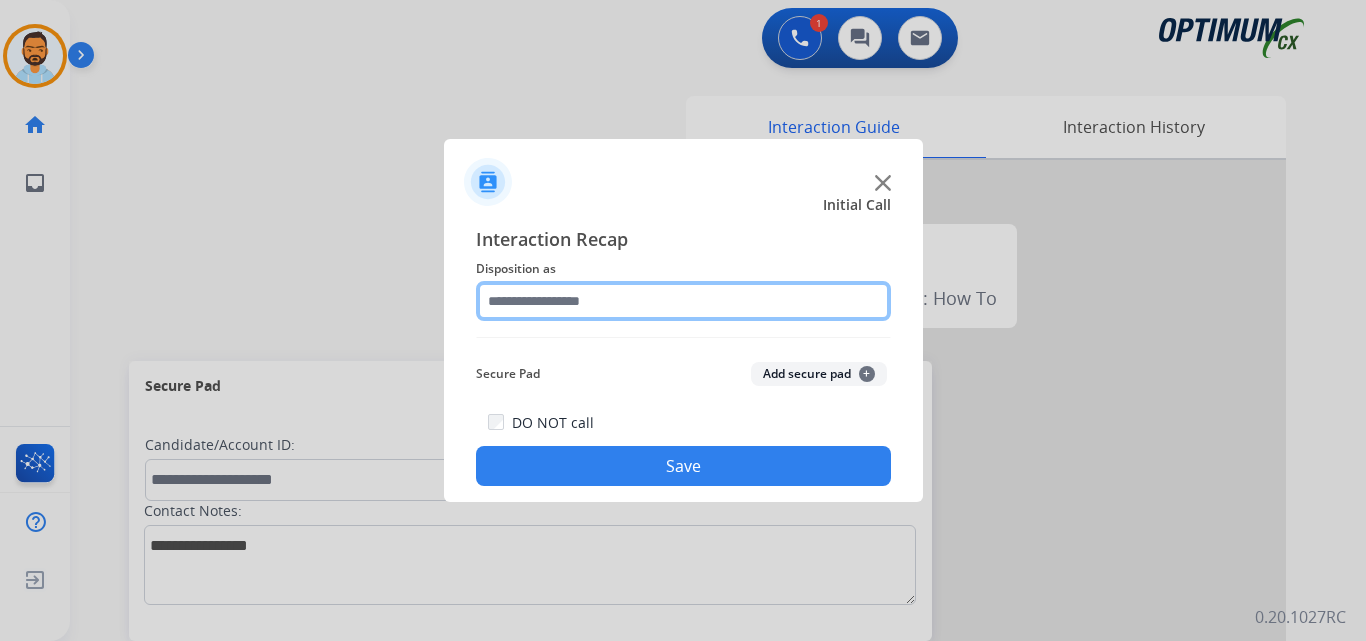 click 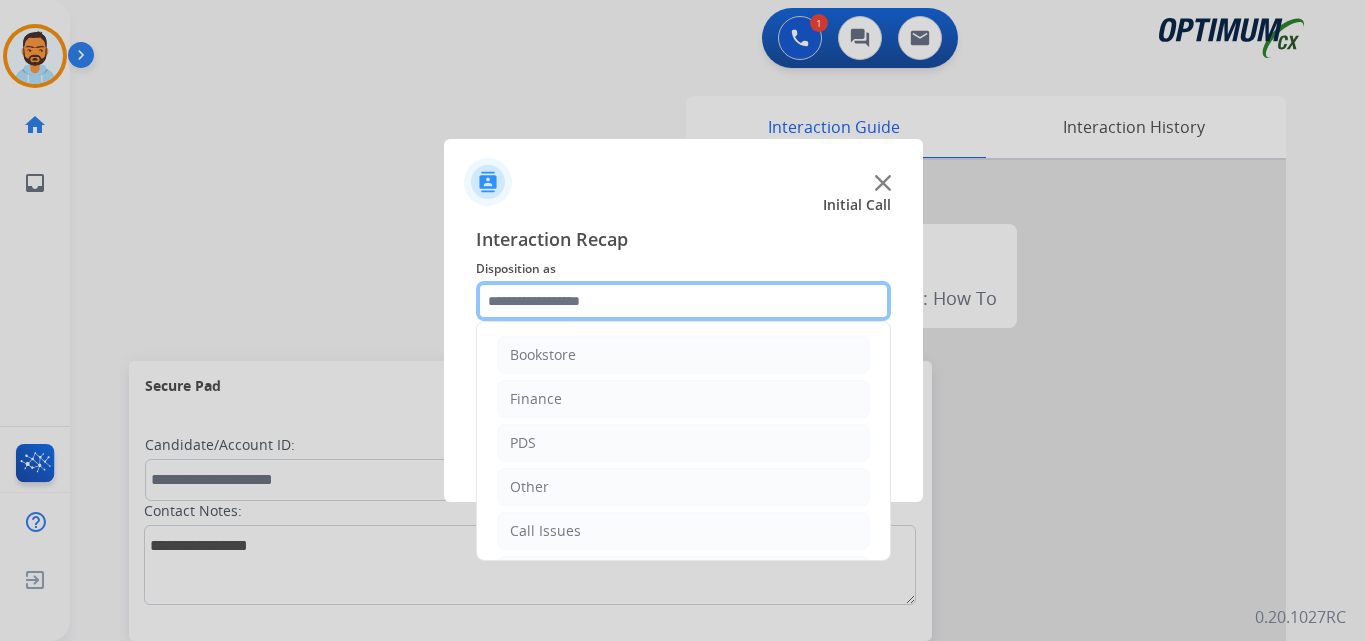 scroll, scrollTop: 136, scrollLeft: 0, axis: vertical 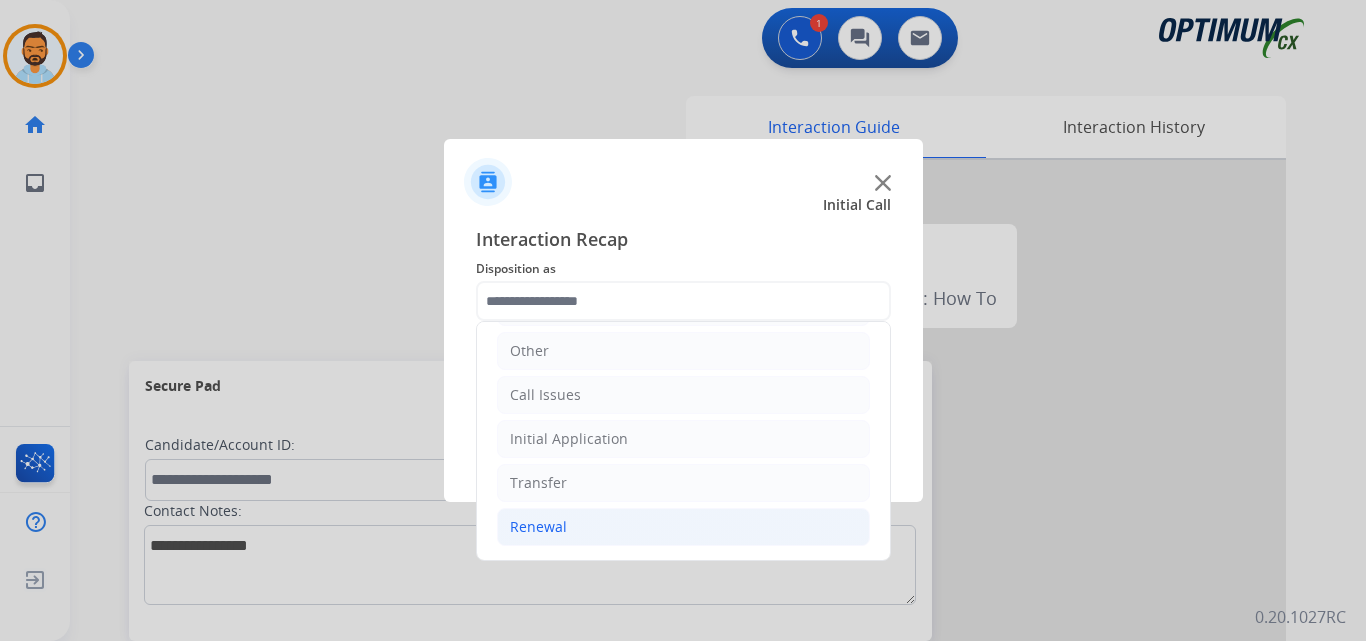 click on "Renewal" 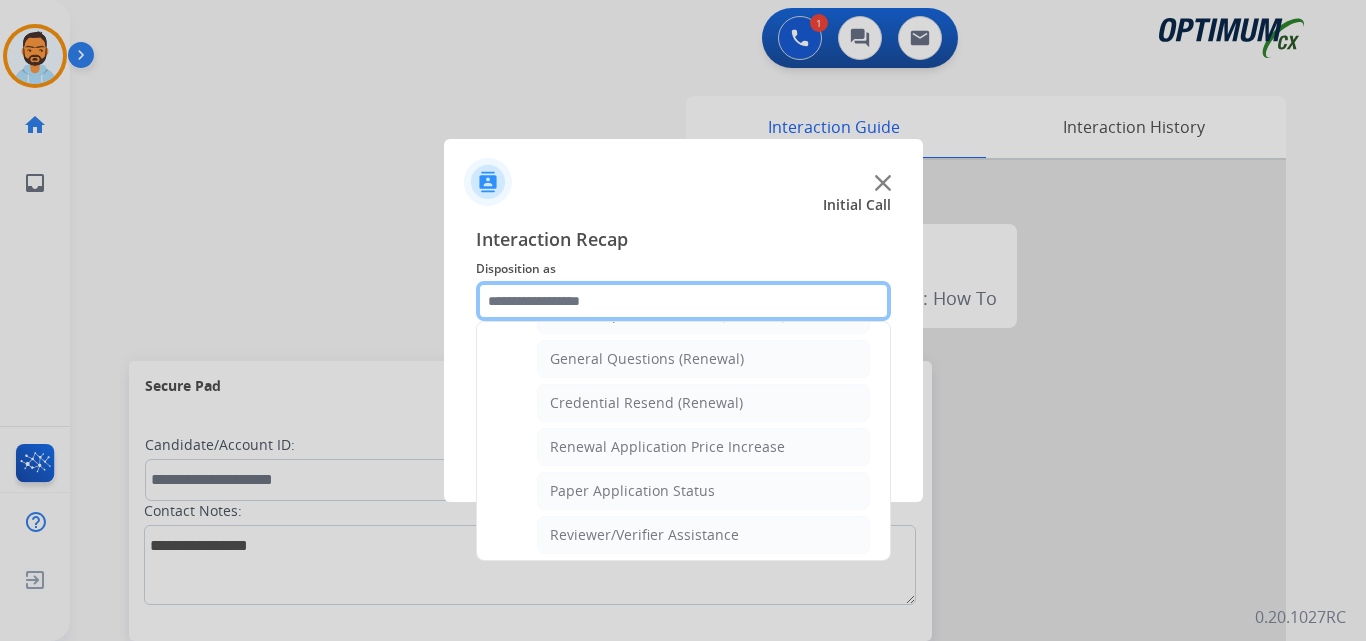 scroll, scrollTop: 572, scrollLeft: 0, axis: vertical 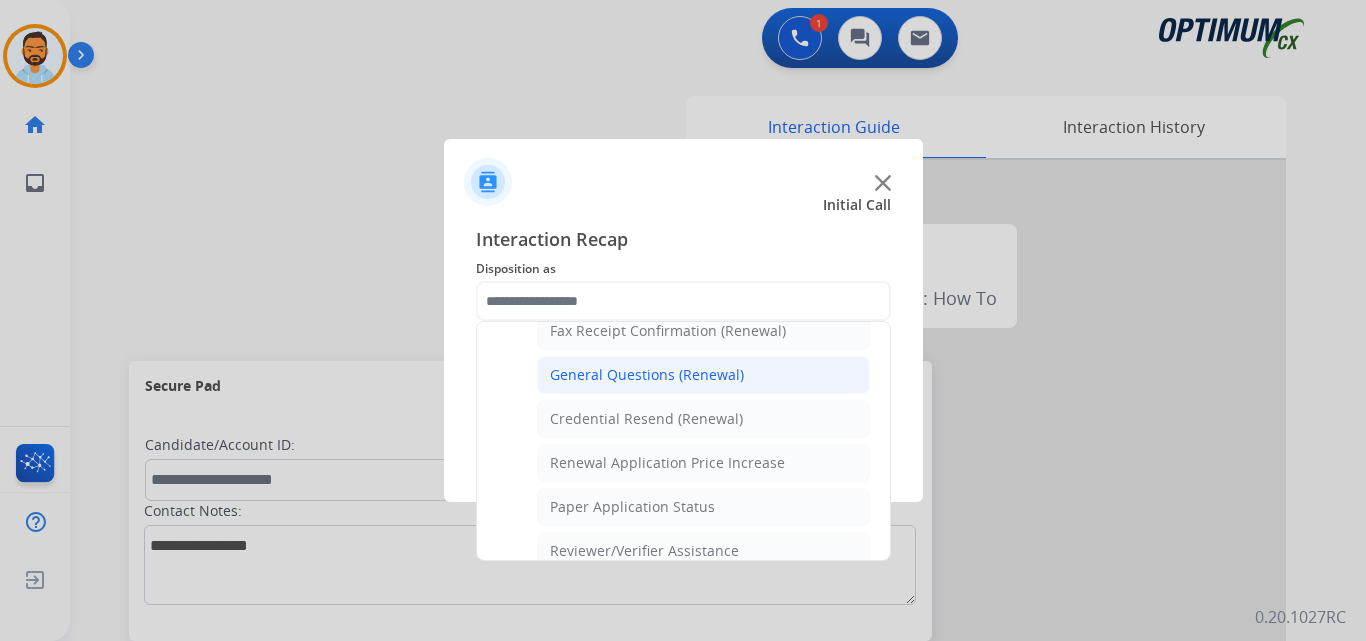 click on "General Questions (Renewal)" 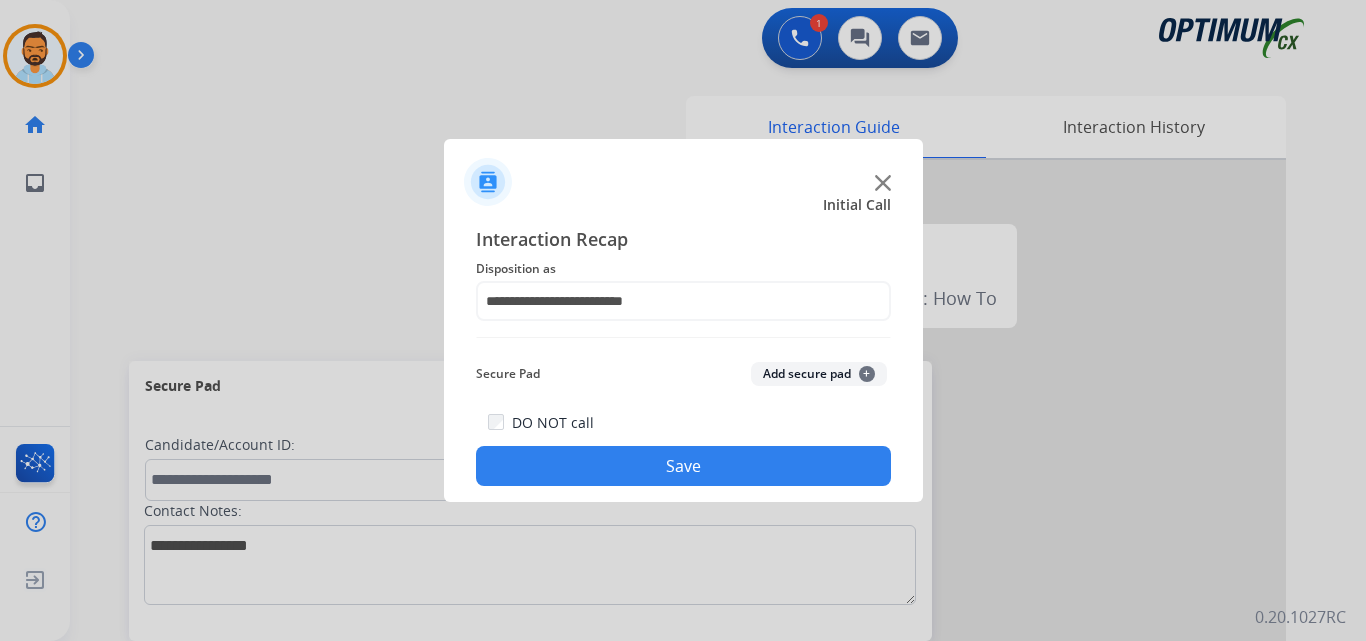 click on "Save" 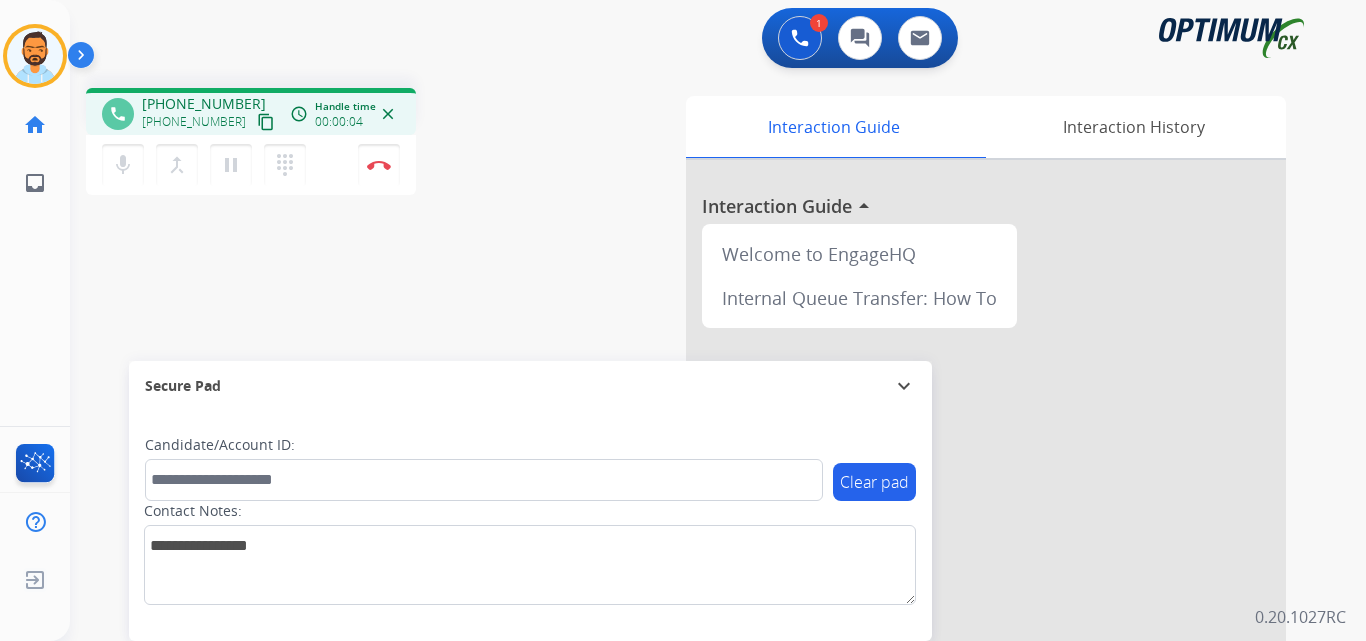 click on "content_copy" at bounding box center [266, 122] 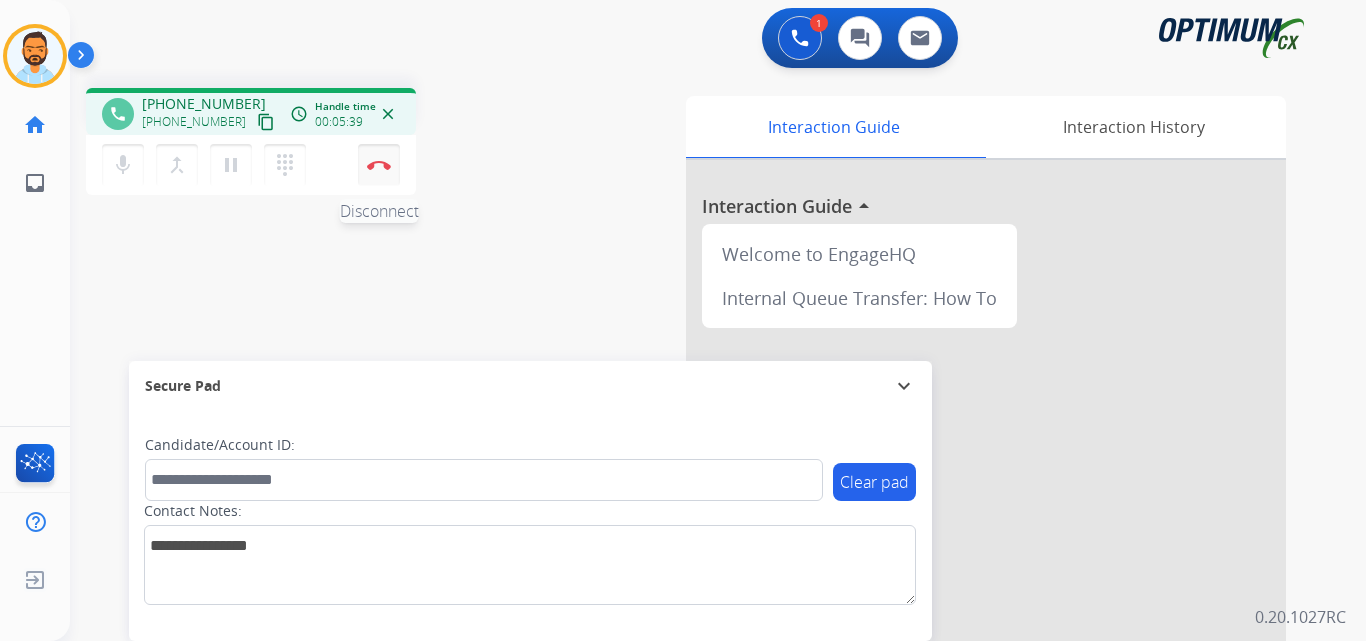 click at bounding box center (379, 165) 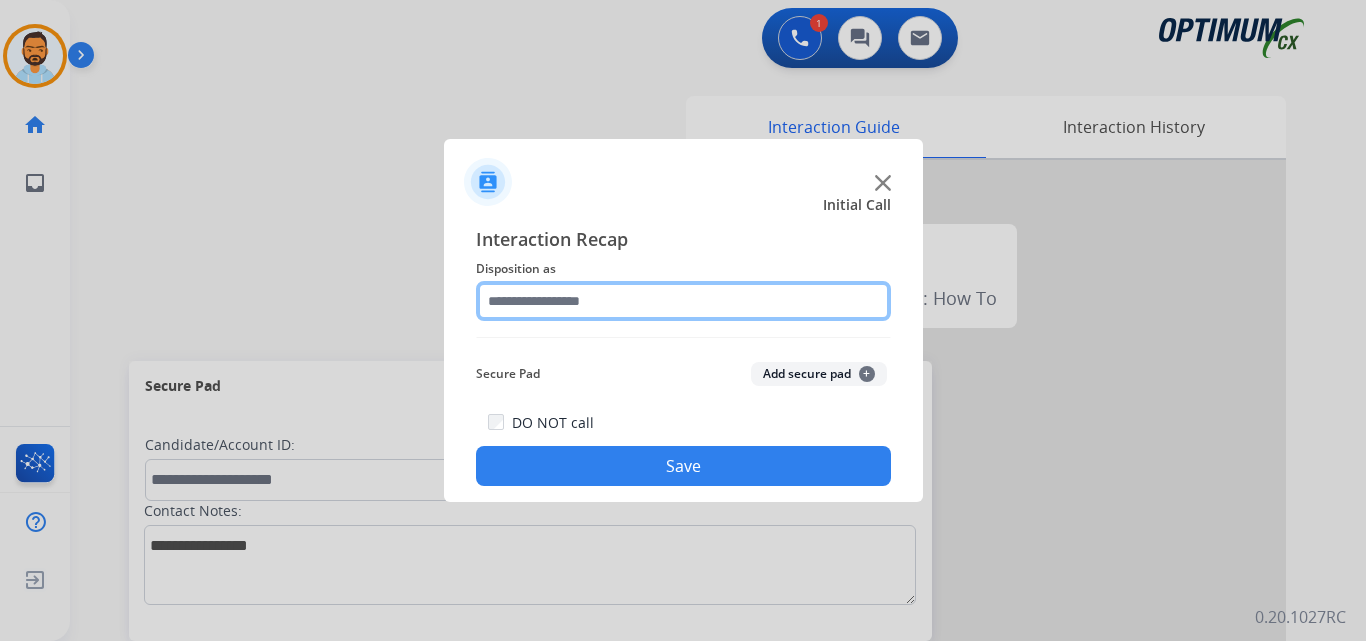 click 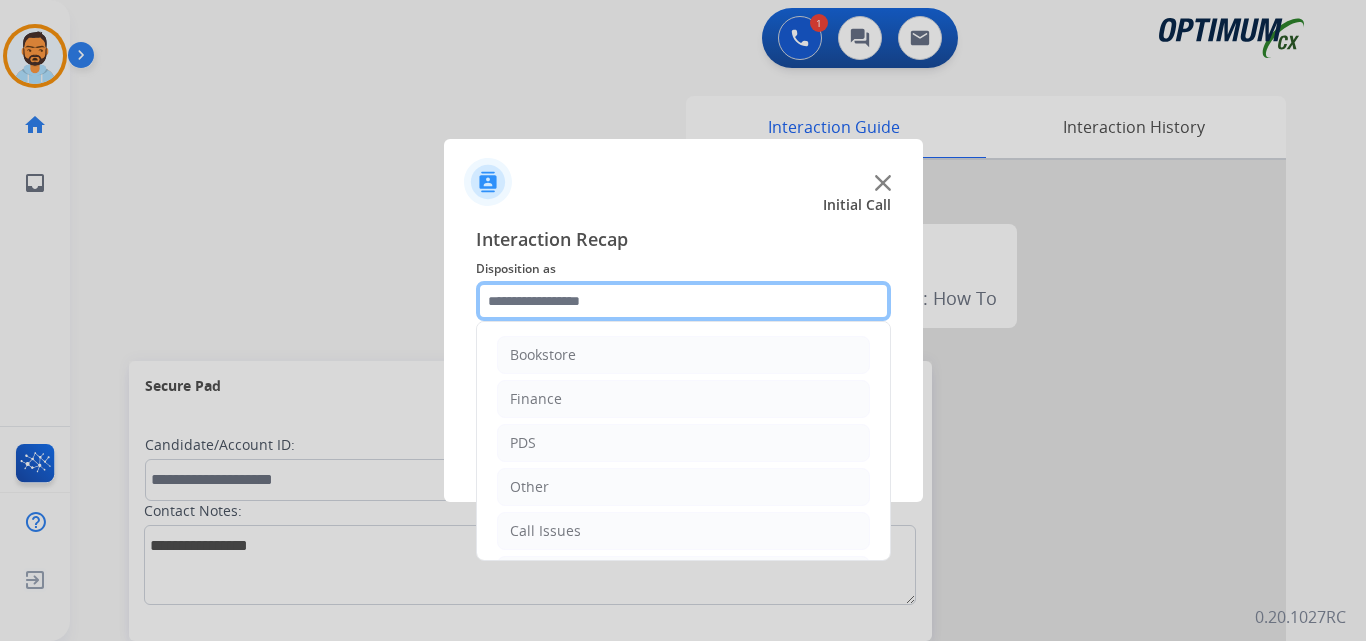 scroll, scrollTop: 136, scrollLeft: 0, axis: vertical 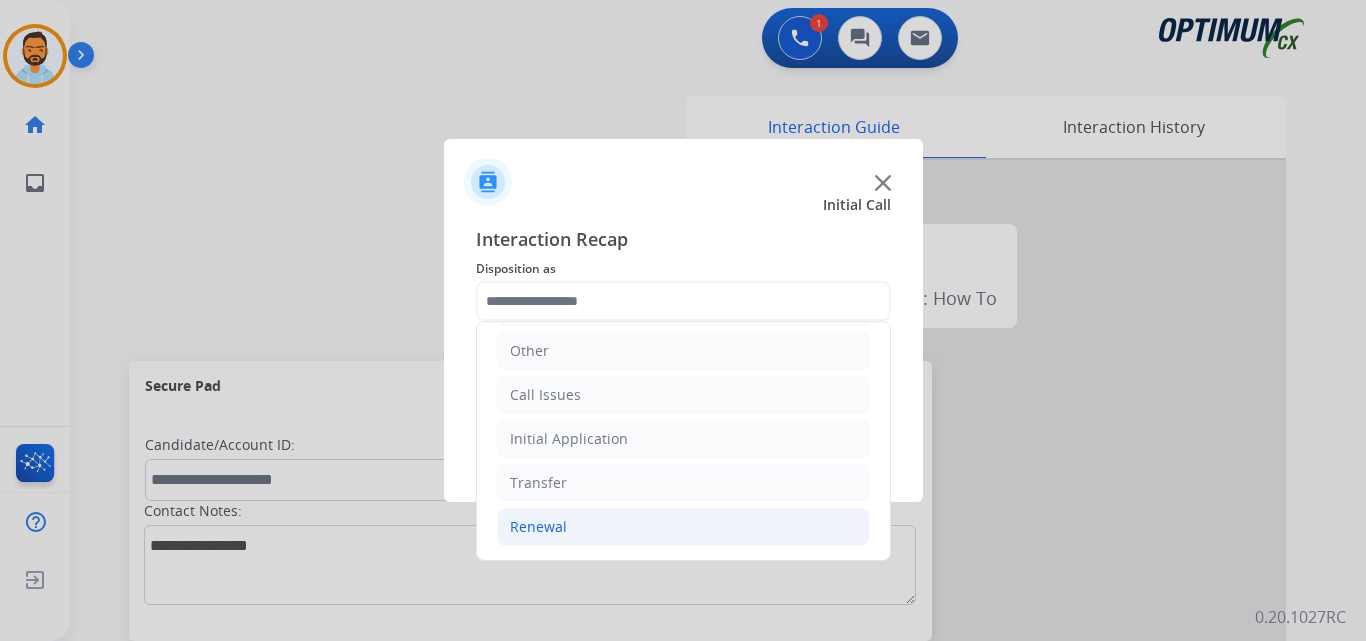click on "Renewal" 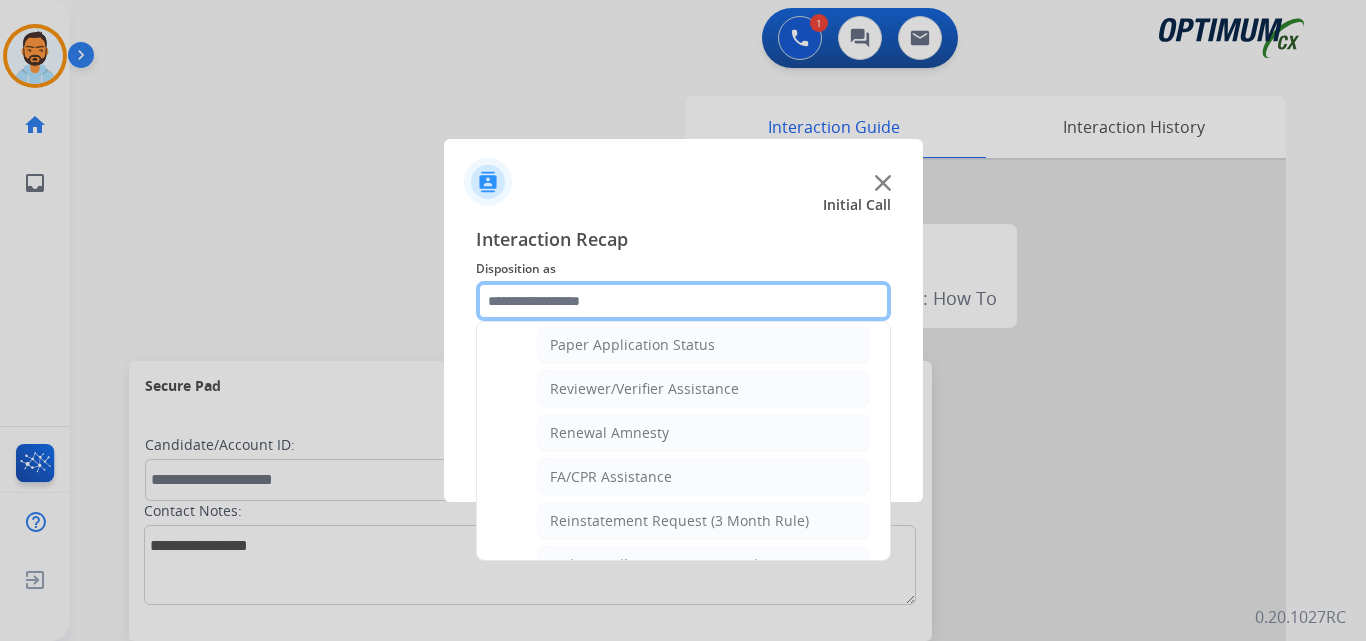 scroll, scrollTop: 726, scrollLeft: 0, axis: vertical 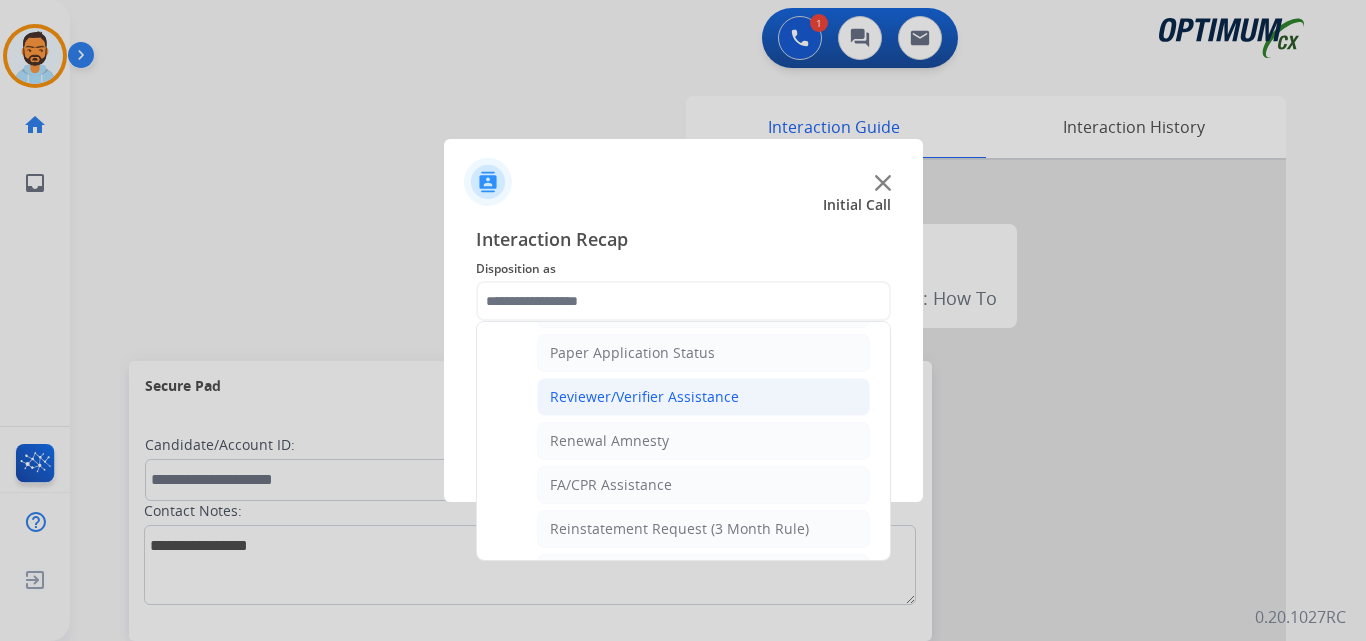 click on "Reviewer/Verifier Assistance" 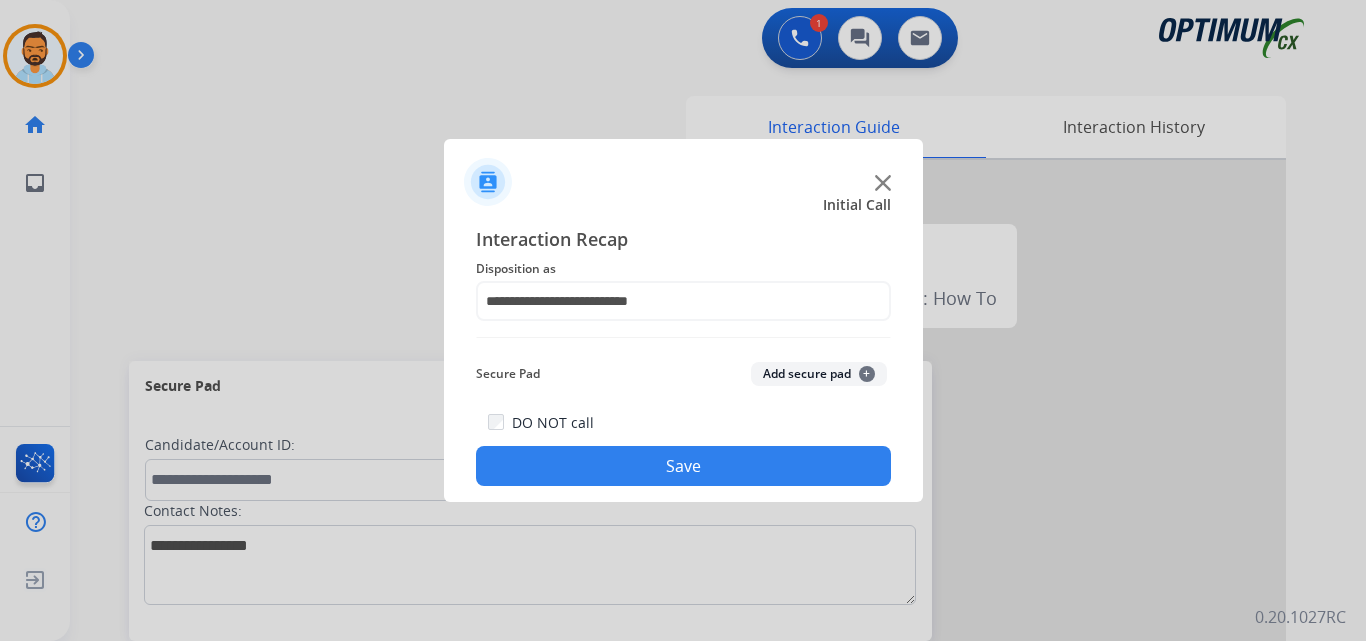click on "Save" 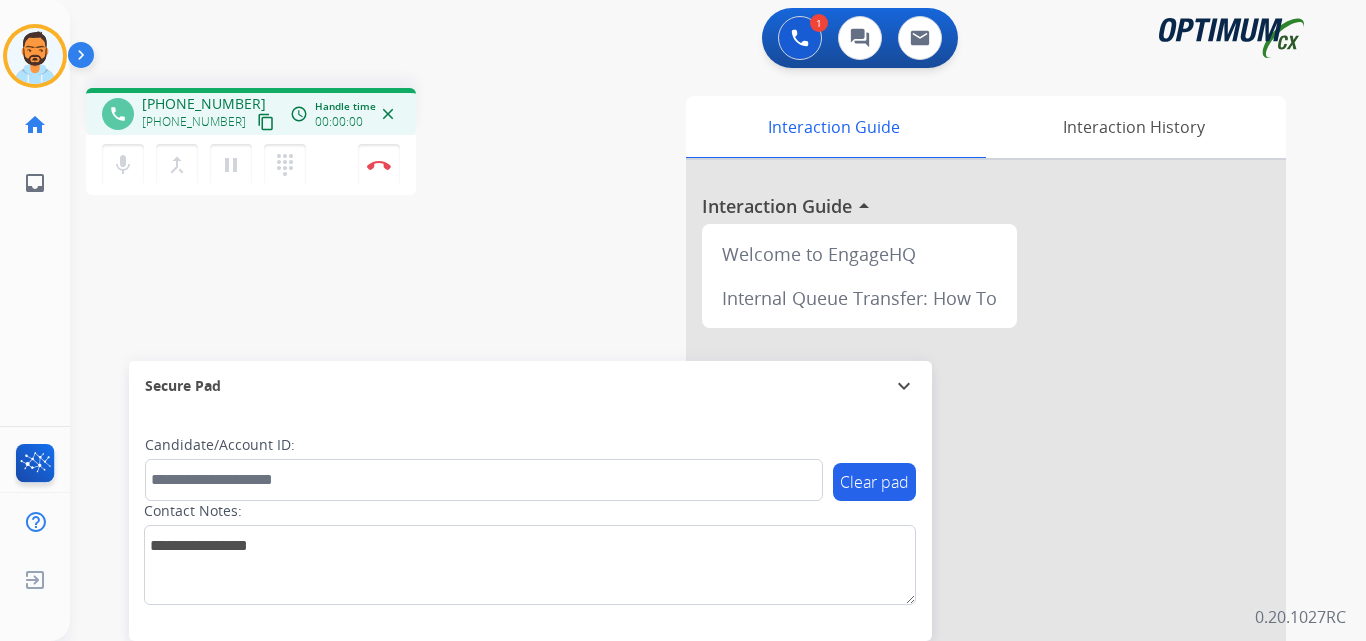 click on "content_copy" at bounding box center (266, 122) 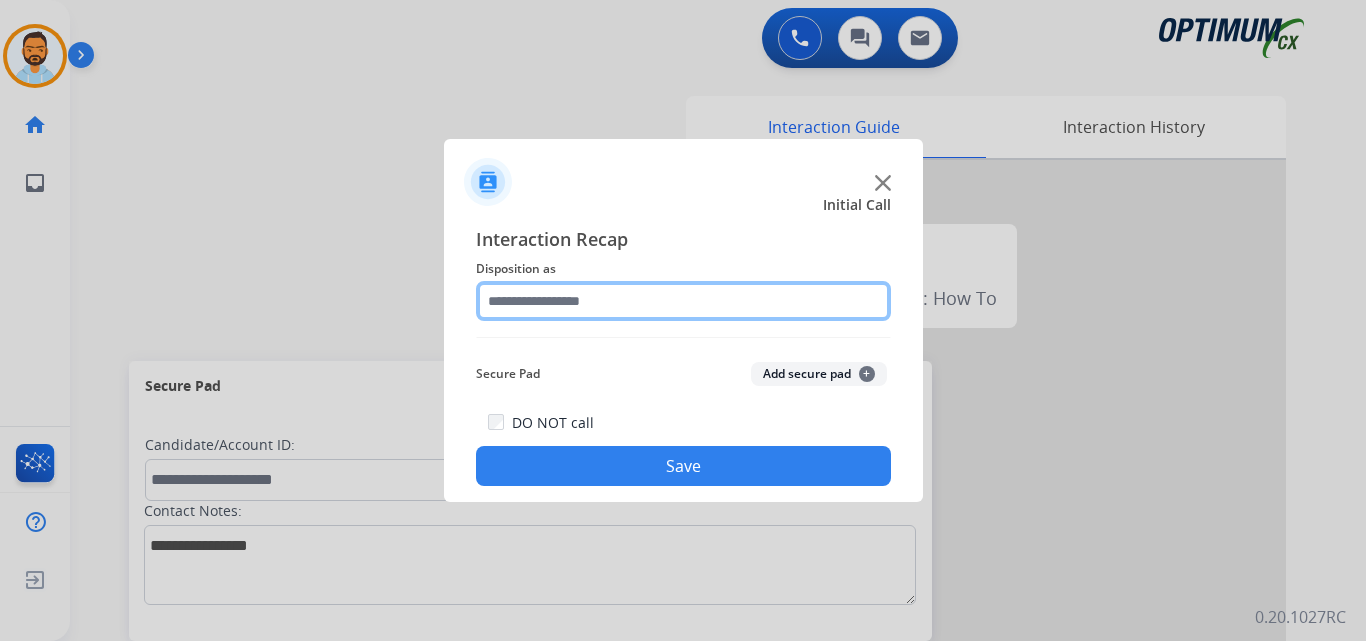 click 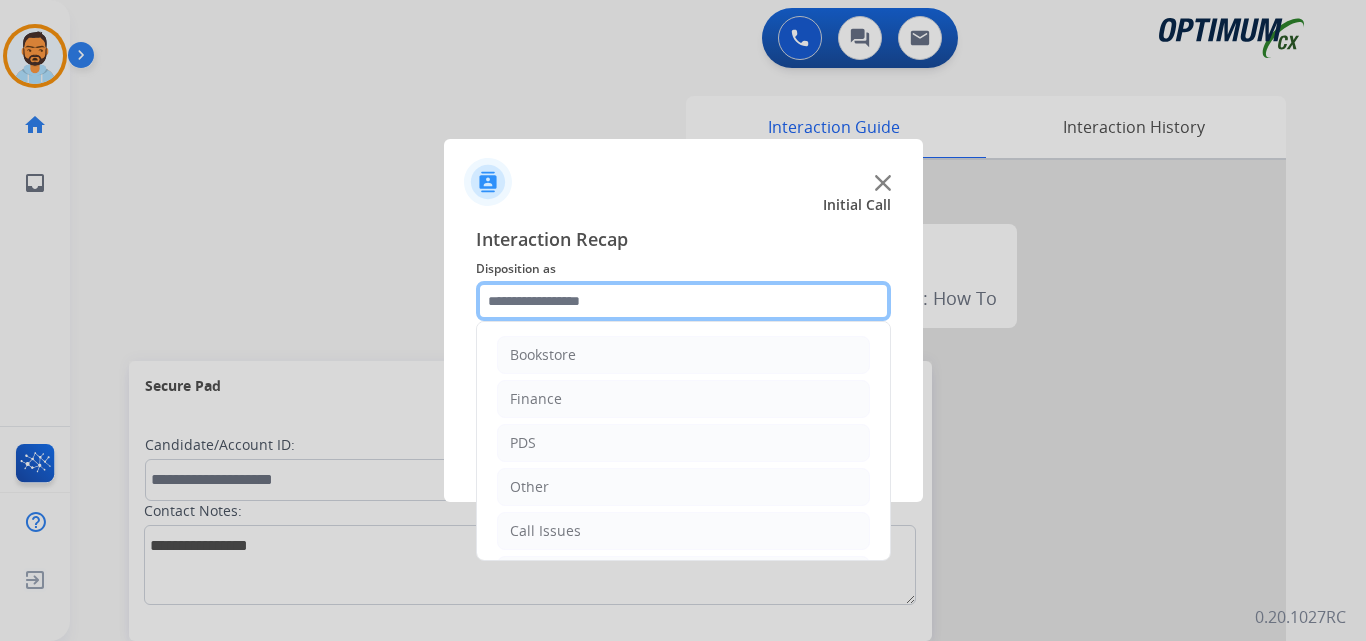 scroll, scrollTop: 136, scrollLeft: 0, axis: vertical 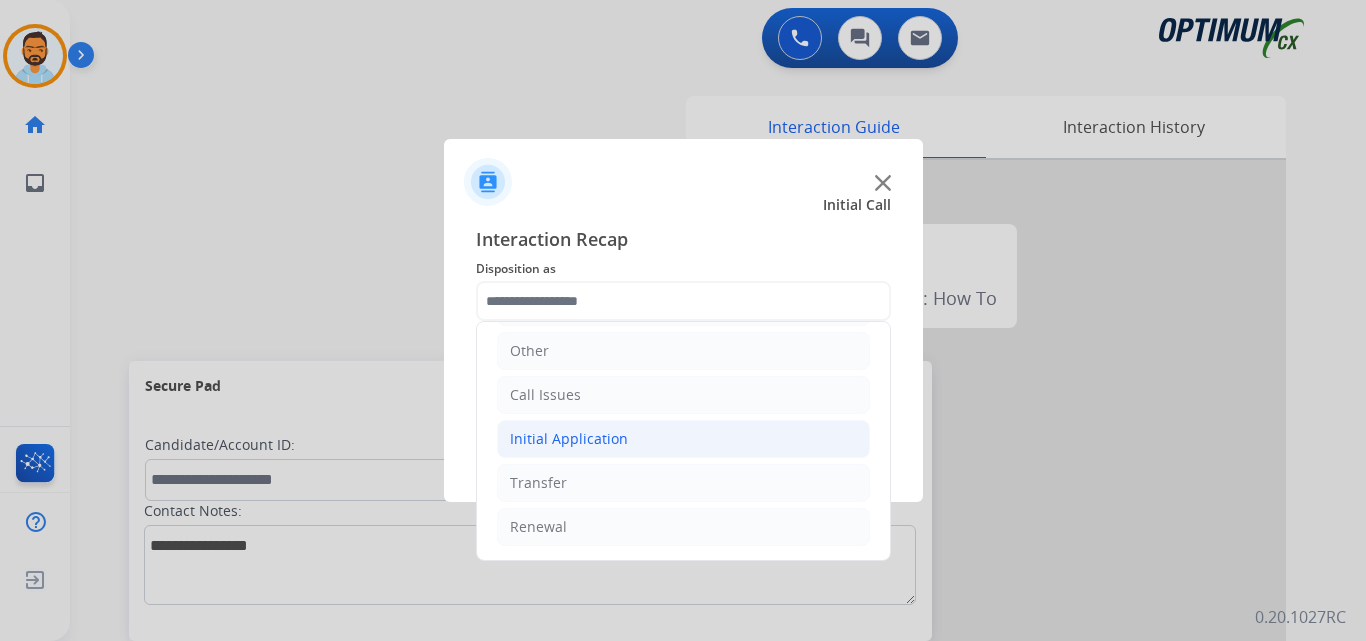click on "Initial Application" 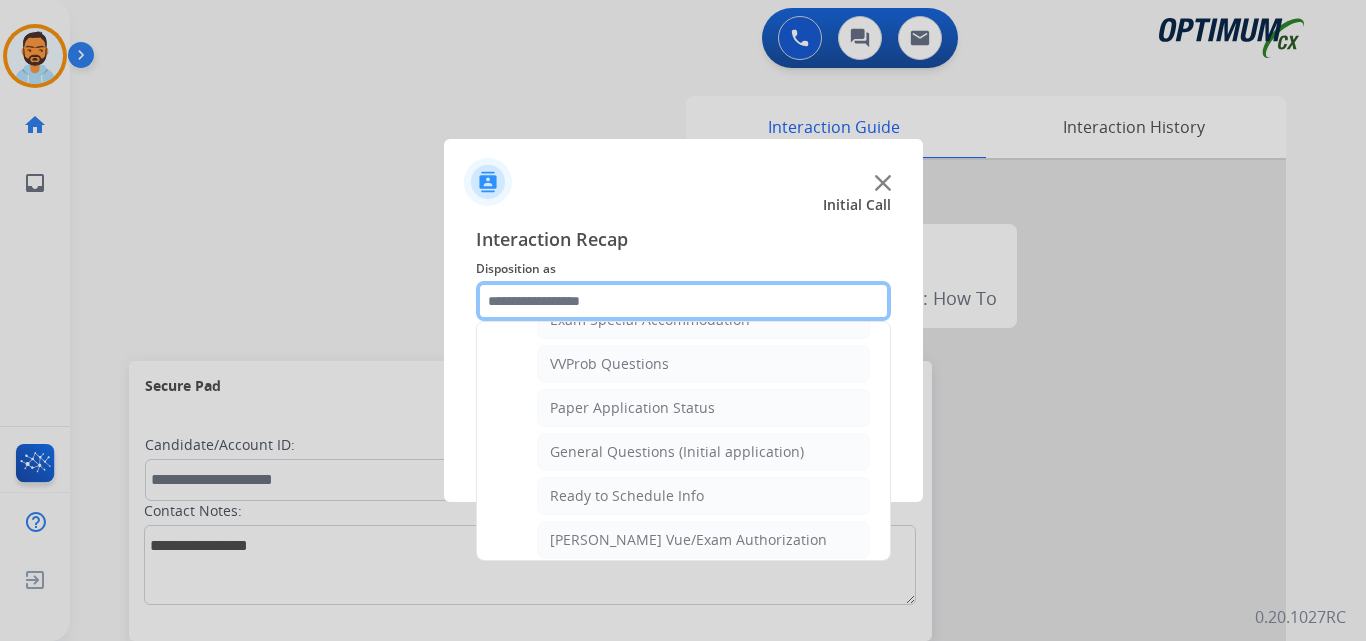scroll, scrollTop: 1212, scrollLeft: 0, axis: vertical 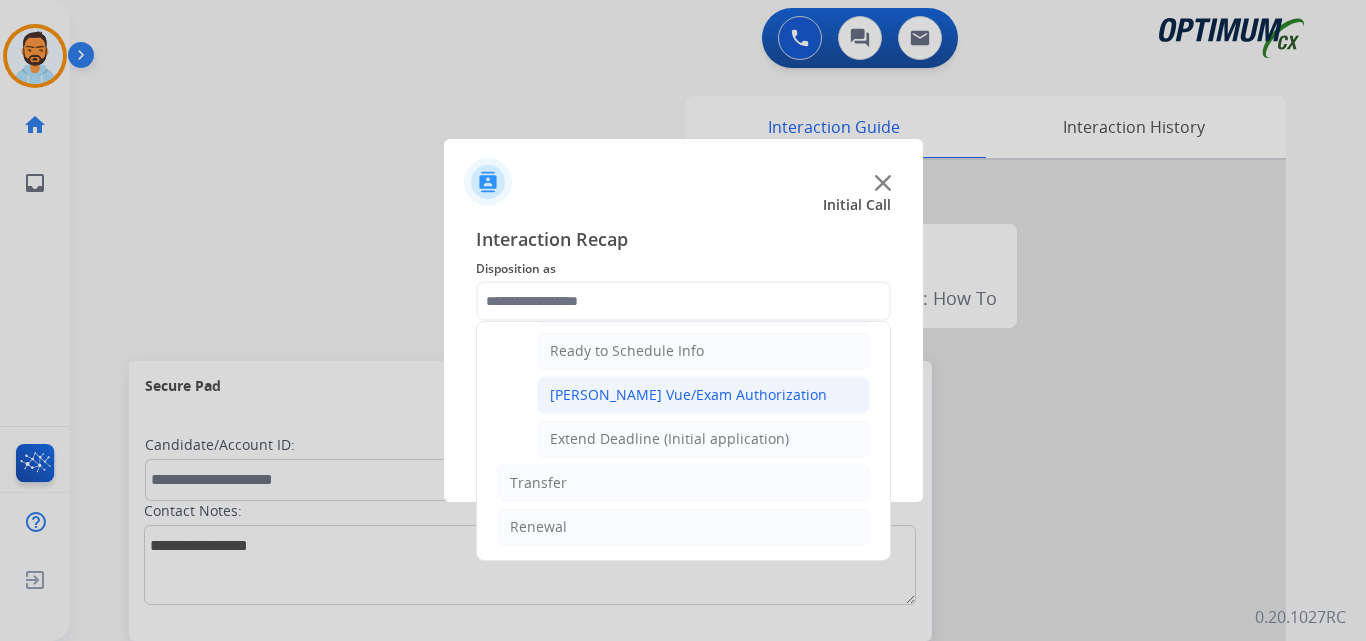 click on "[PERSON_NAME] Vue/Exam Authorization" 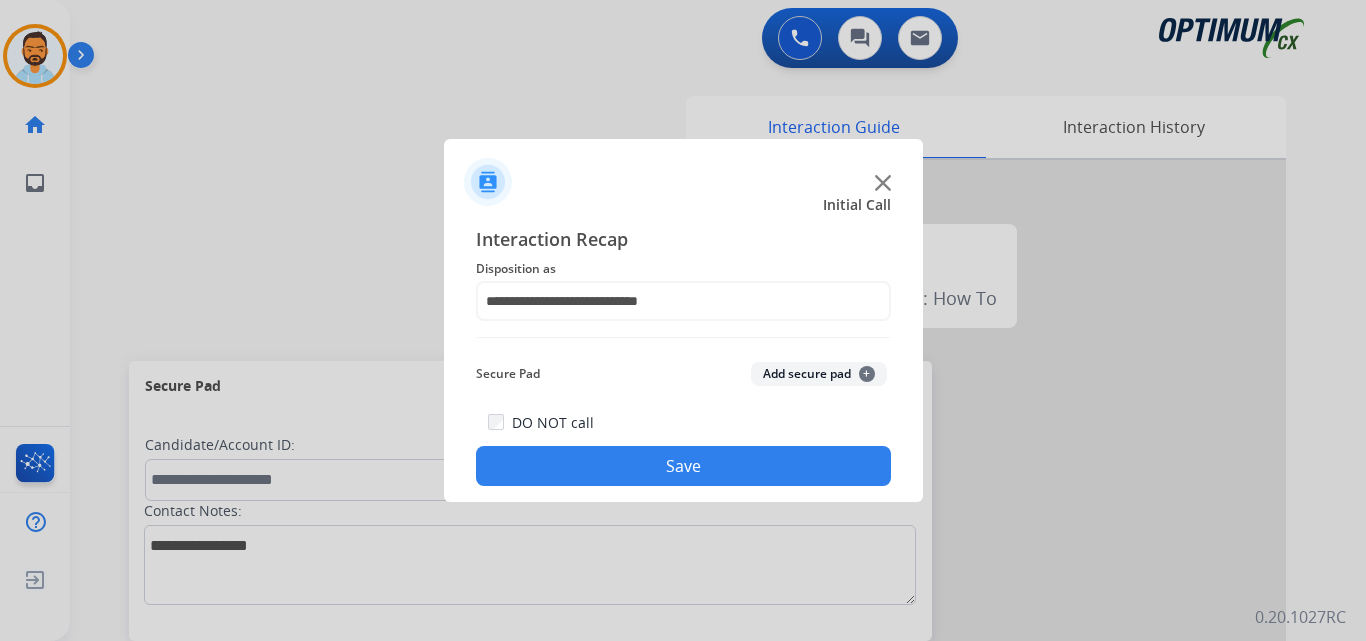 click on "Save" 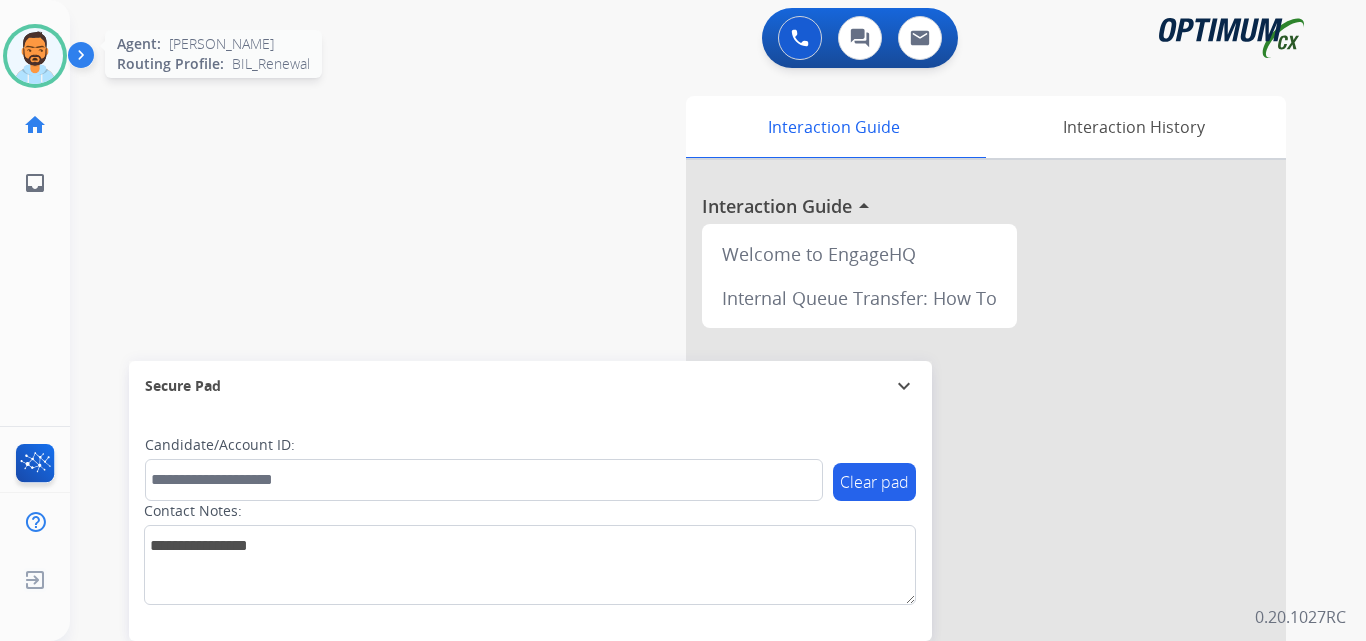 click at bounding box center (35, 56) 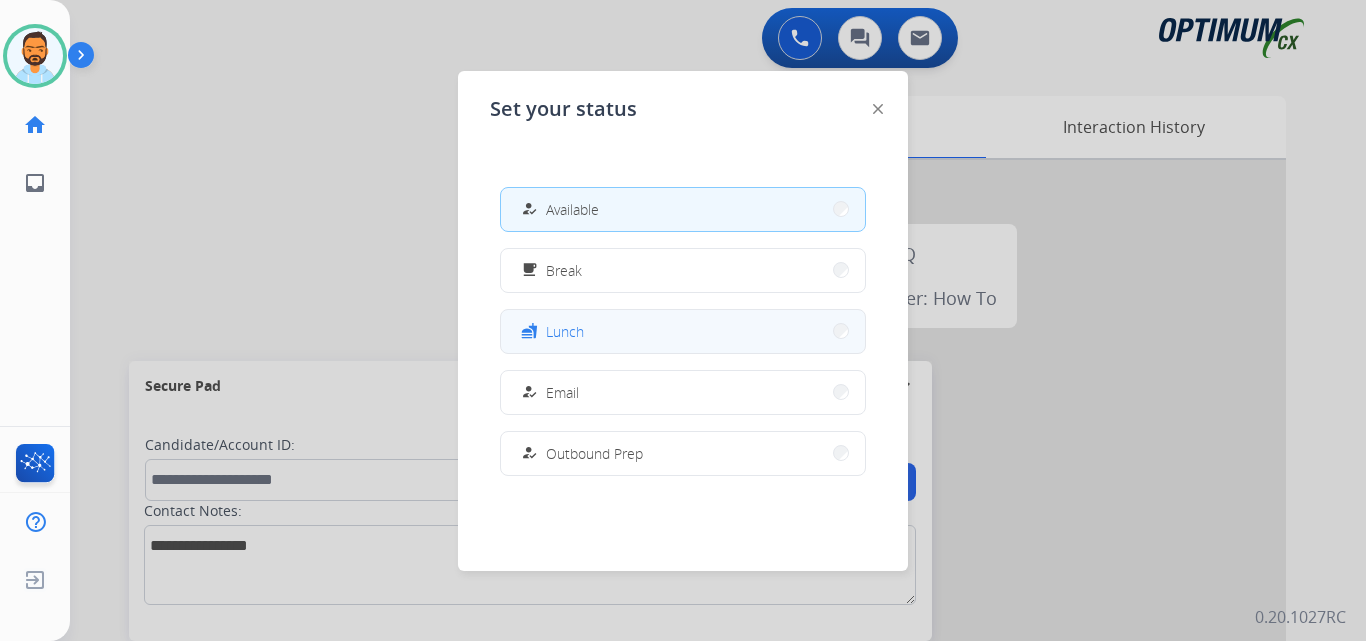 click on "fastfood Lunch" at bounding box center (683, 331) 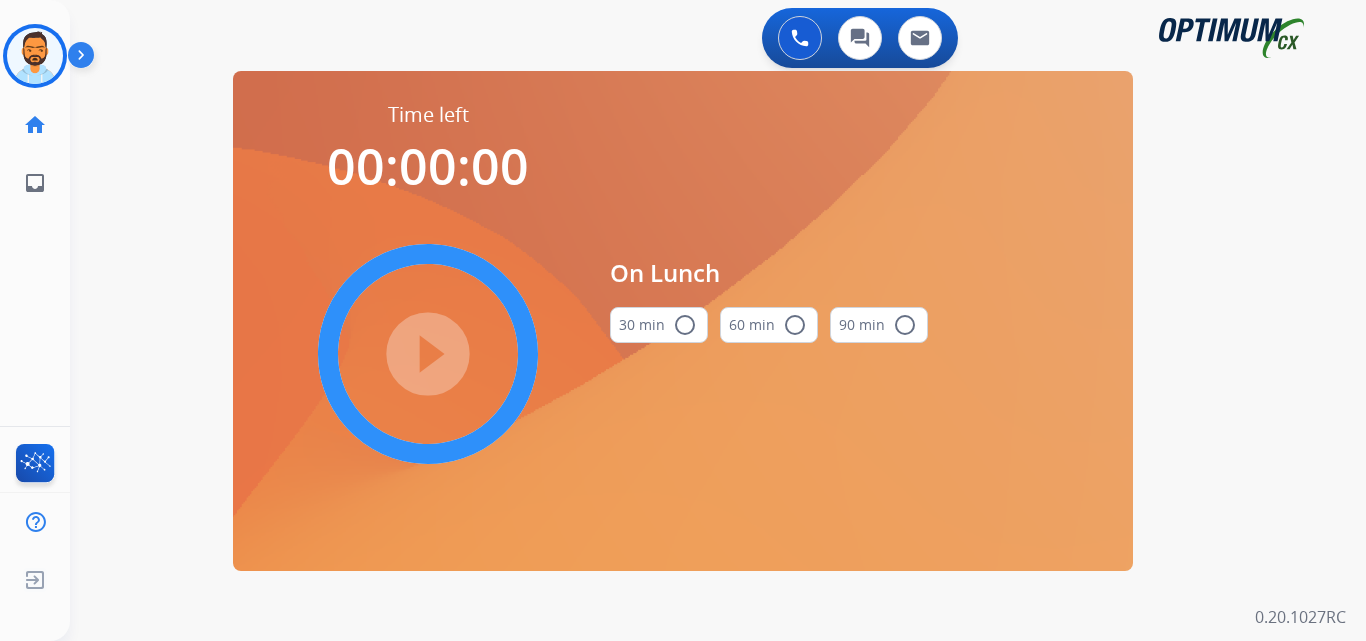 click on "radio_button_unchecked" at bounding box center [685, 325] 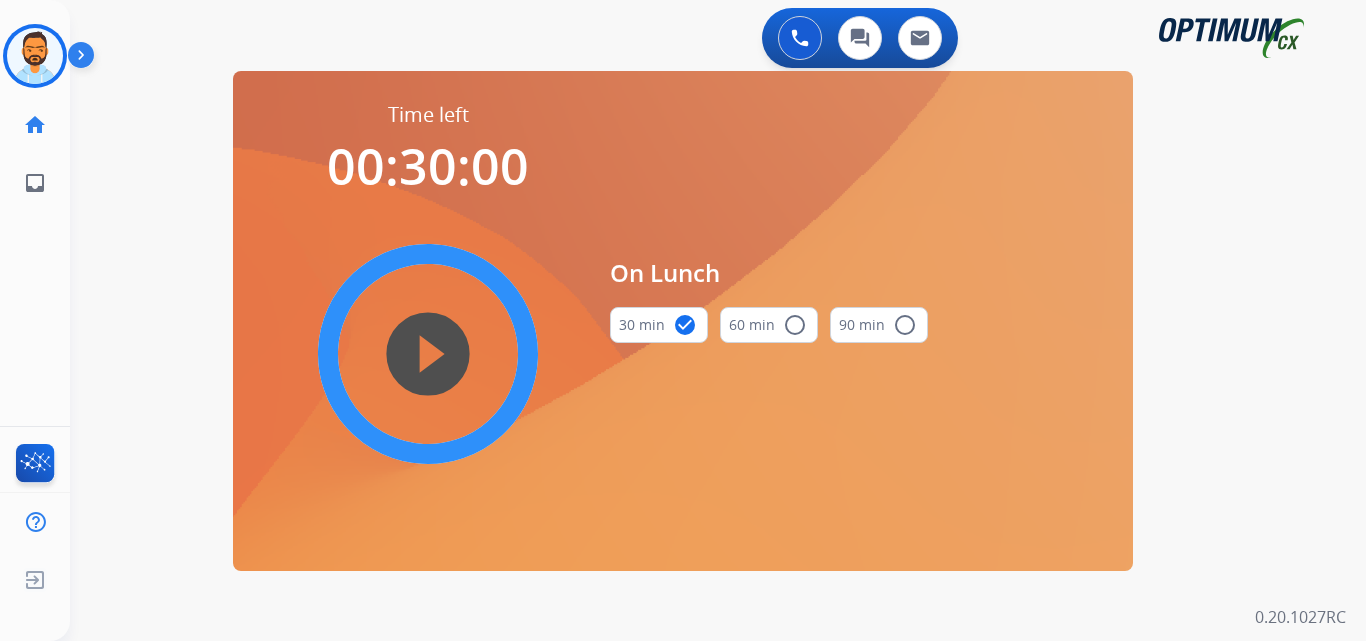 click on "play_circle_filled" at bounding box center [428, 354] 